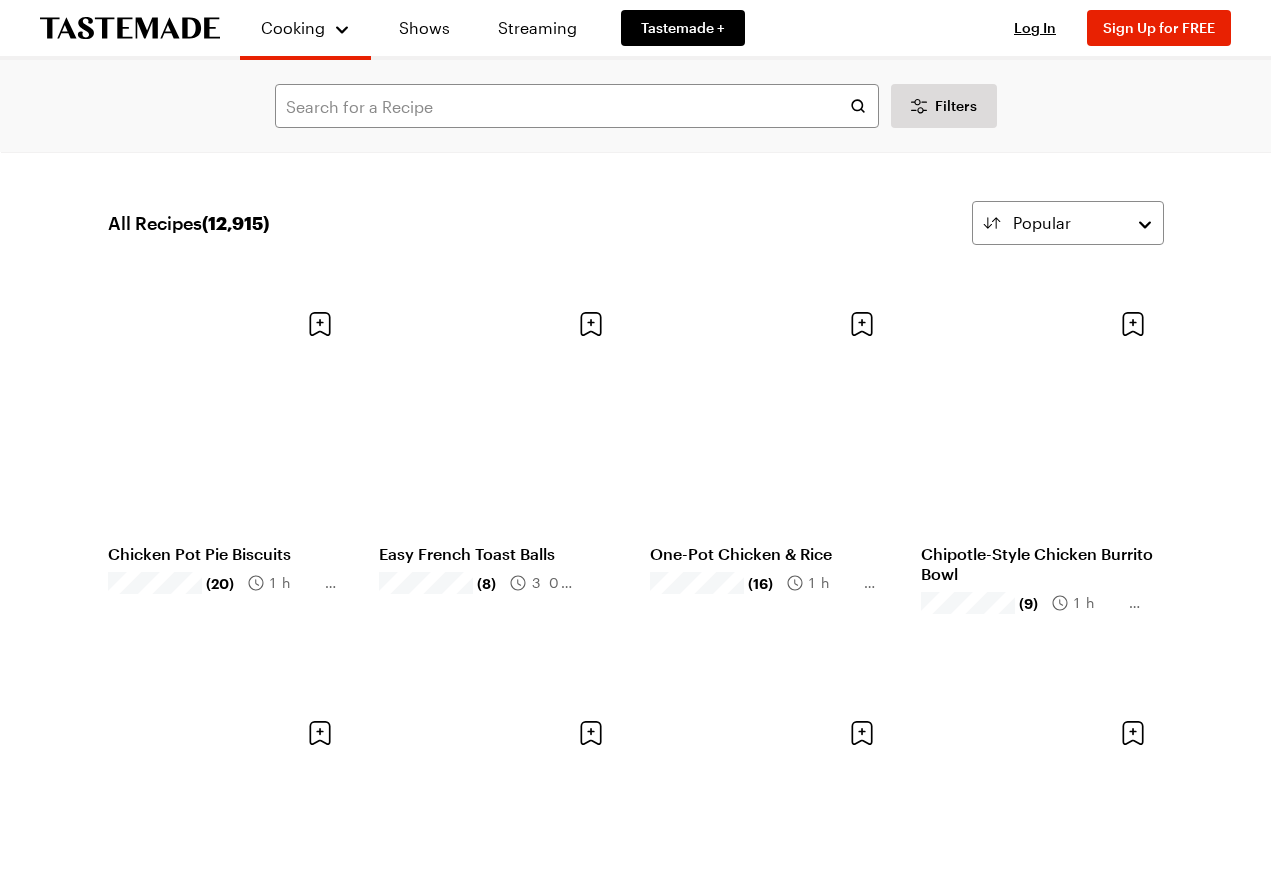 scroll, scrollTop: 0, scrollLeft: 0, axis: both 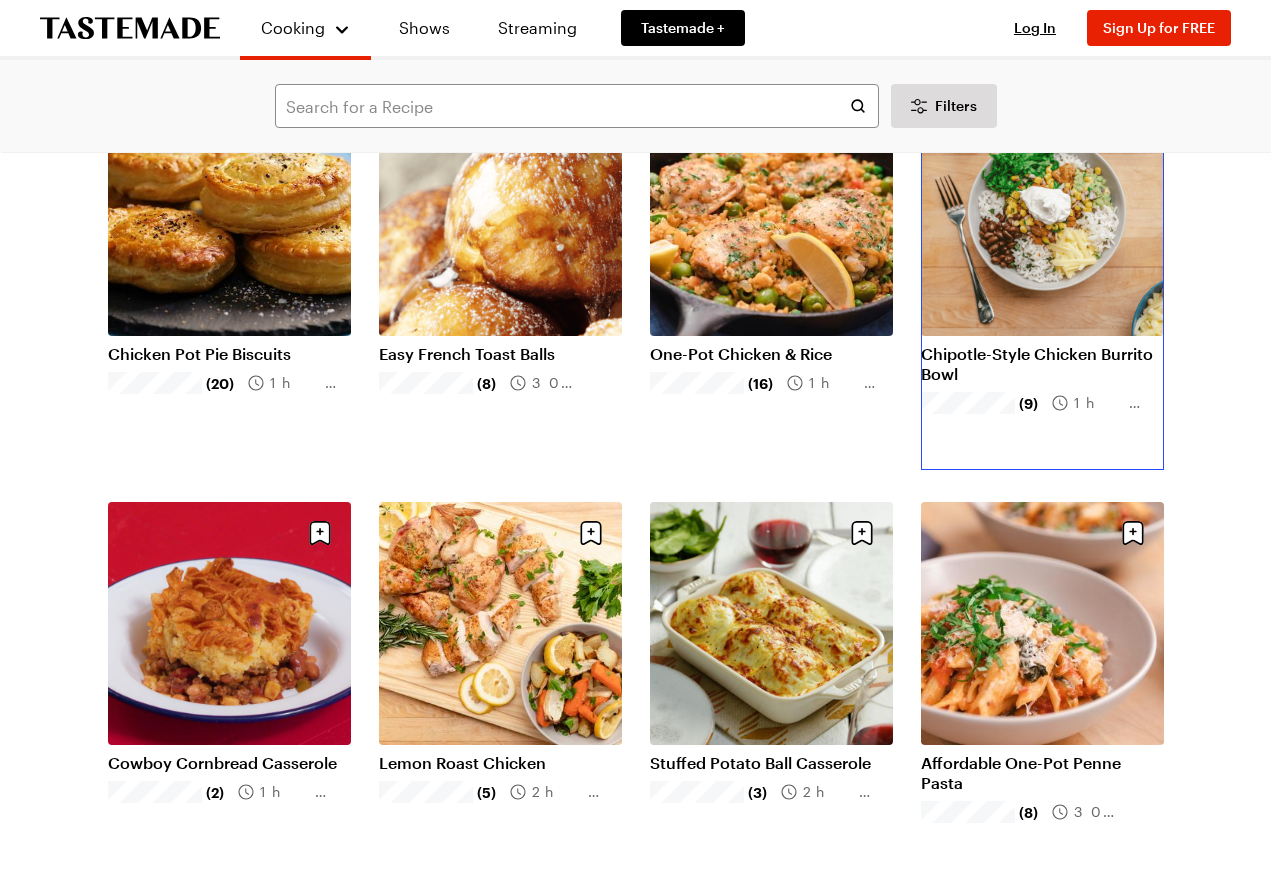 click on "Chipotle-Style Chicken Burrito Bowl" at bounding box center (1042, 364) 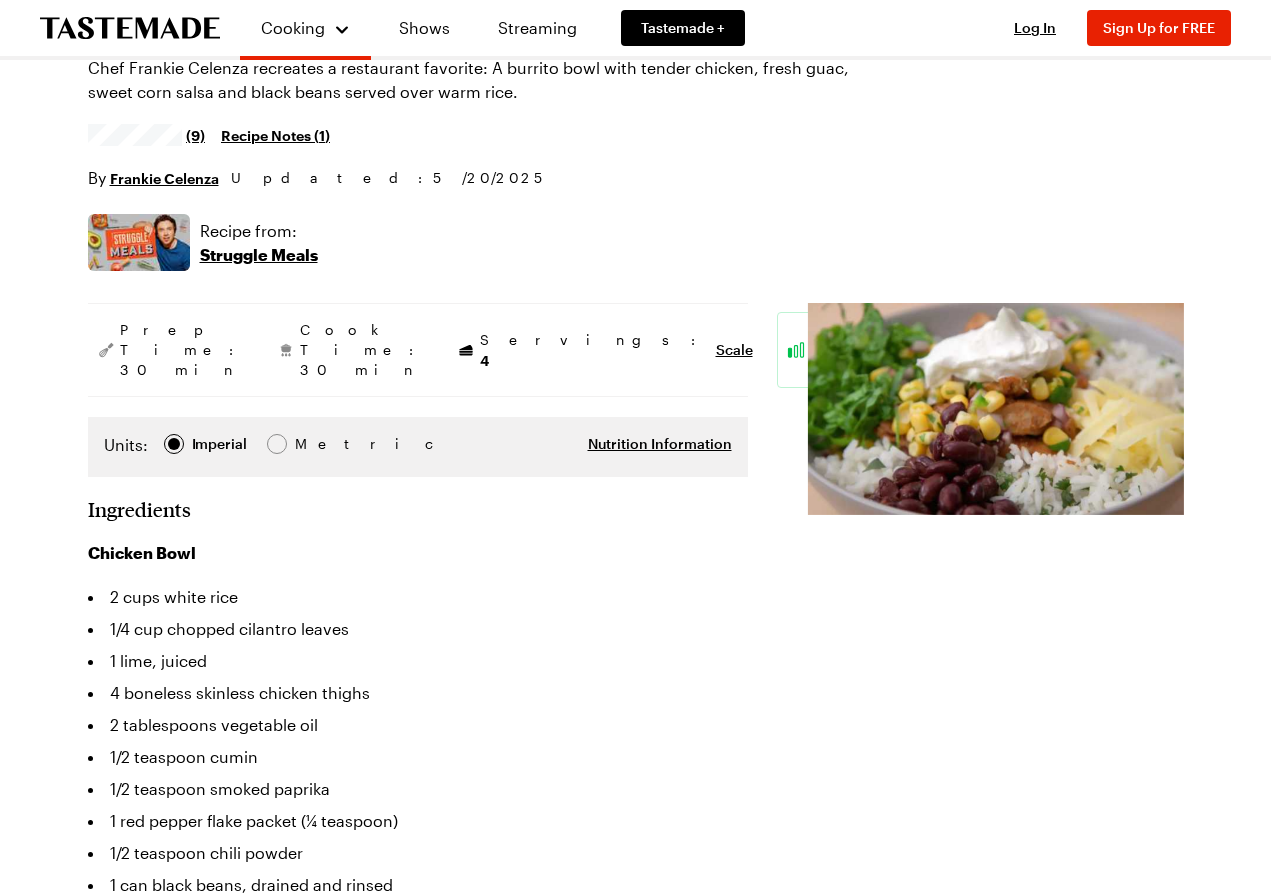 scroll, scrollTop: 0, scrollLeft: 0, axis: both 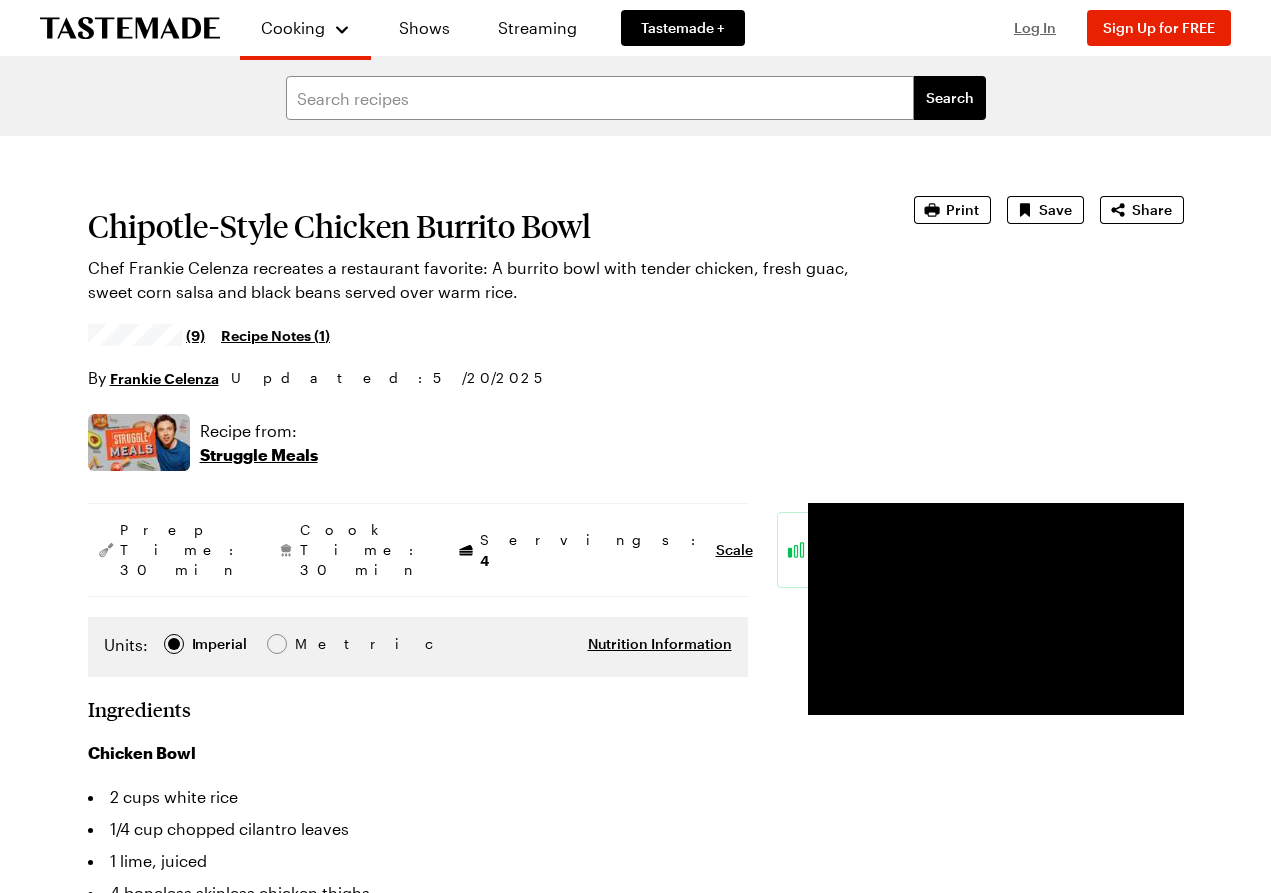 click on "Log In" at bounding box center (1035, 27) 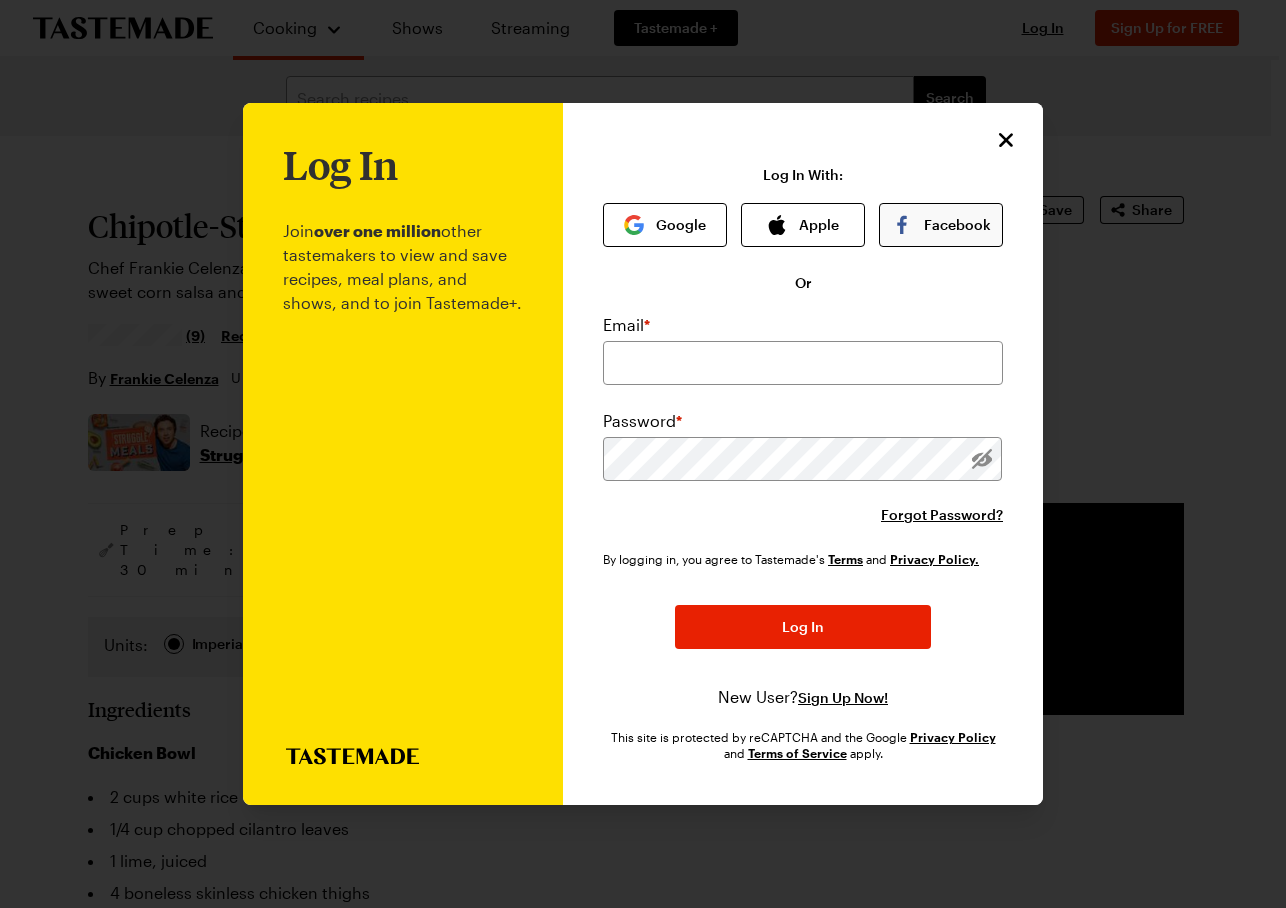 click on "Facebook" at bounding box center [941, 225] 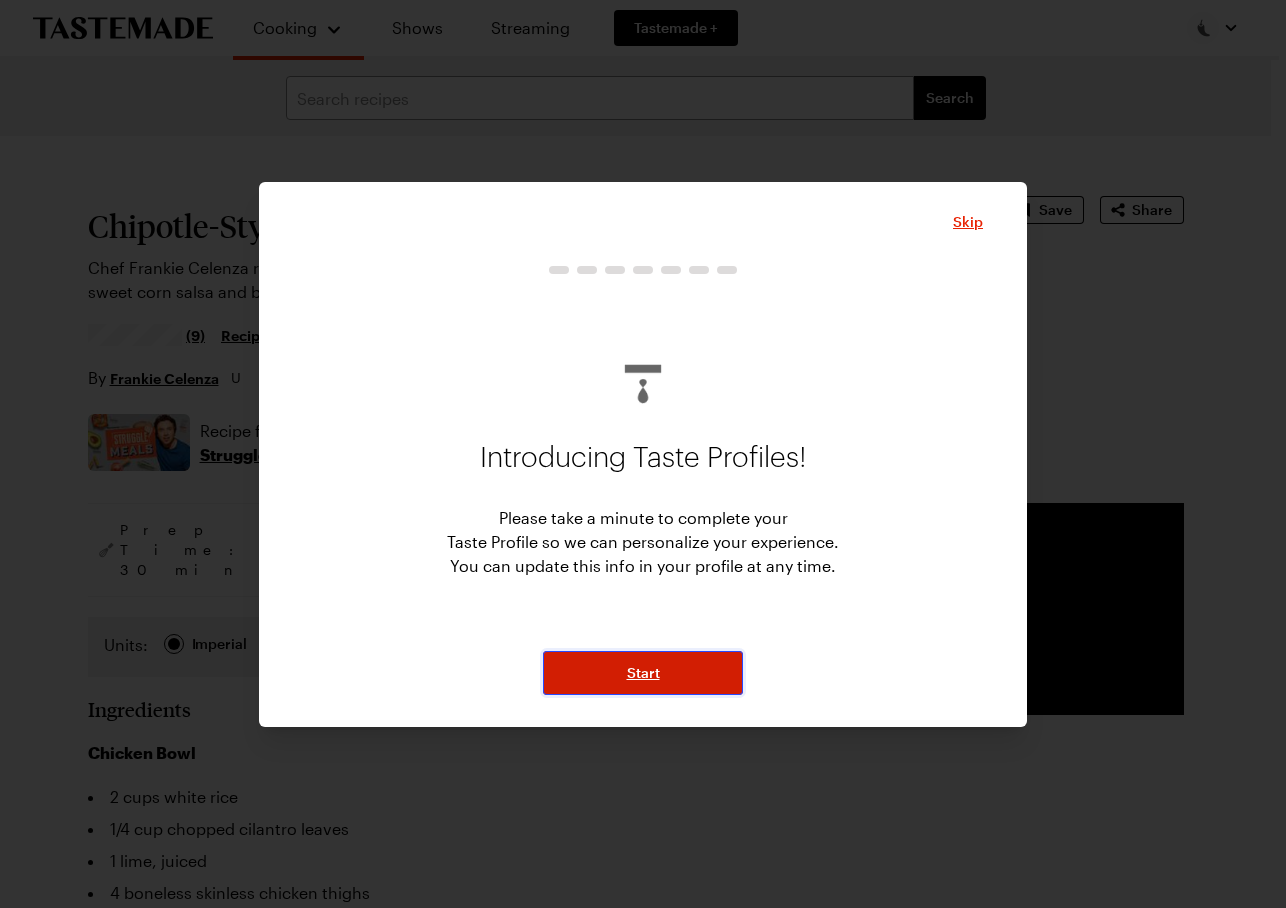 click on "Start" at bounding box center (643, 673) 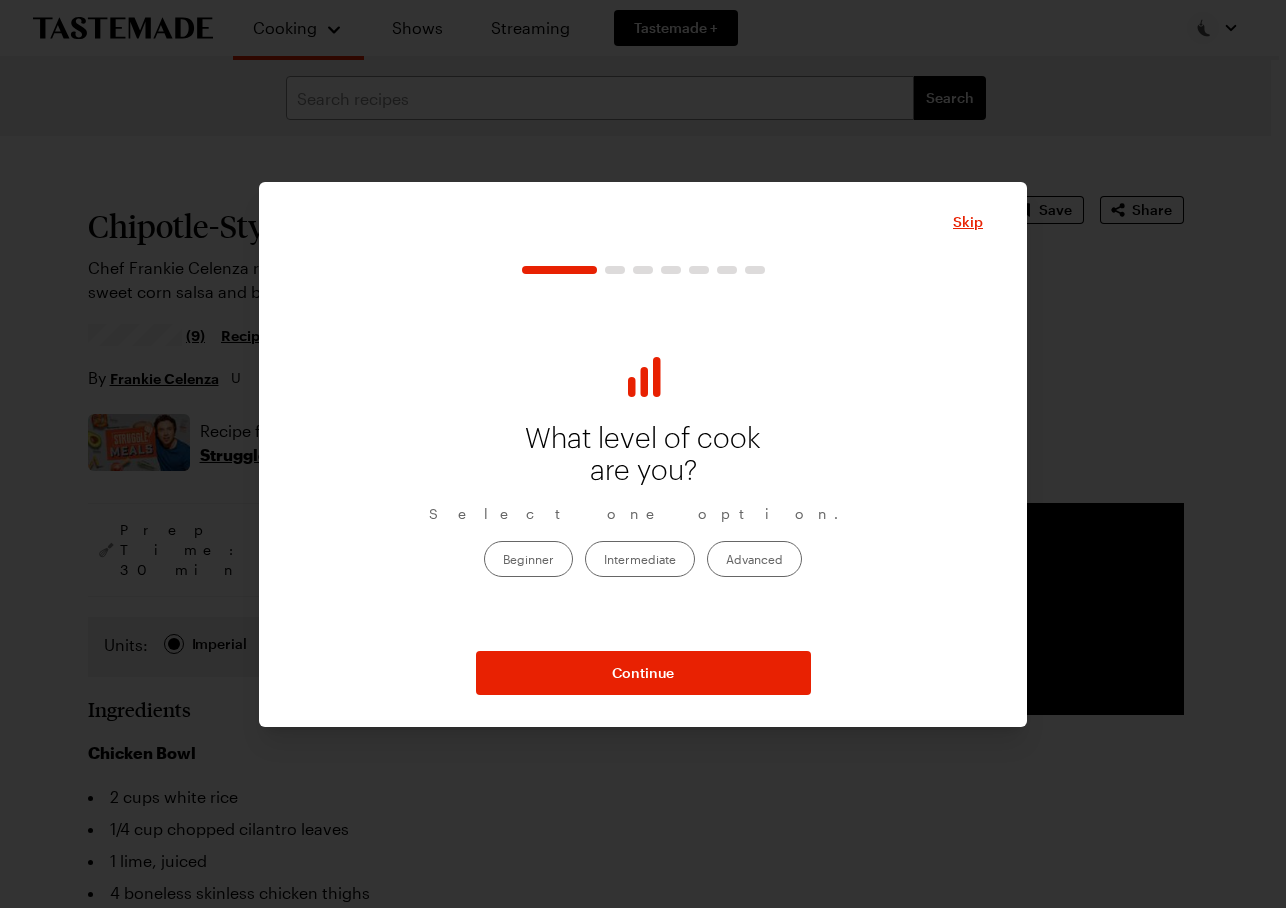 click on "Advanced" at bounding box center (754, 559) 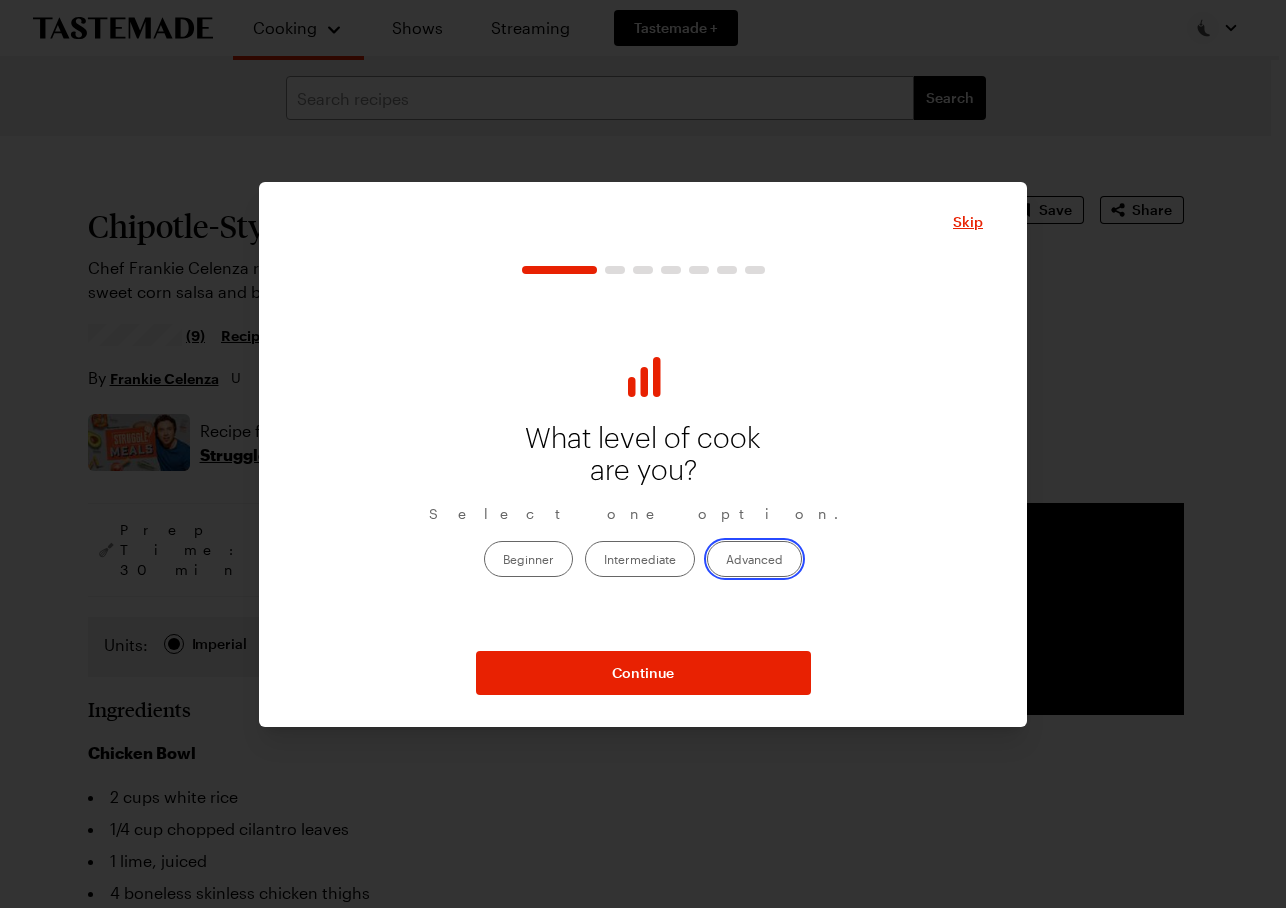 click on "Advanced" at bounding box center [726, 561] 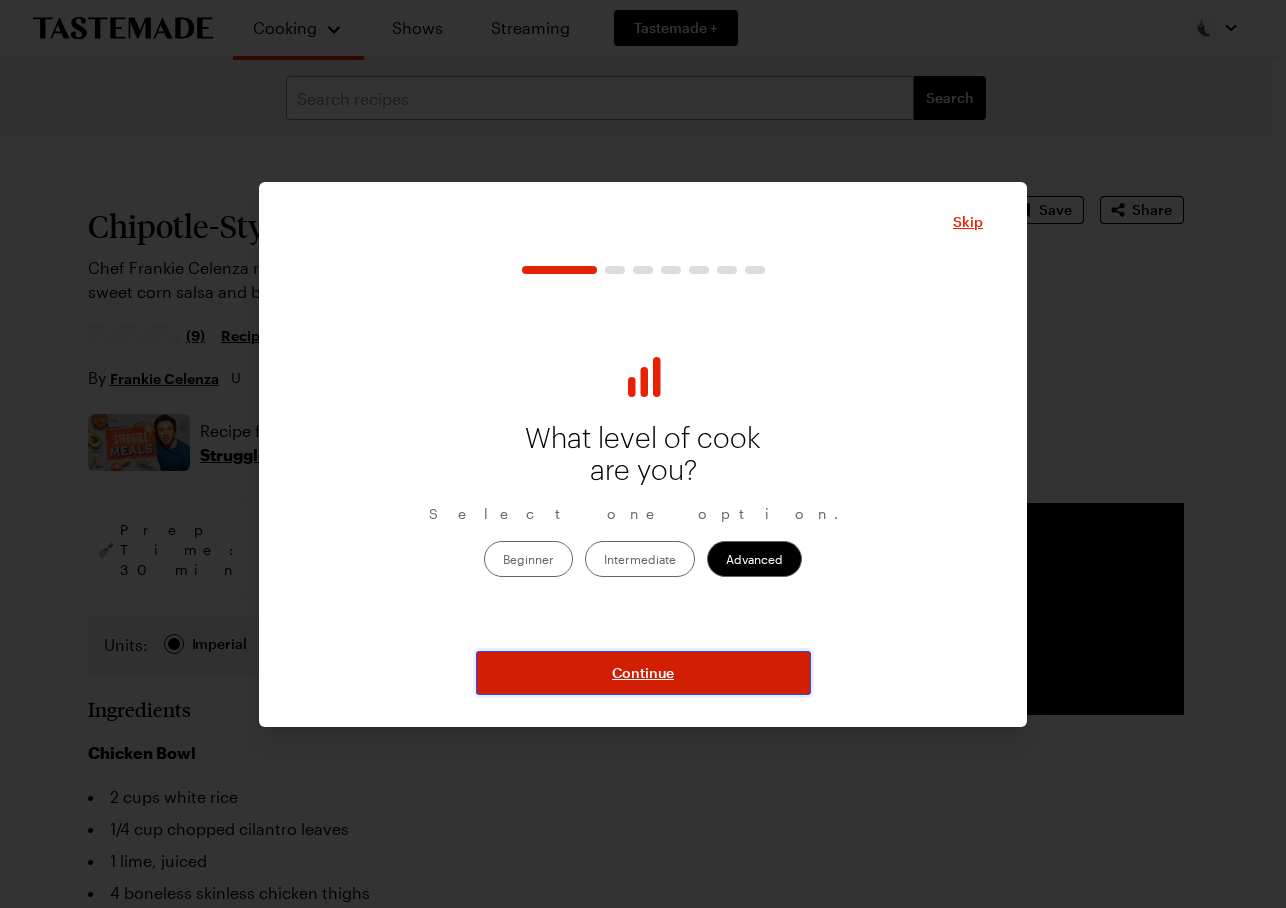 click on "Continue" at bounding box center (643, 673) 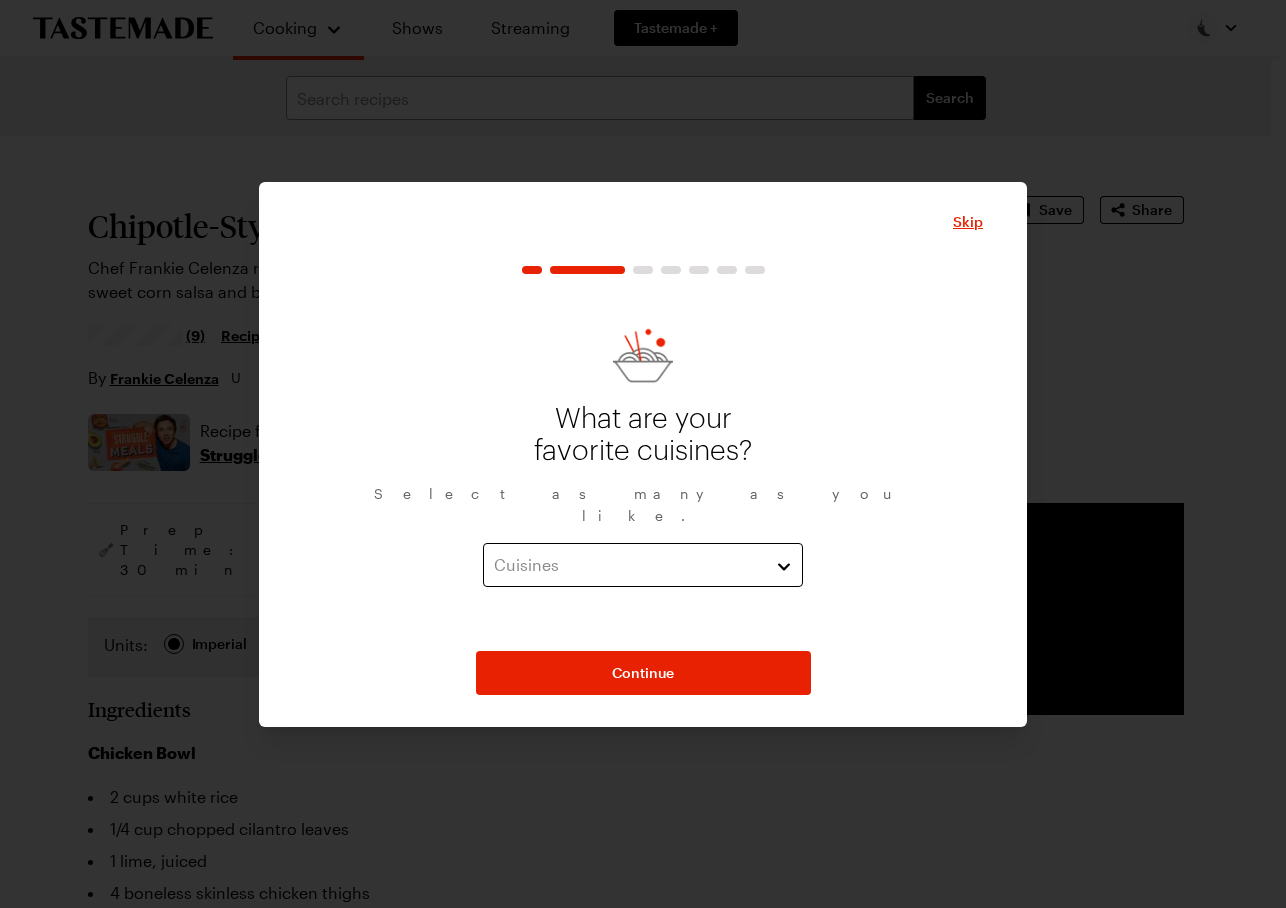 click on "Cuisines" at bounding box center [628, 565] 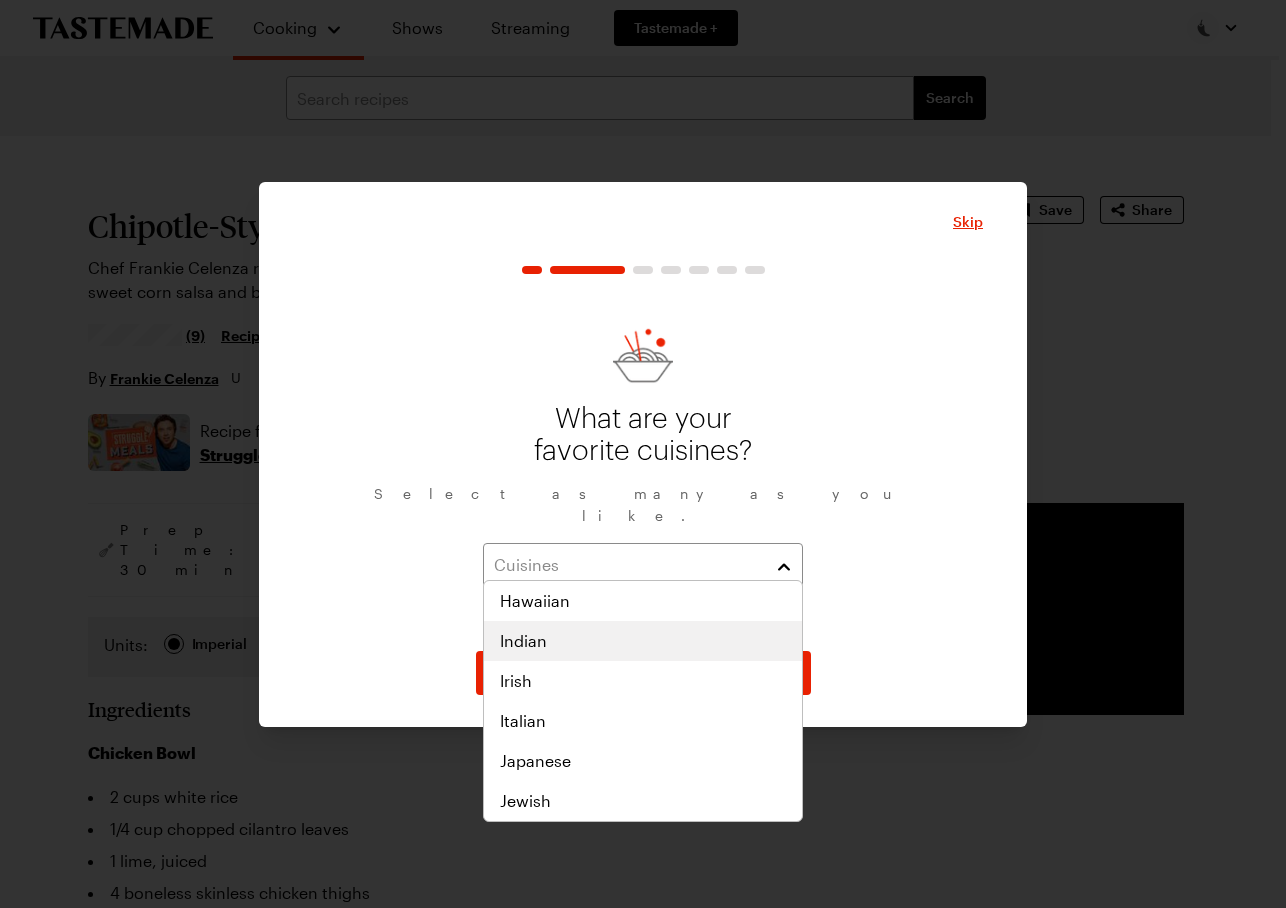 scroll, scrollTop: 700, scrollLeft: 0, axis: vertical 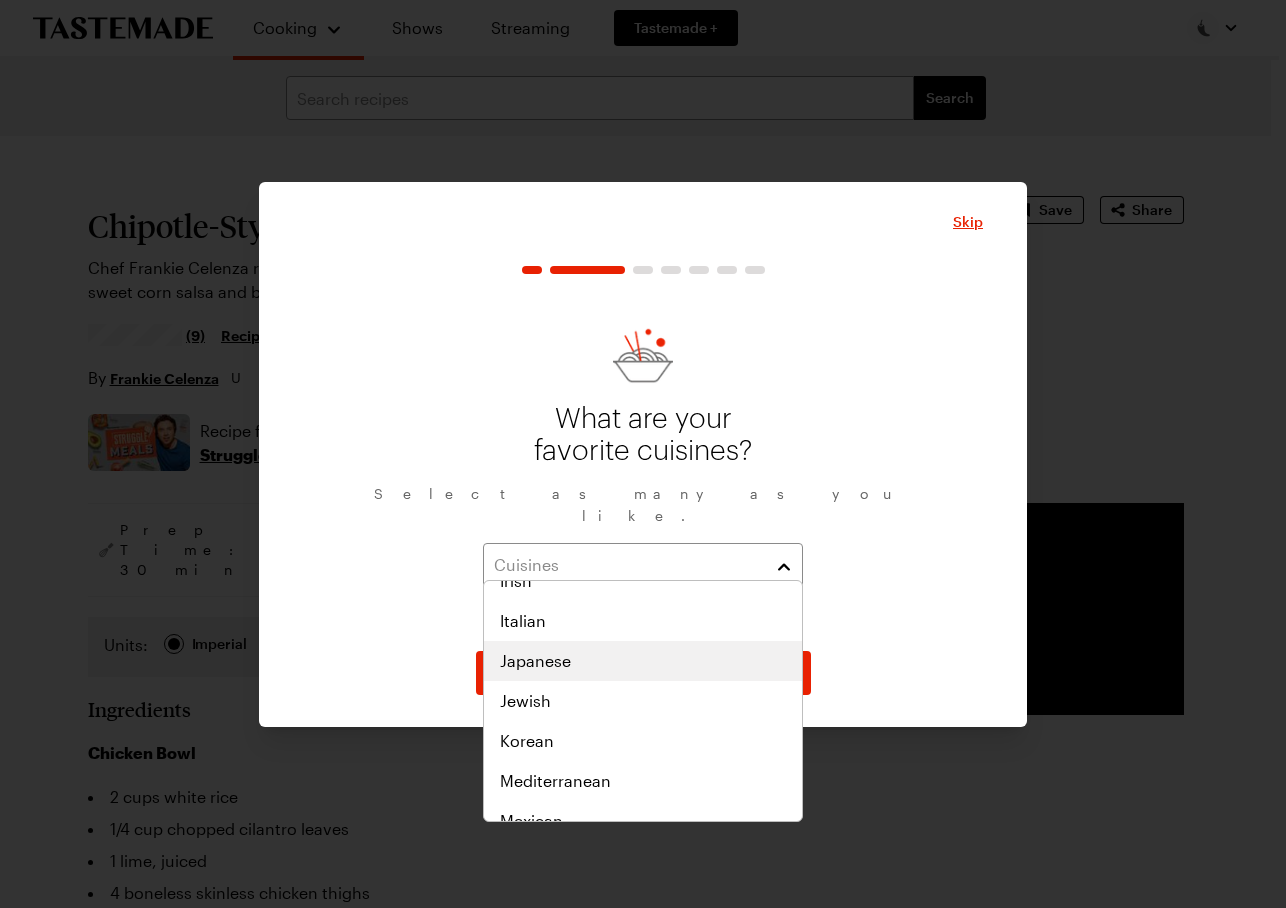 click on "Japanese" at bounding box center (643, 661) 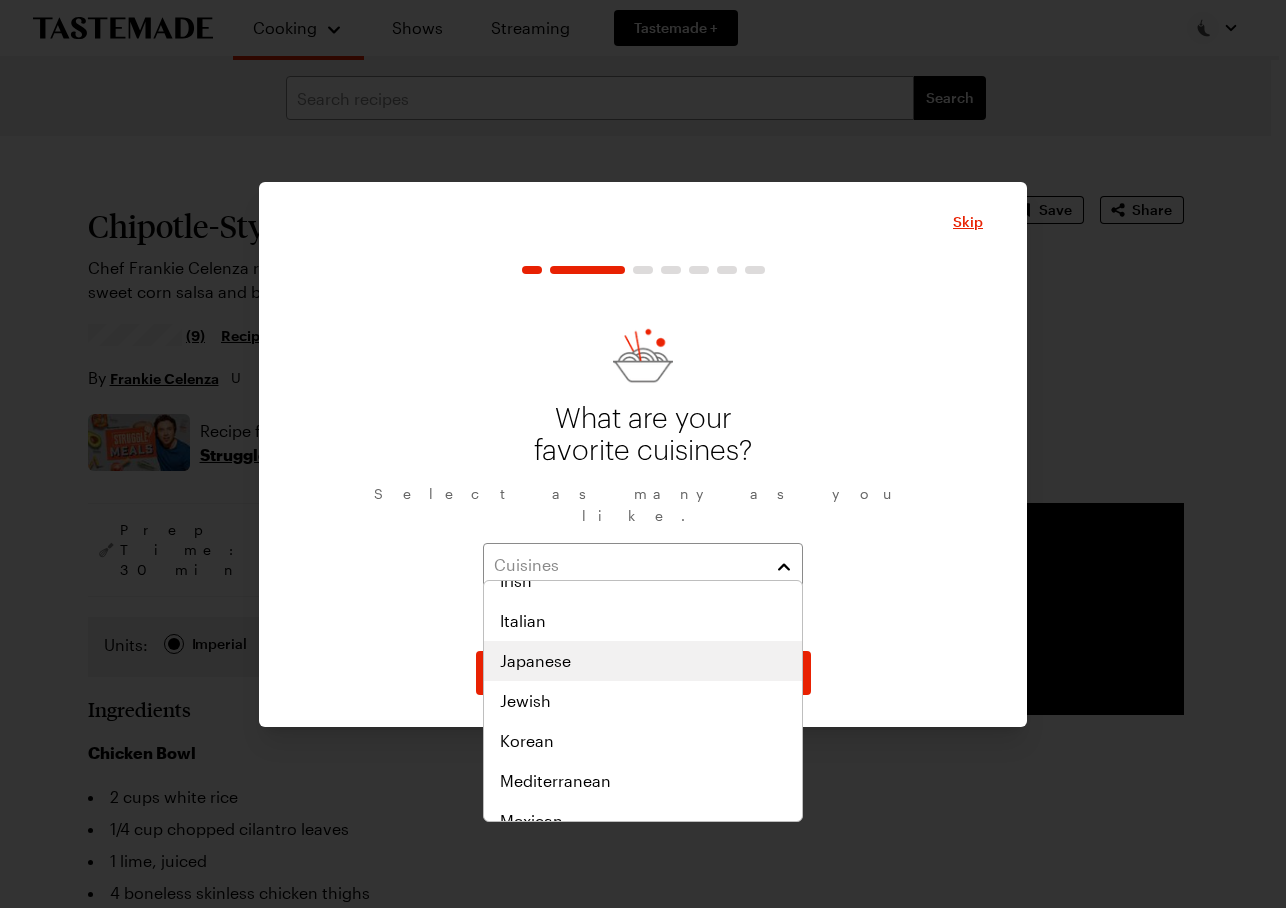 scroll, scrollTop: 741, scrollLeft: 0, axis: vertical 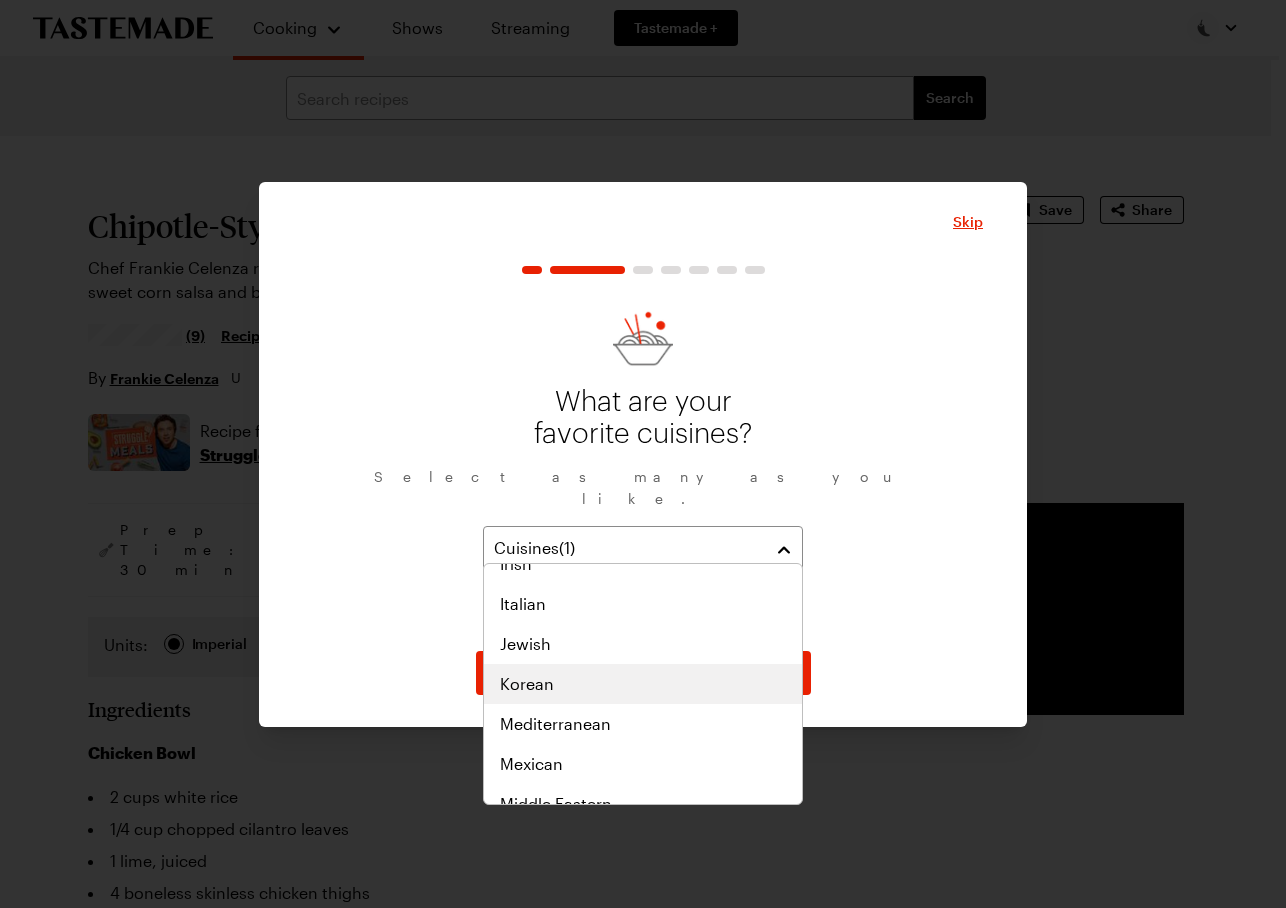 click on "Korean" at bounding box center (643, 684) 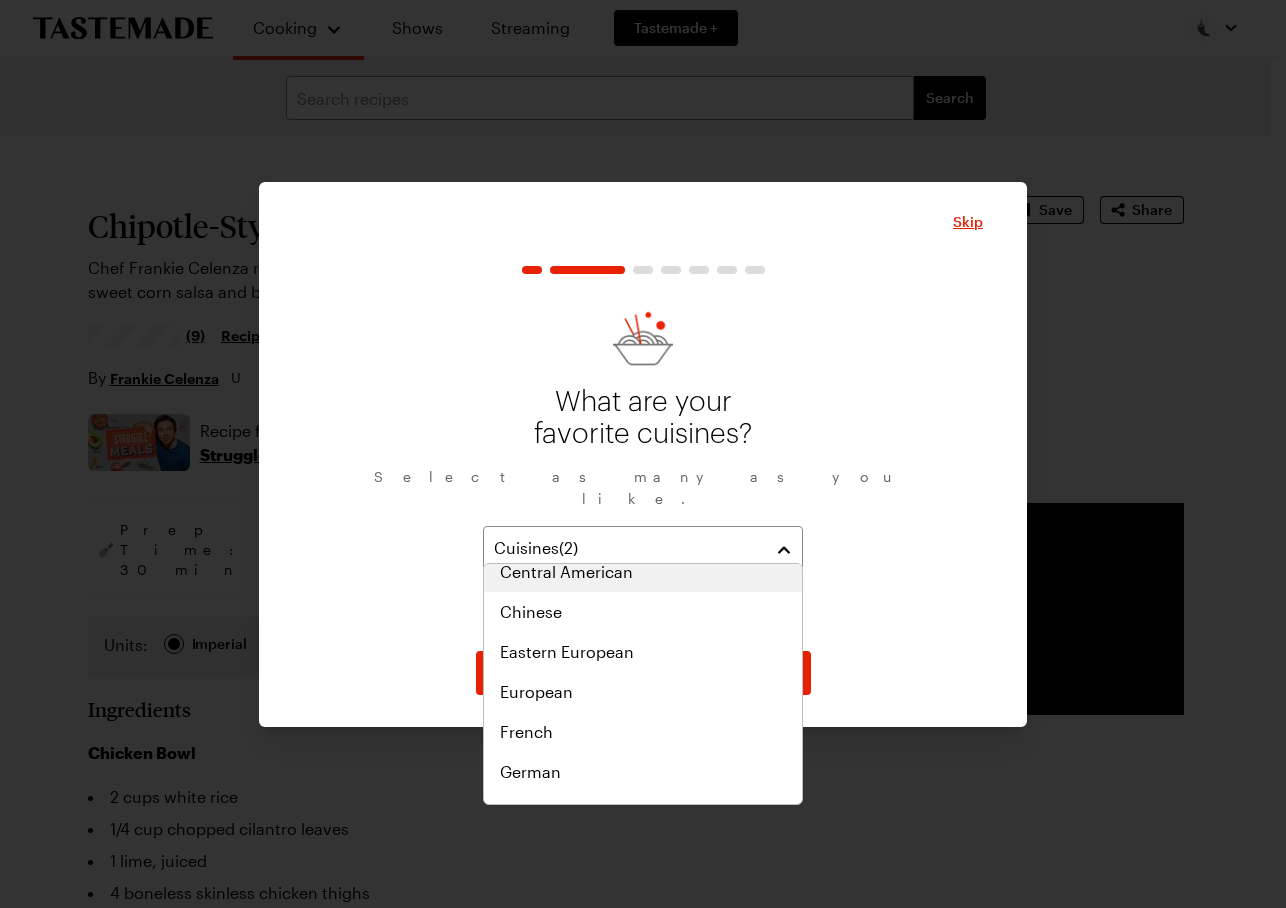 scroll, scrollTop: 381, scrollLeft: 0, axis: vertical 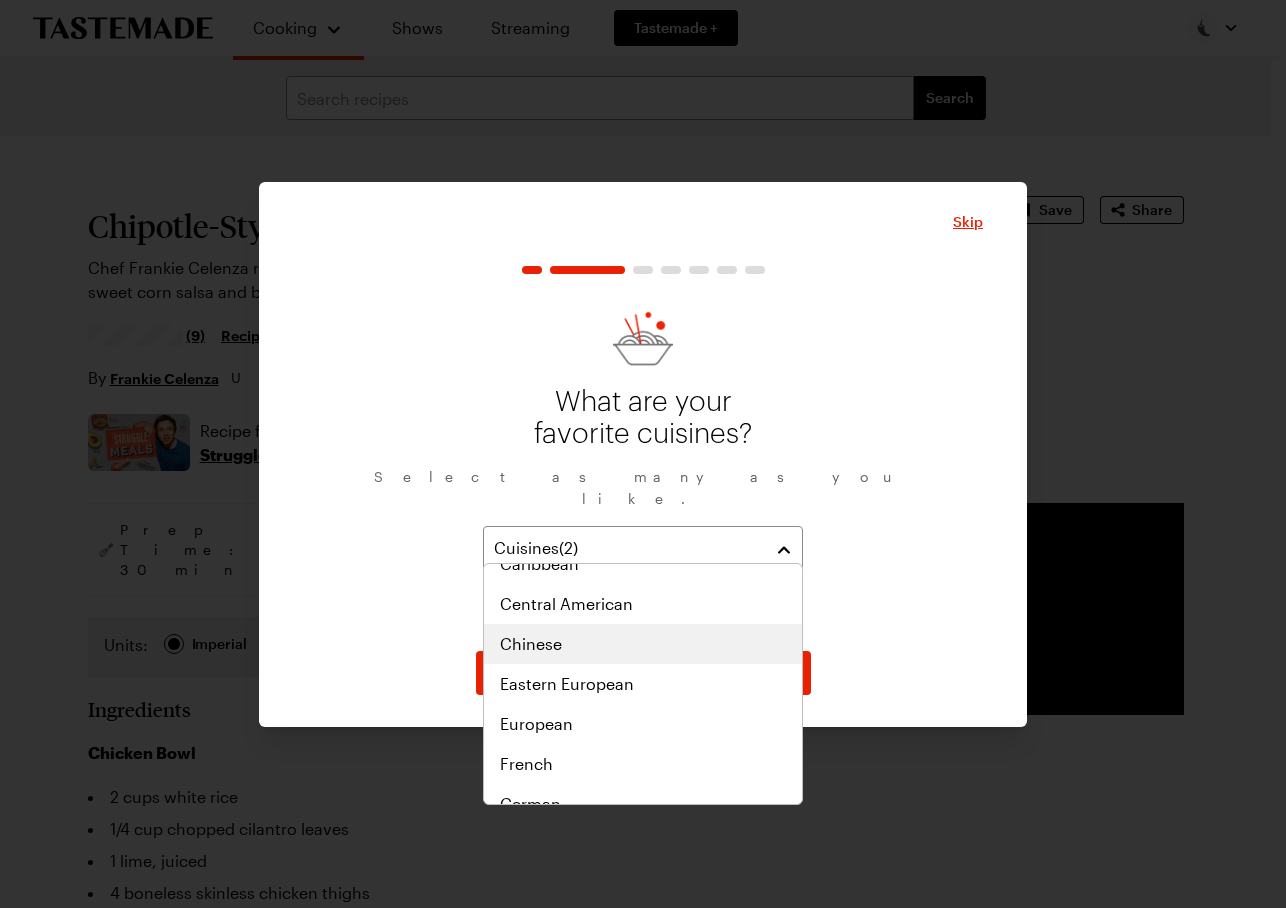 click on "Chinese" at bounding box center [643, 644] 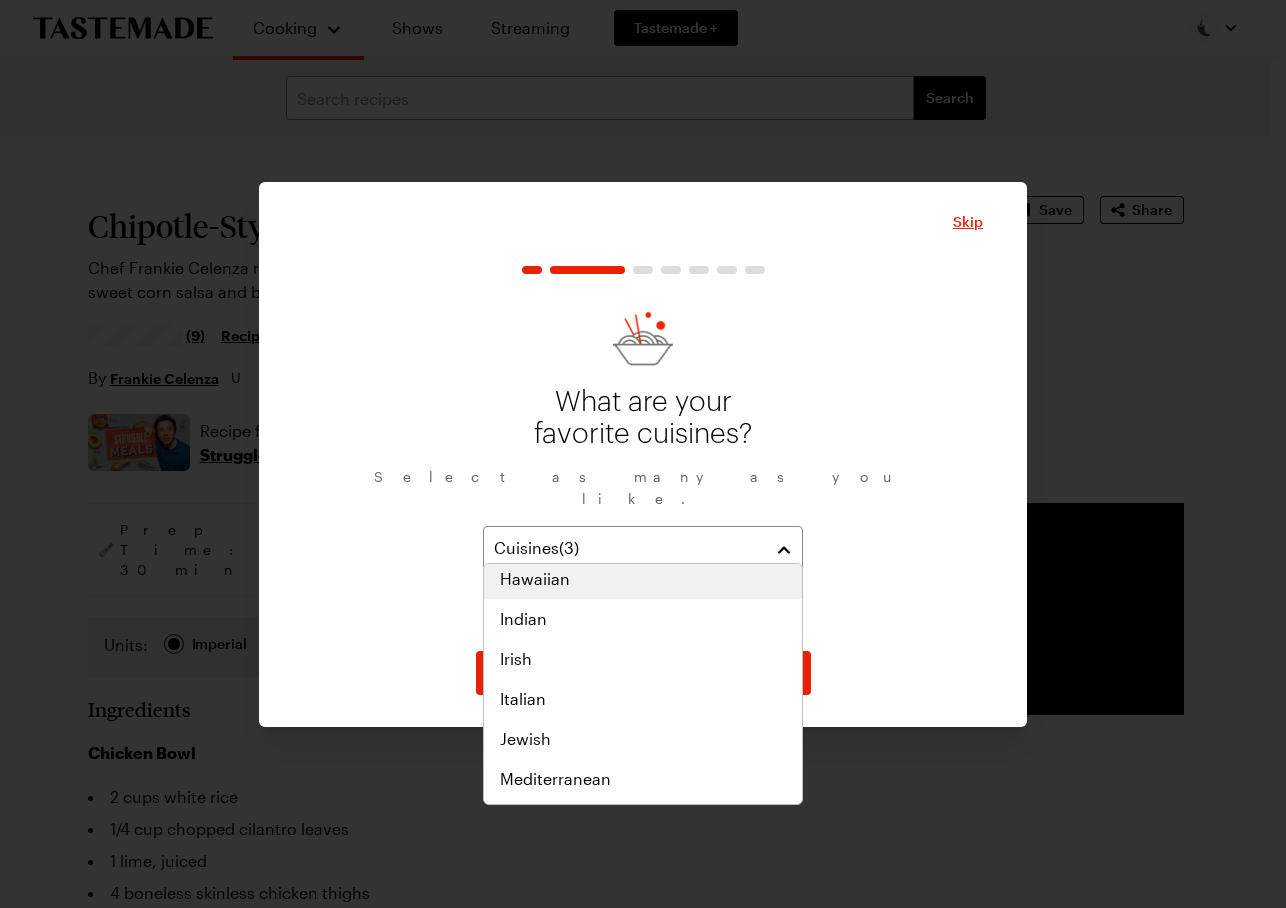 scroll, scrollTop: 700, scrollLeft: 0, axis: vertical 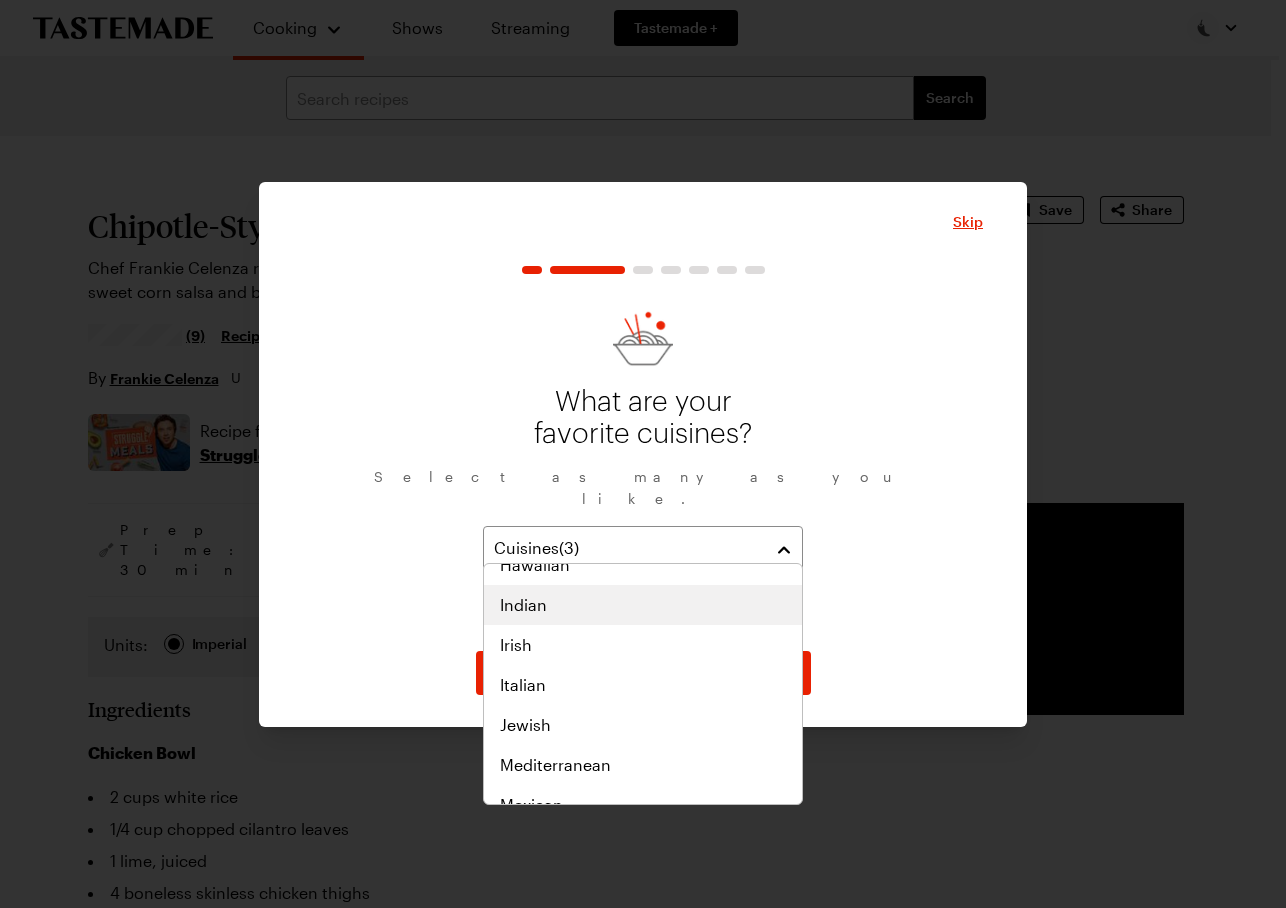 click on "Indian" at bounding box center [643, 605] 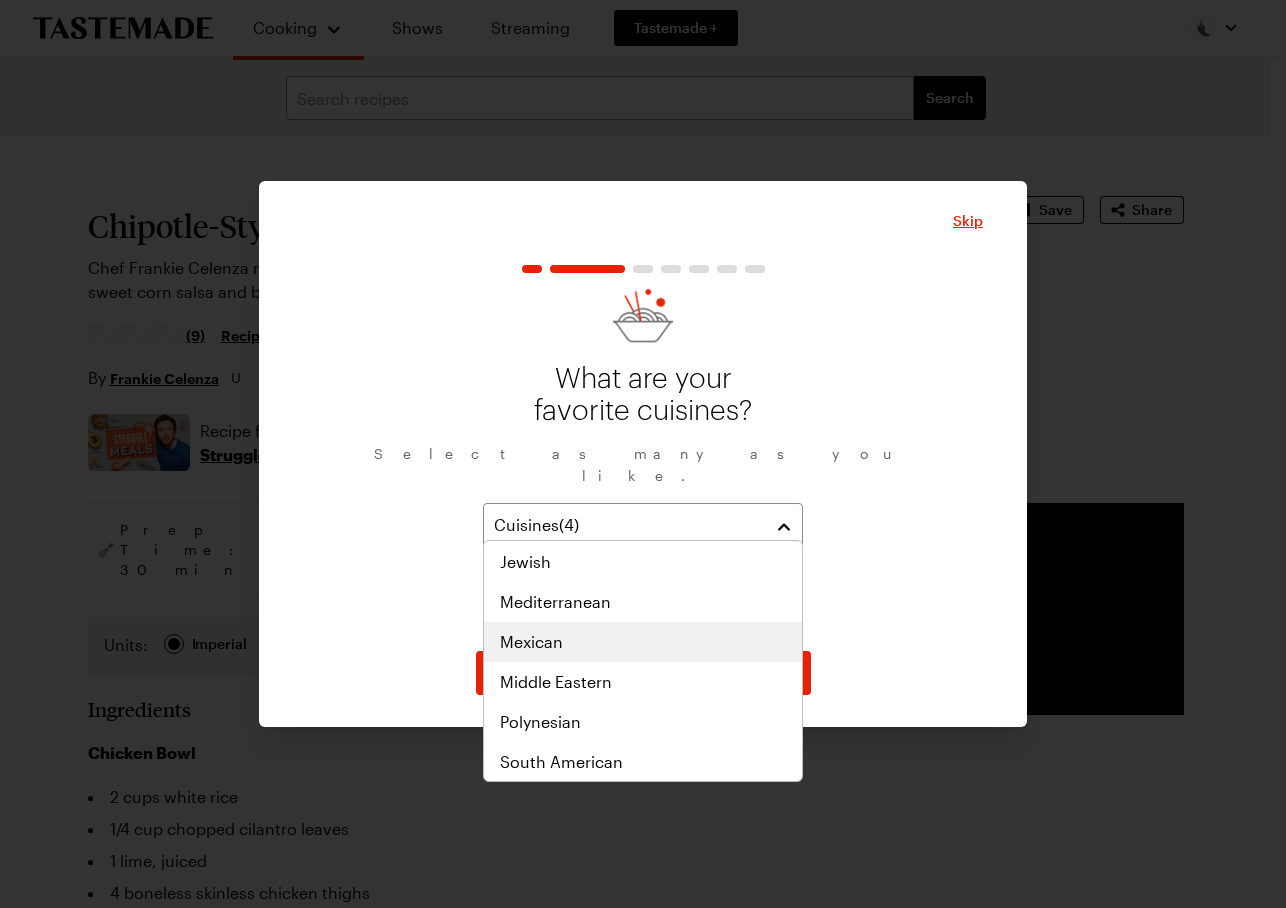scroll, scrollTop: 940, scrollLeft: 0, axis: vertical 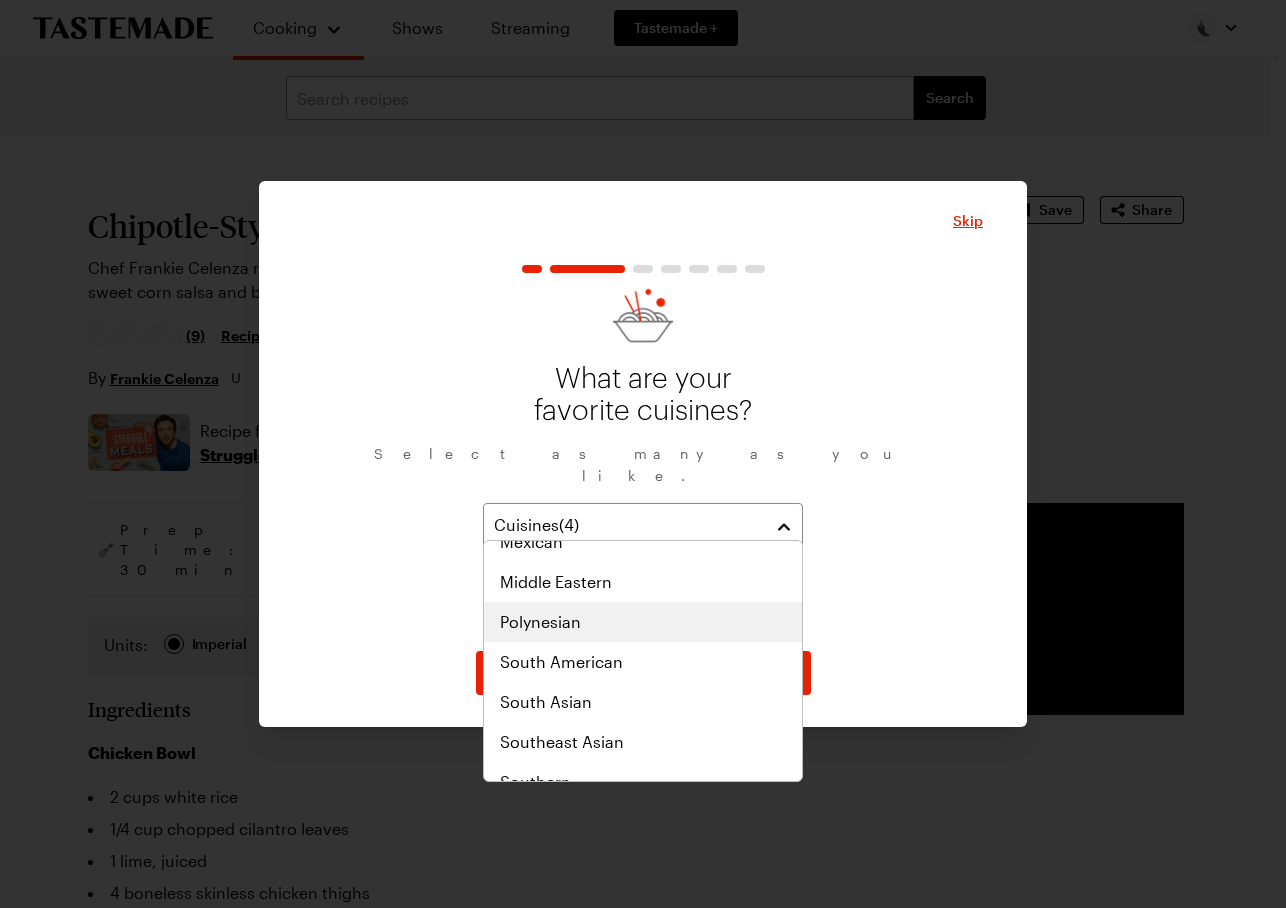 click on "Polynesian" at bounding box center [643, 622] 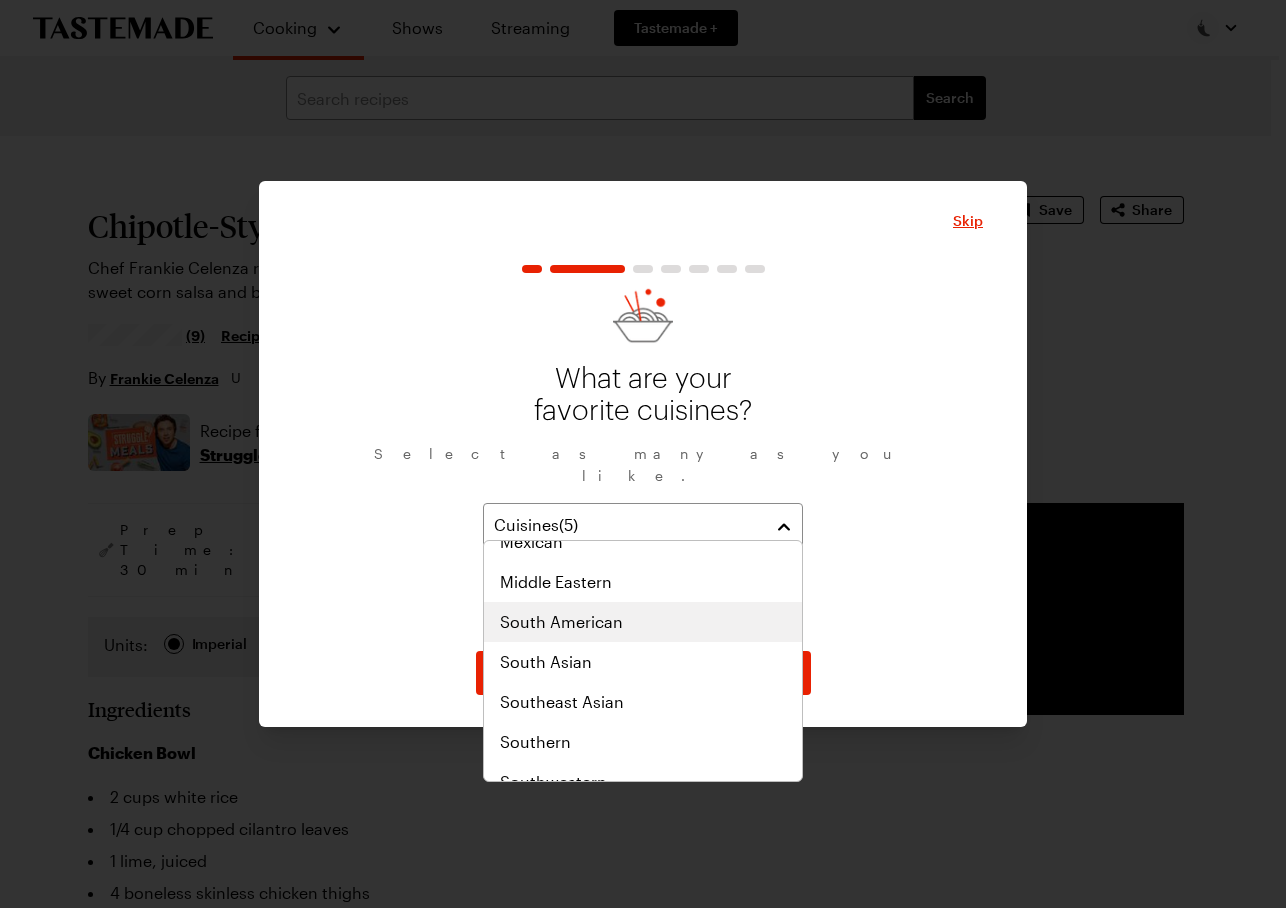 scroll, scrollTop: 1041, scrollLeft: 0, axis: vertical 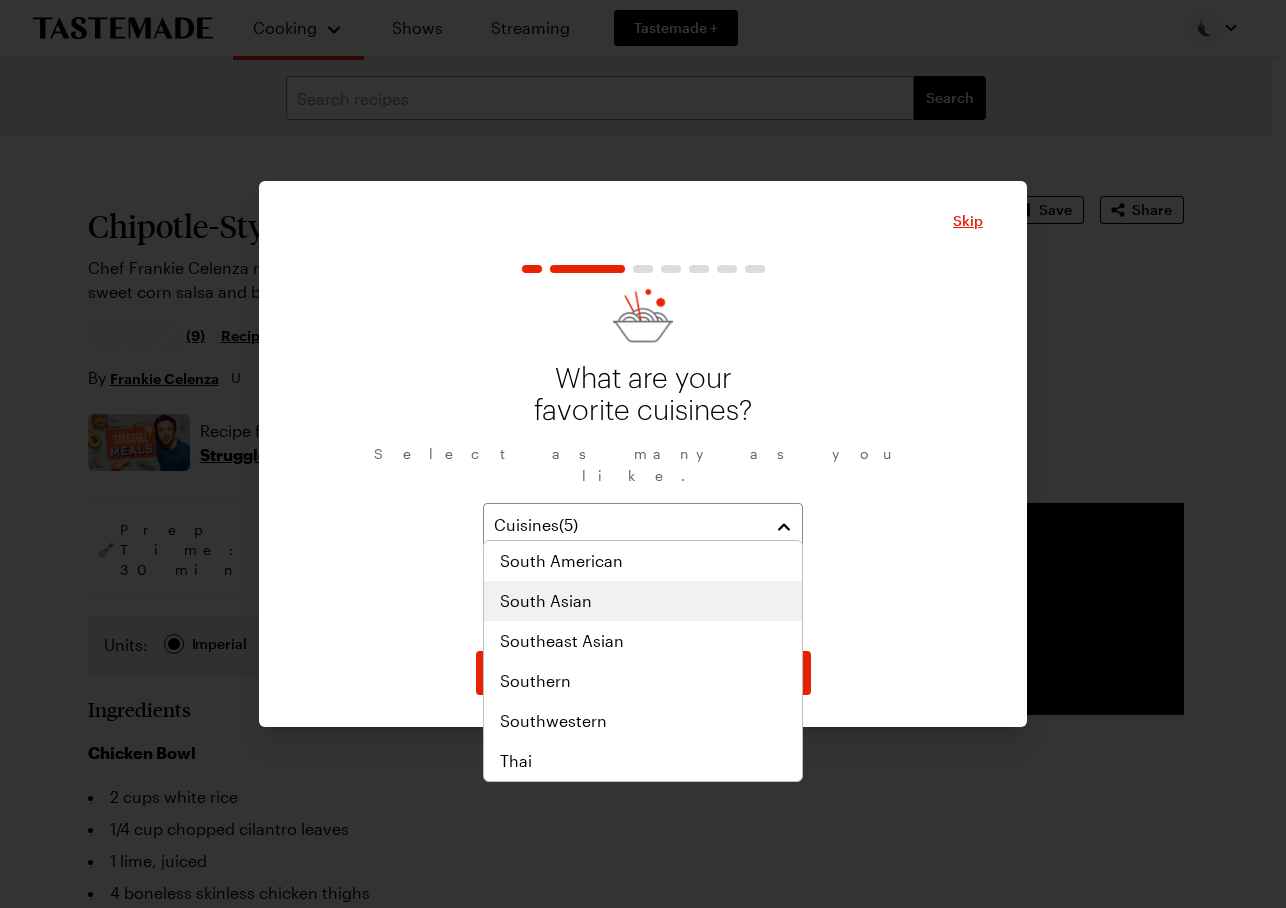 click on "South Asian" at bounding box center [643, 601] 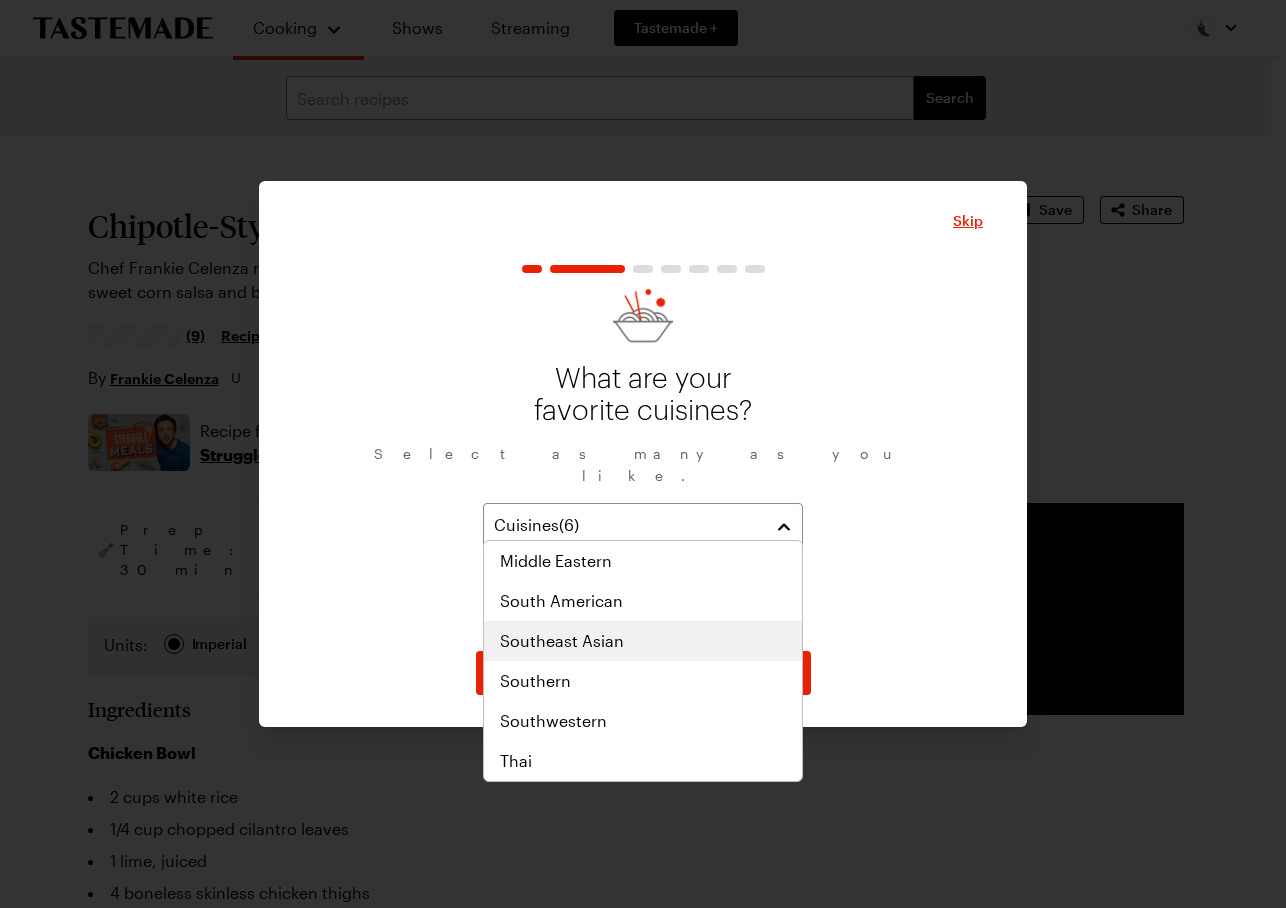 click on "Southeast Asian" at bounding box center [643, 641] 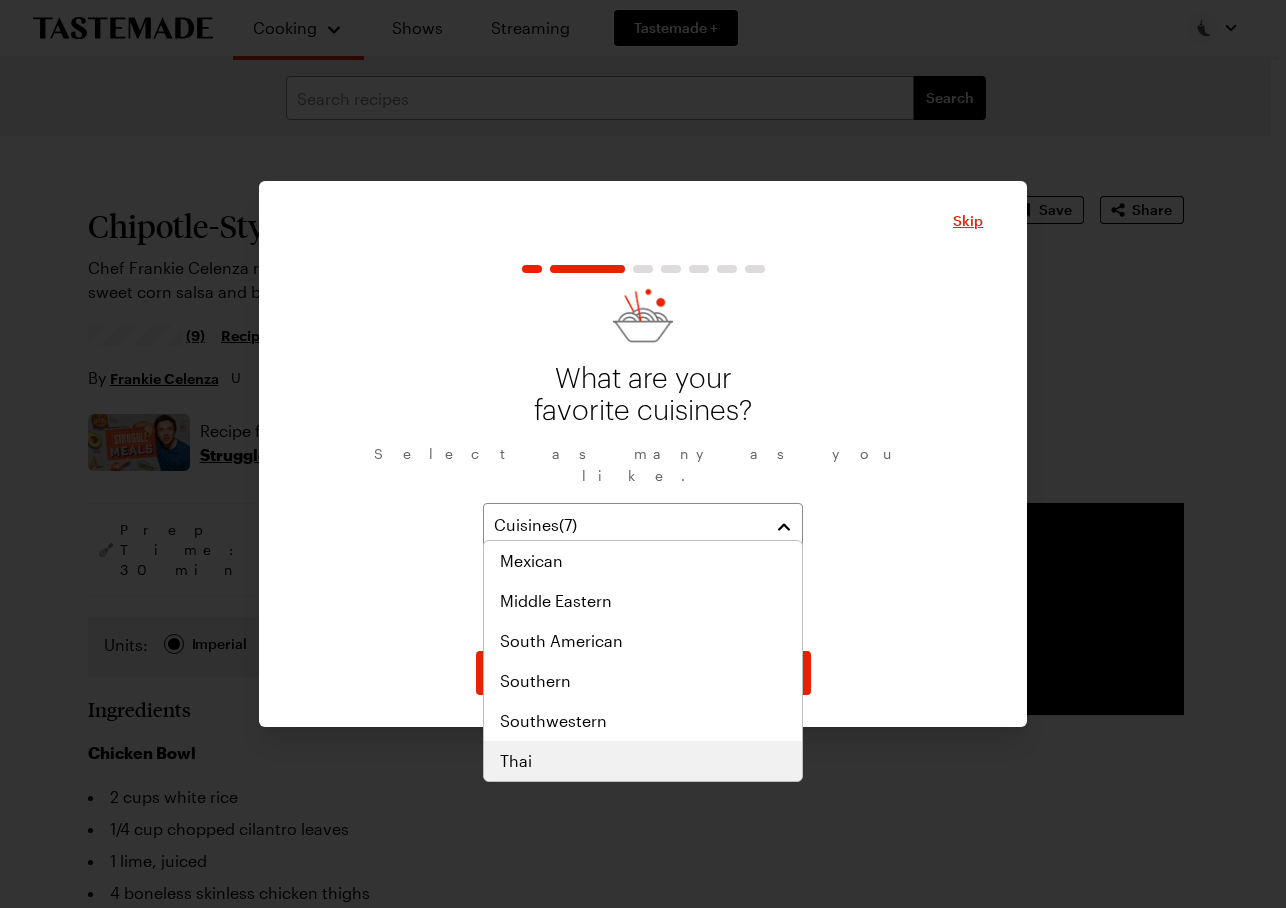 click on "Thai" at bounding box center (643, 761) 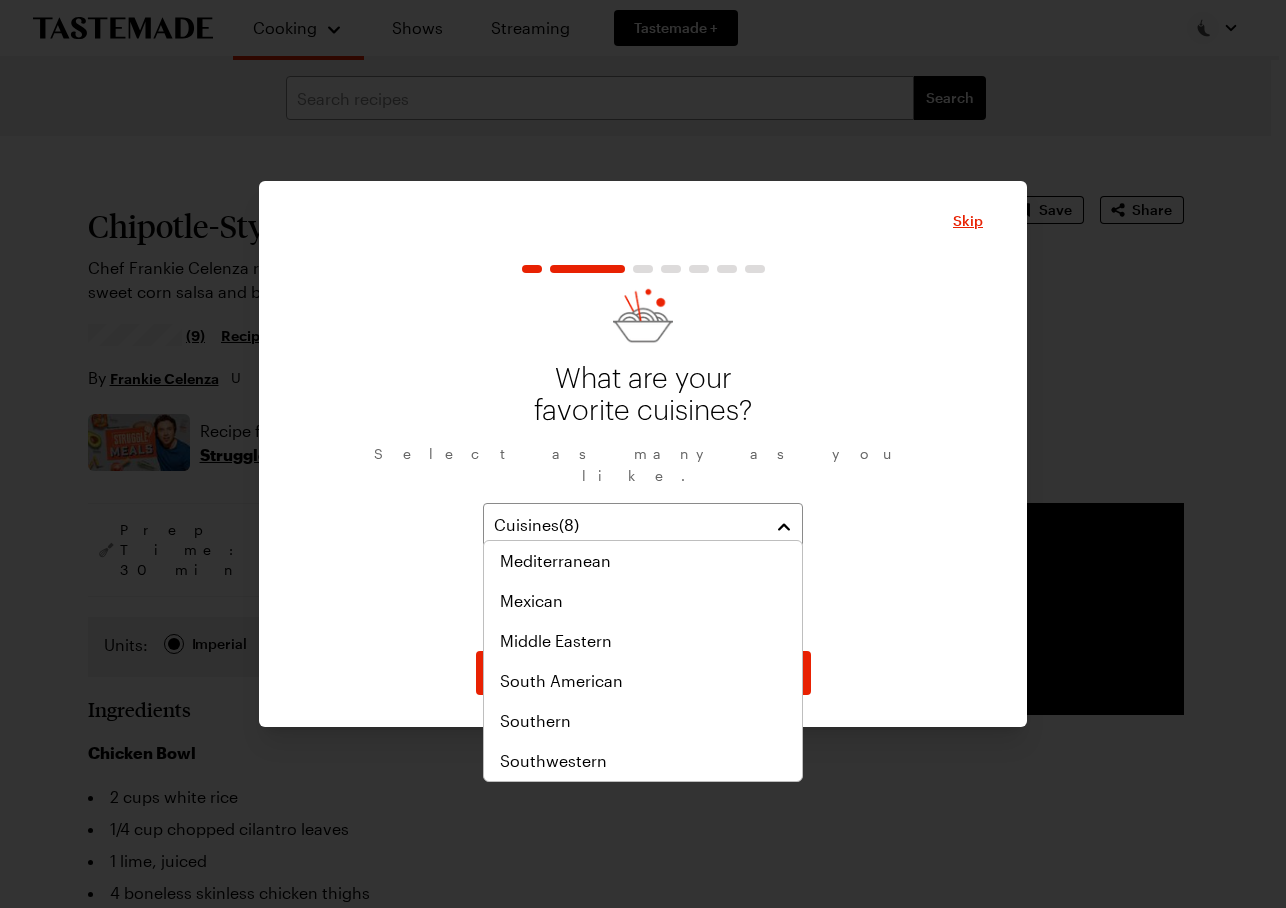 click on "What are your favorite cuisines? Select as many as you like. Cuisines  ( 8 ) Japanese Korean Chinese Indian Polynesian South Asian Southeast Asian Thai" at bounding box center (643, 462) 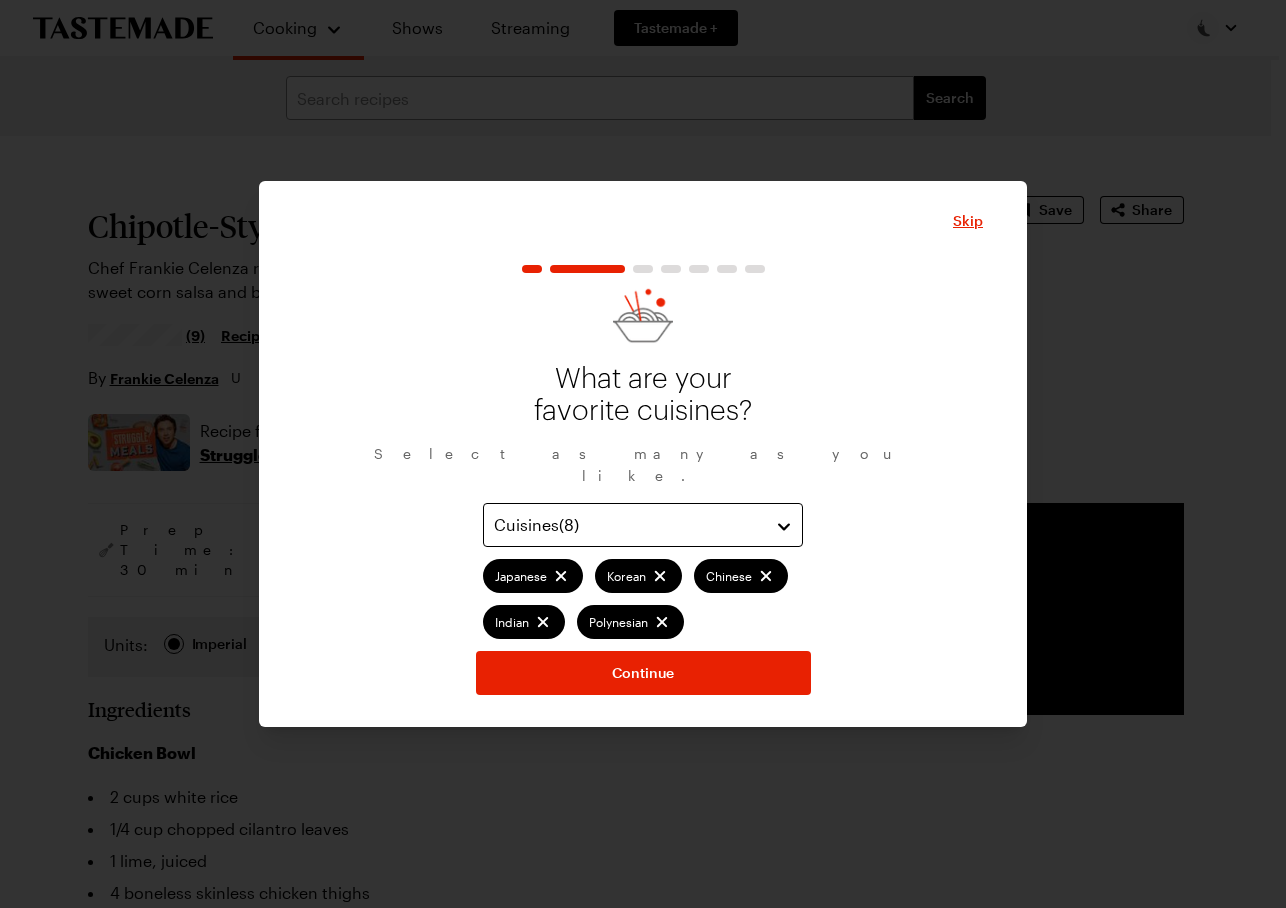 click on "Cuisines  ( 8 )" at bounding box center (628, 525) 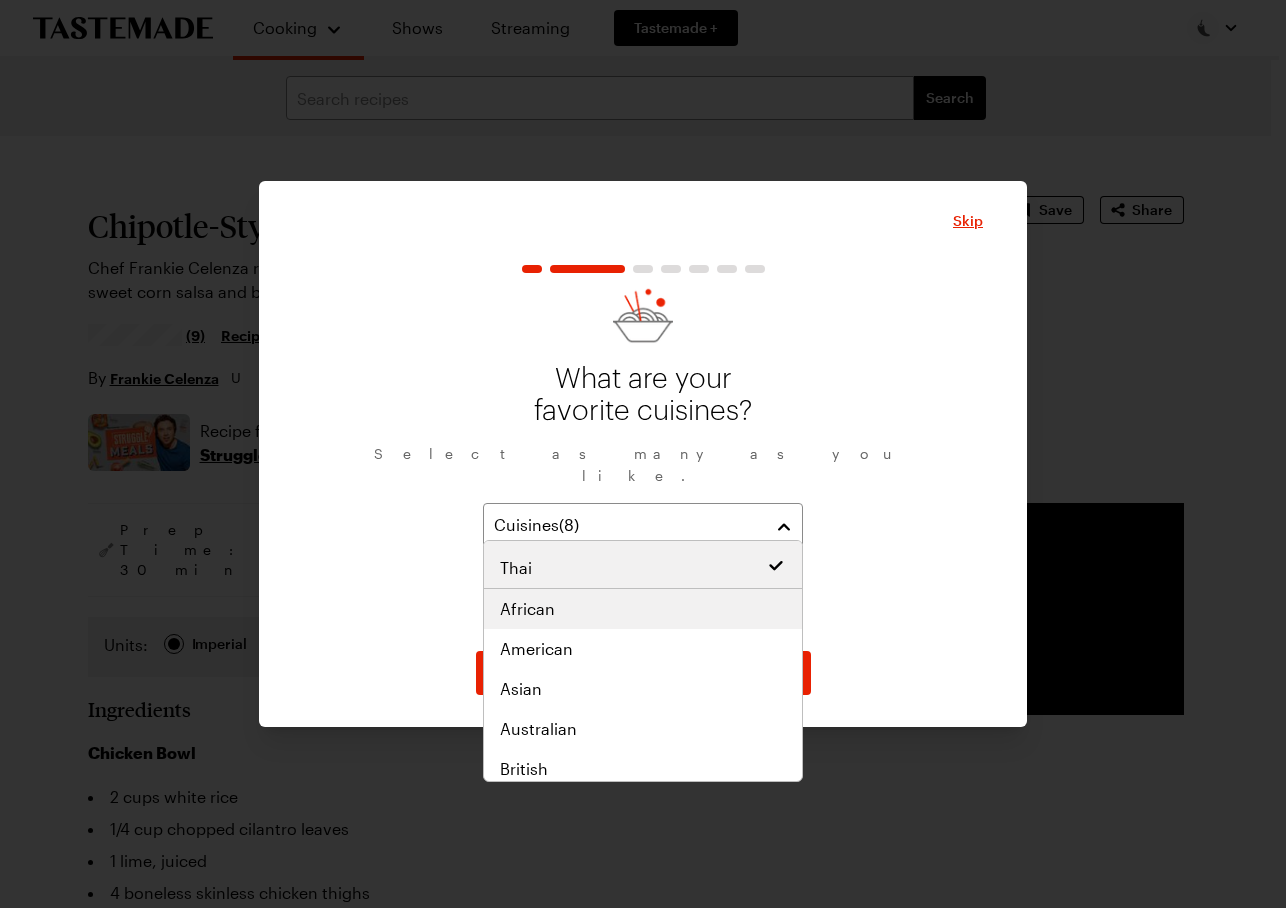 scroll, scrollTop: 300, scrollLeft: 0, axis: vertical 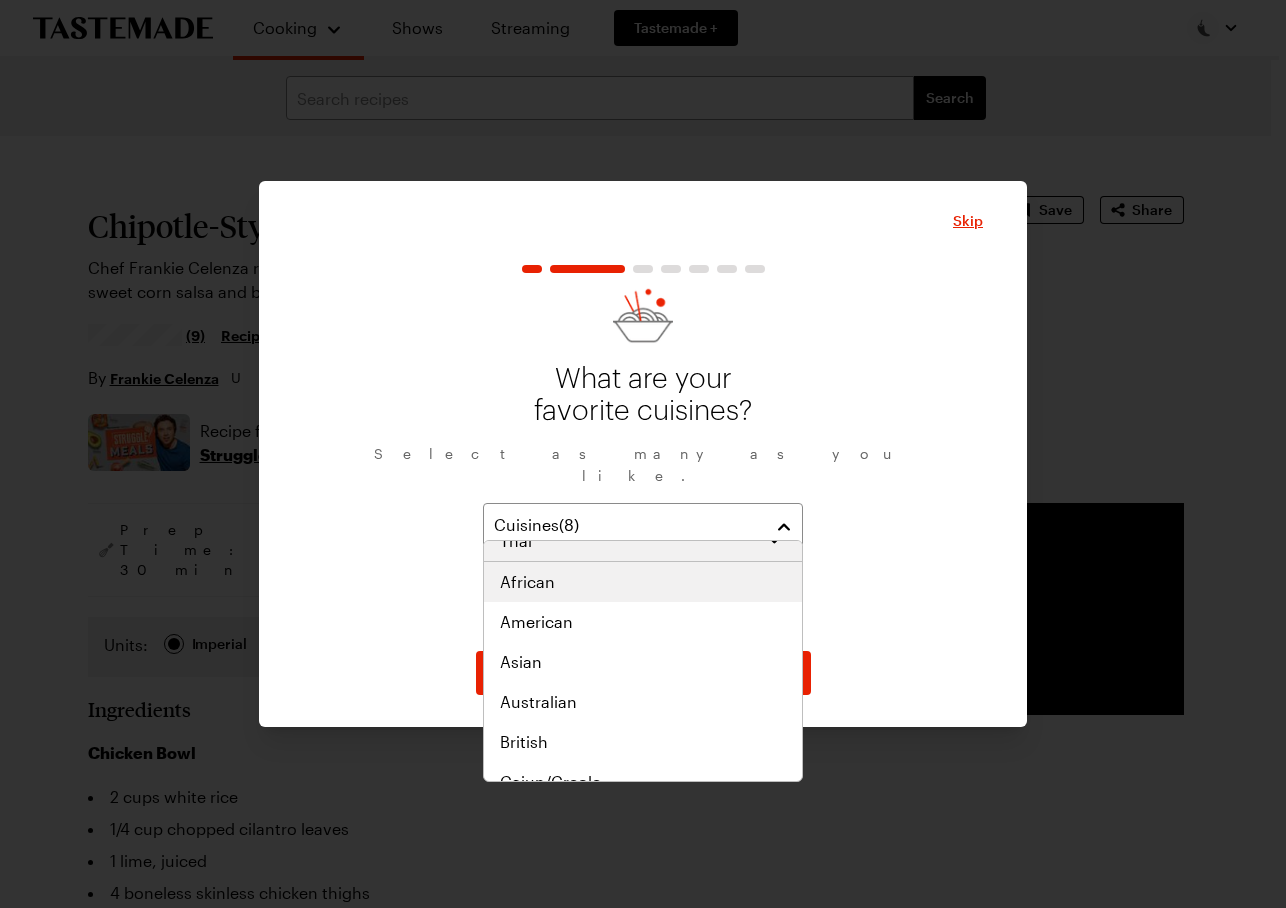click on "African" at bounding box center (643, 582) 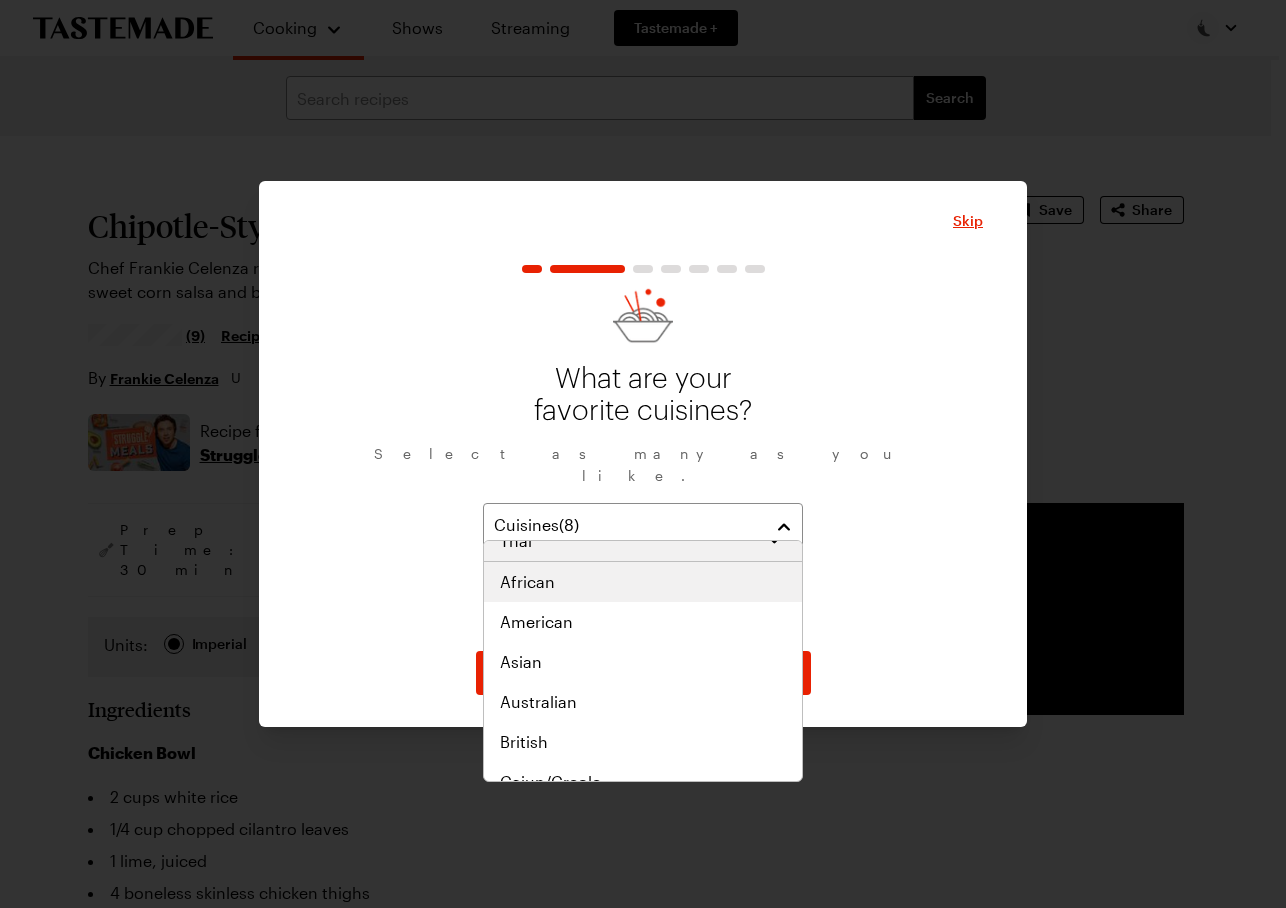 scroll, scrollTop: 340, scrollLeft: 0, axis: vertical 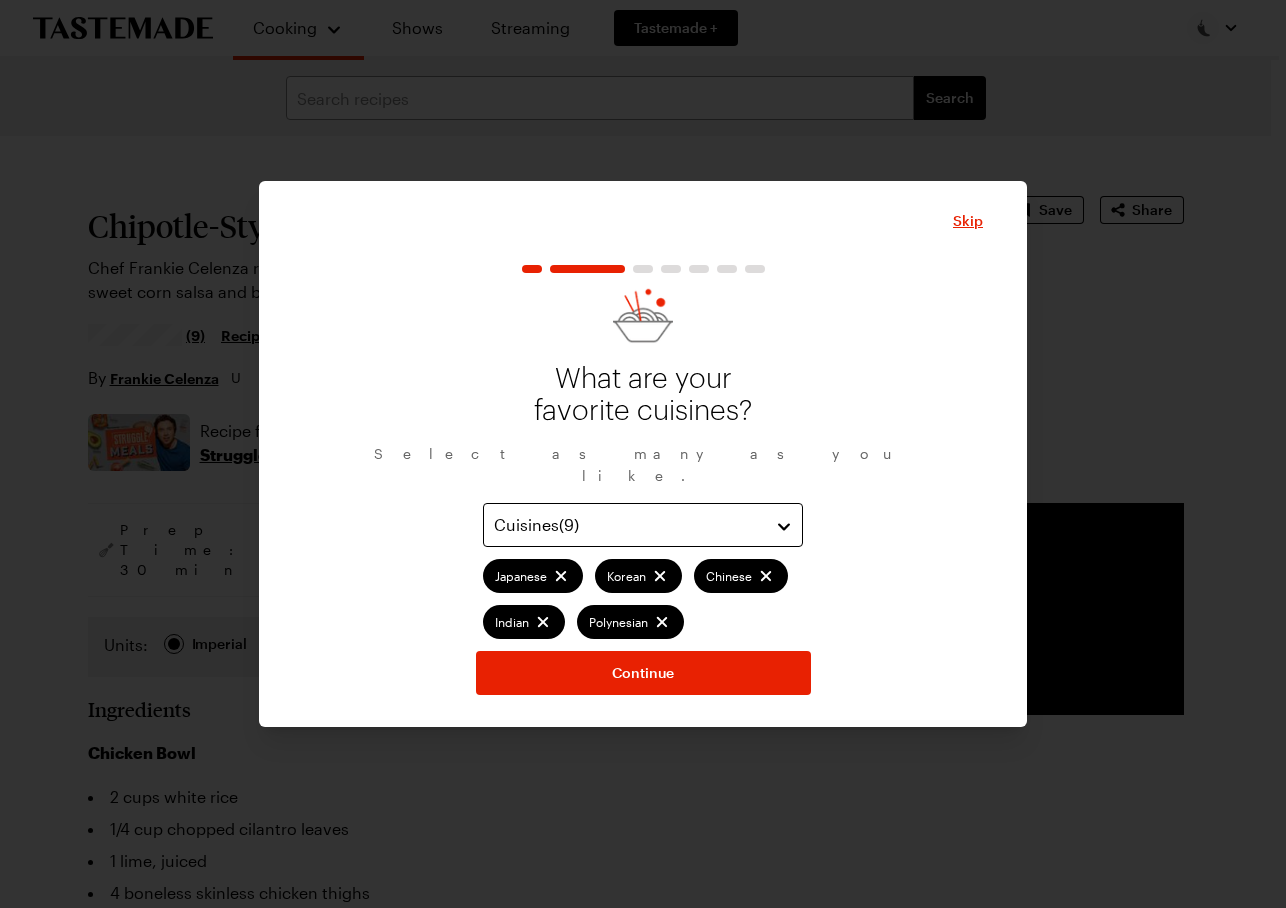 click on "Cuisines  ( 9 )" at bounding box center [628, 525] 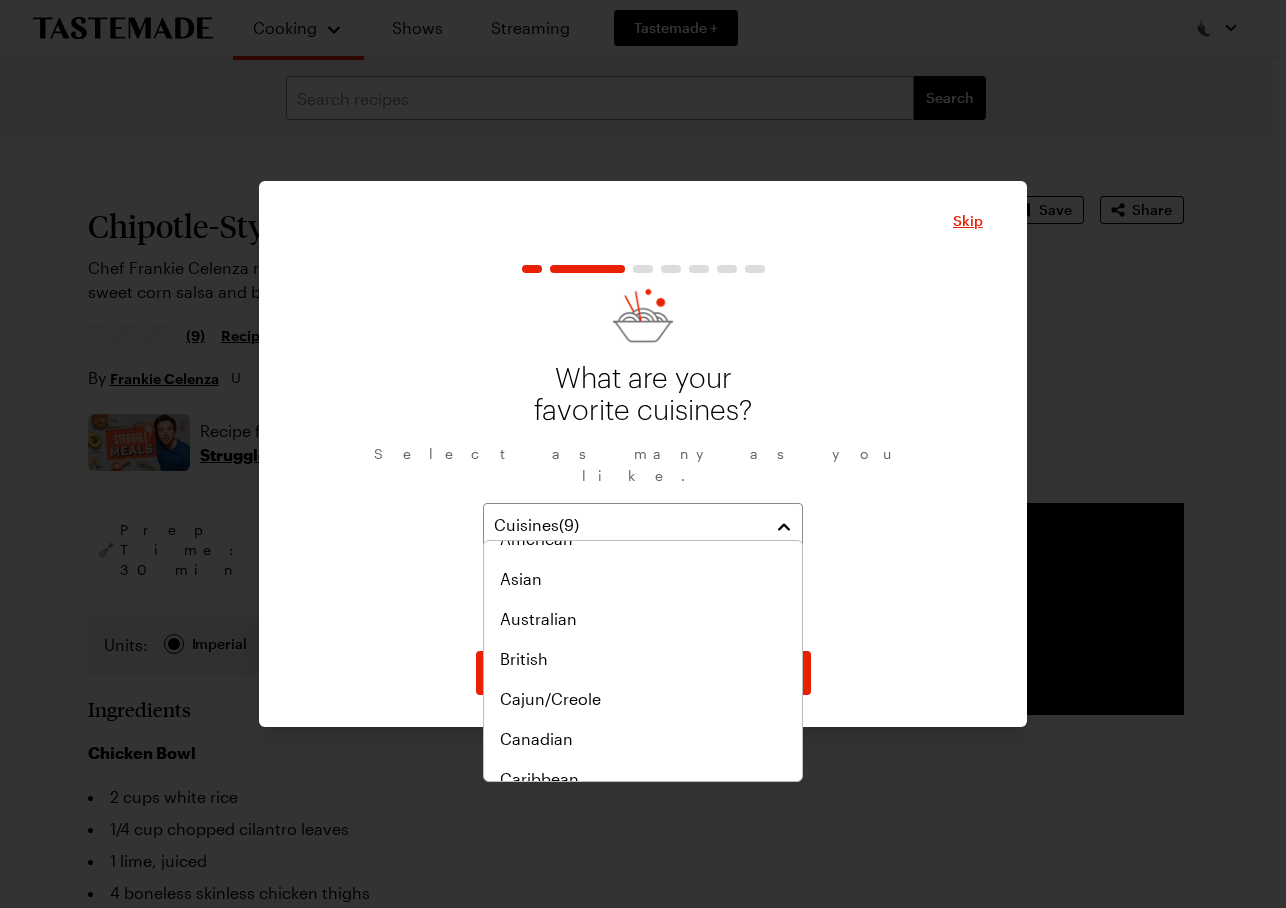scroll, scrollTop: 400, scrollLeft: 0, axis: vertical 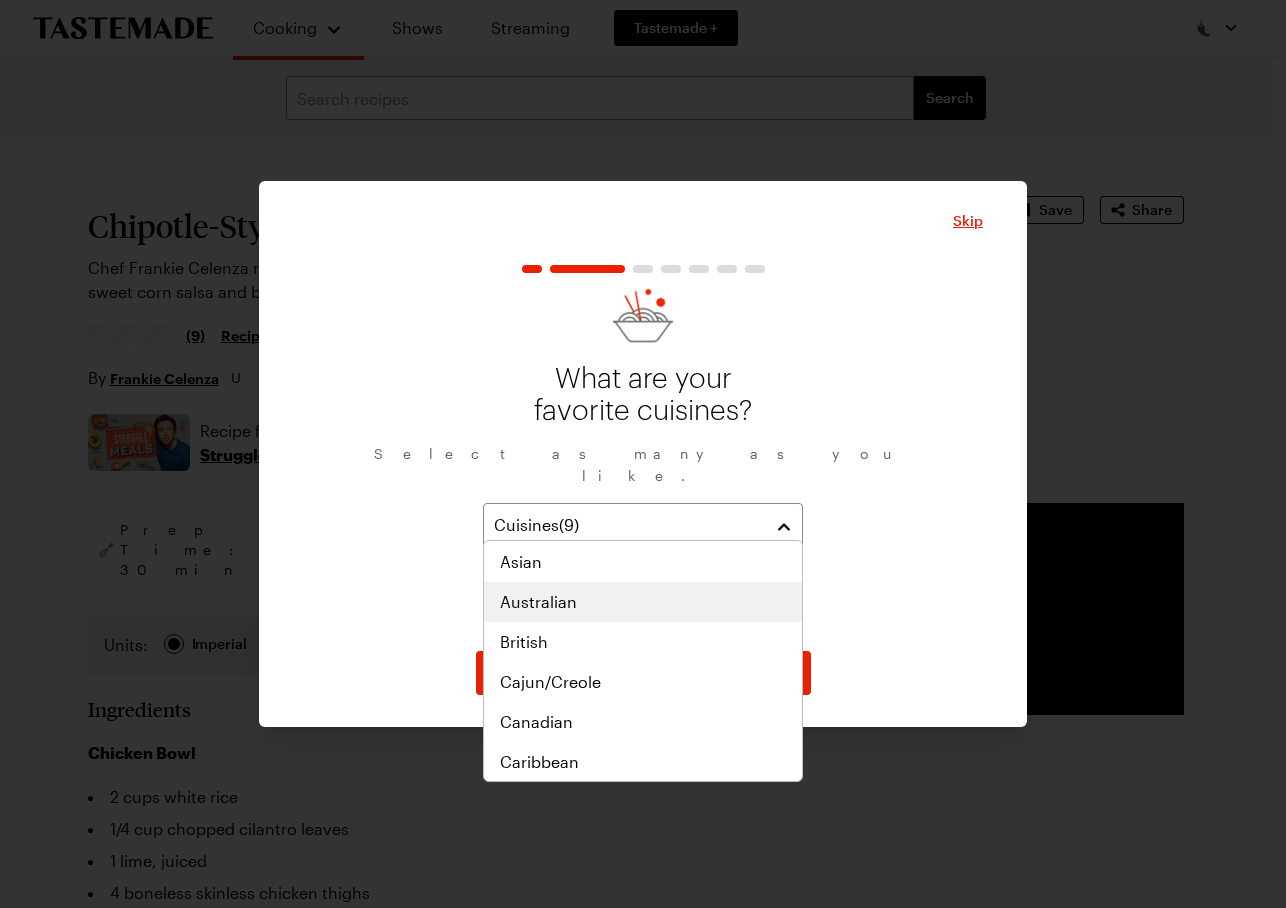 click on "Australian" at bounding box center (643, 602) 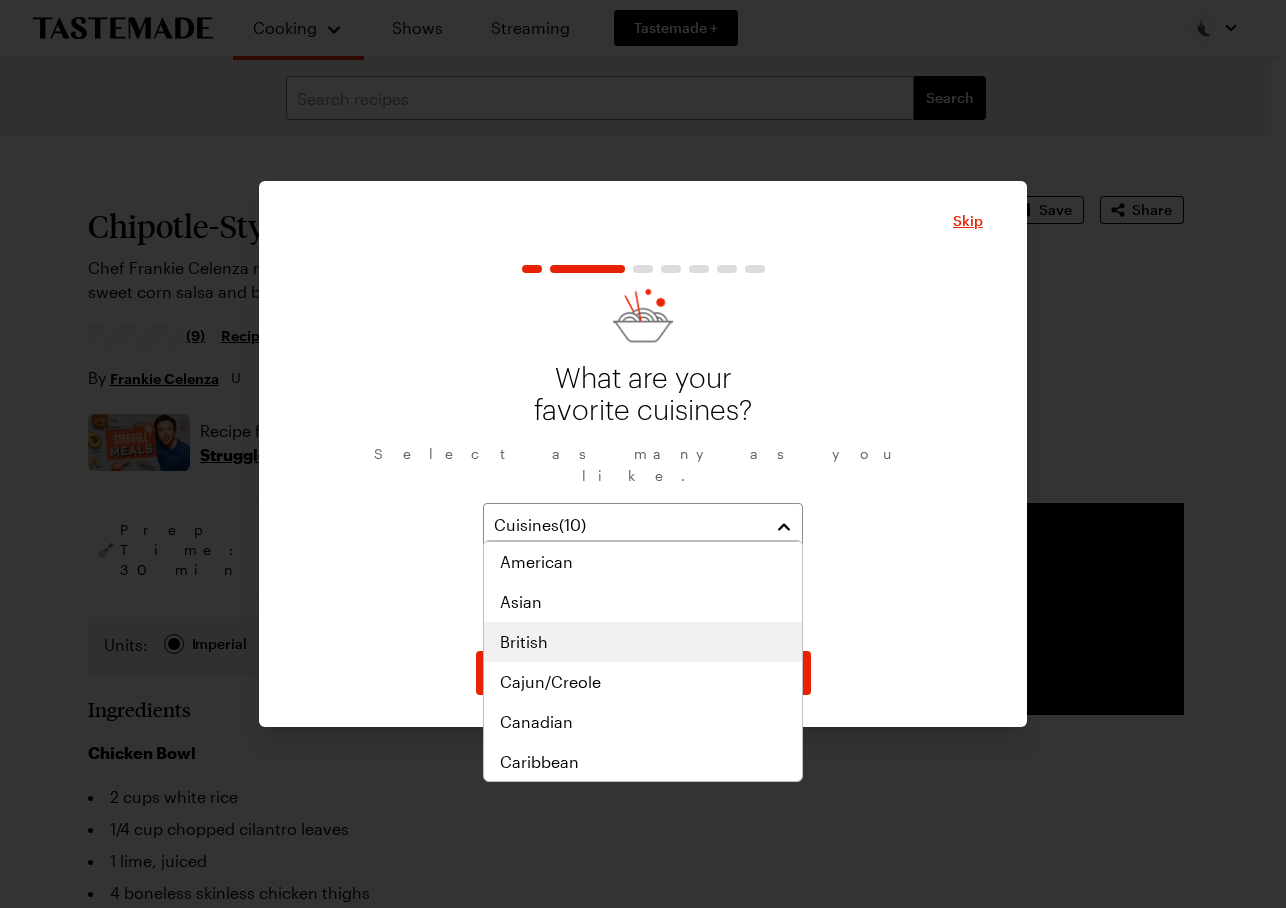 scroll, scrollTop: 440, scrollLeft: 0, axis: vertical 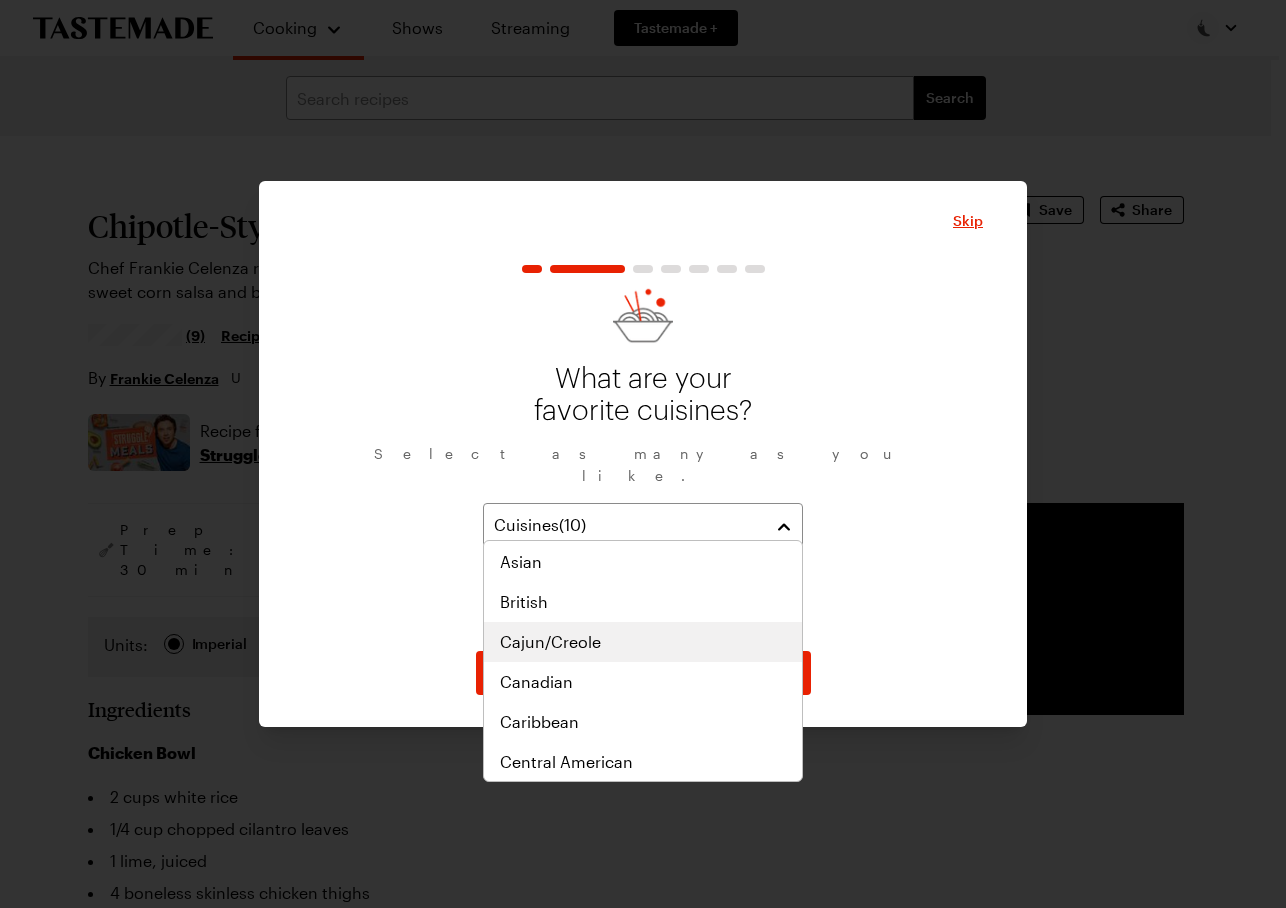 click on "Cajun/Creole" at bounding box center (643, 642) 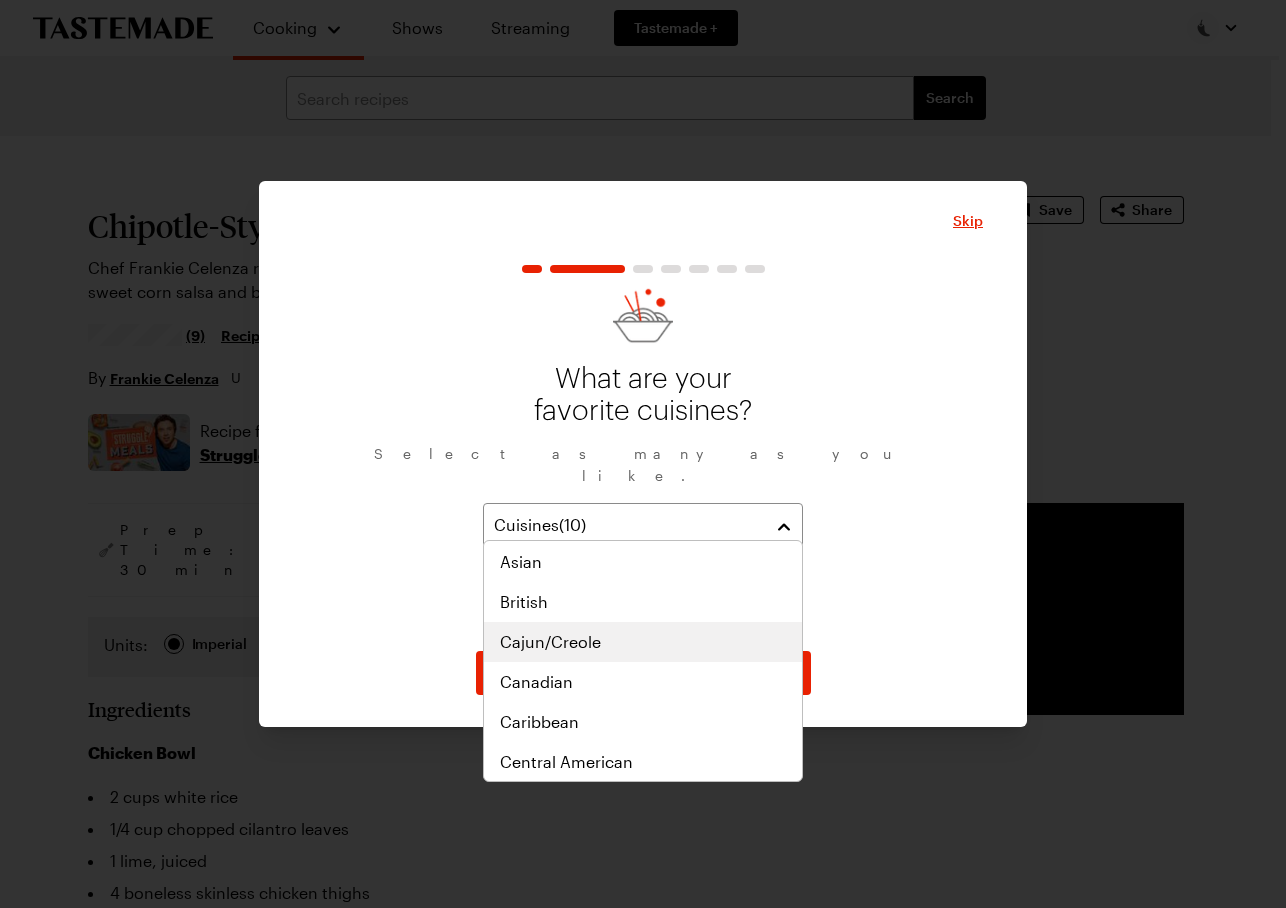 scroll, scrollTop: 480, scrollLeft: 0, axis: vertical 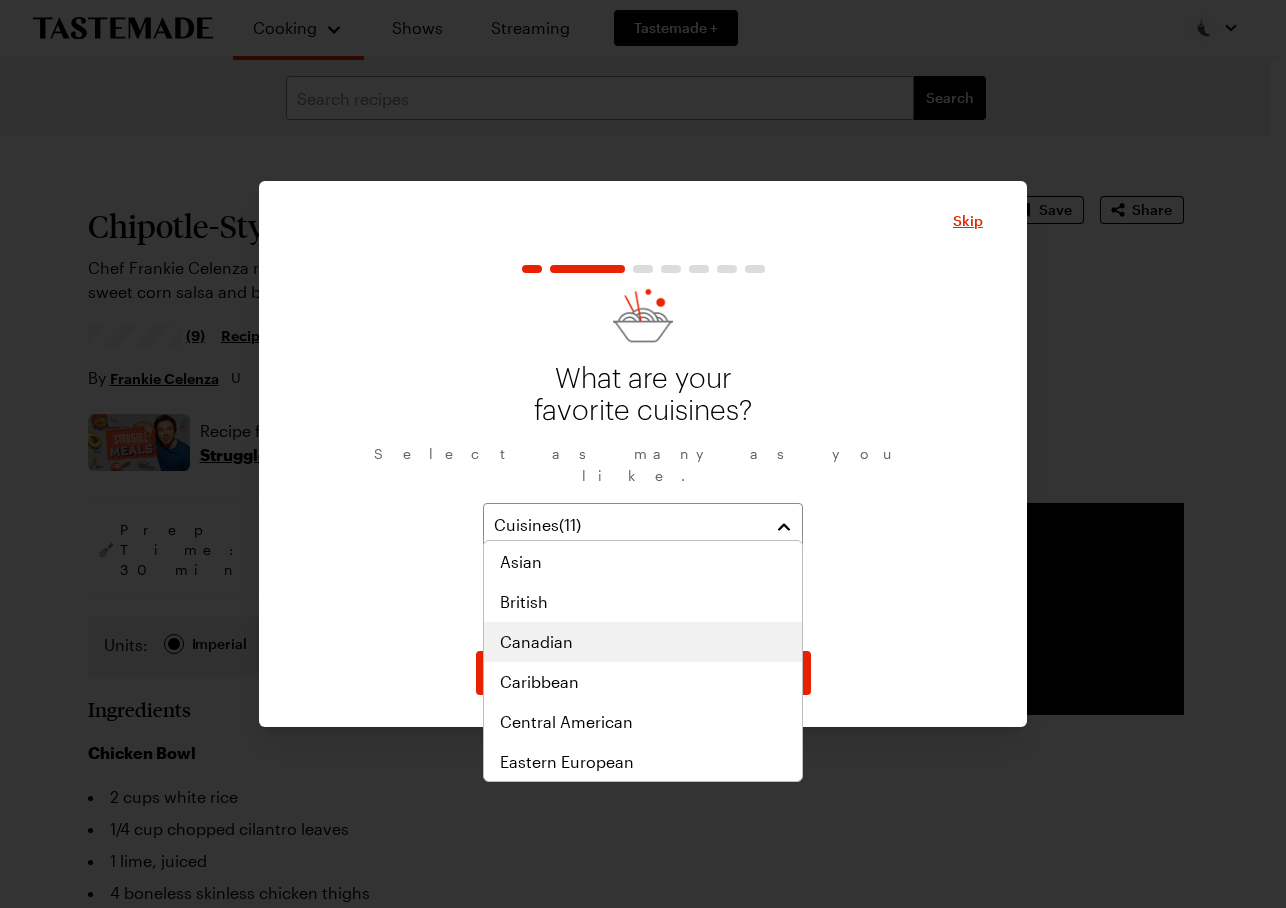 click on "Canadian" at bounding box center (643, 642) 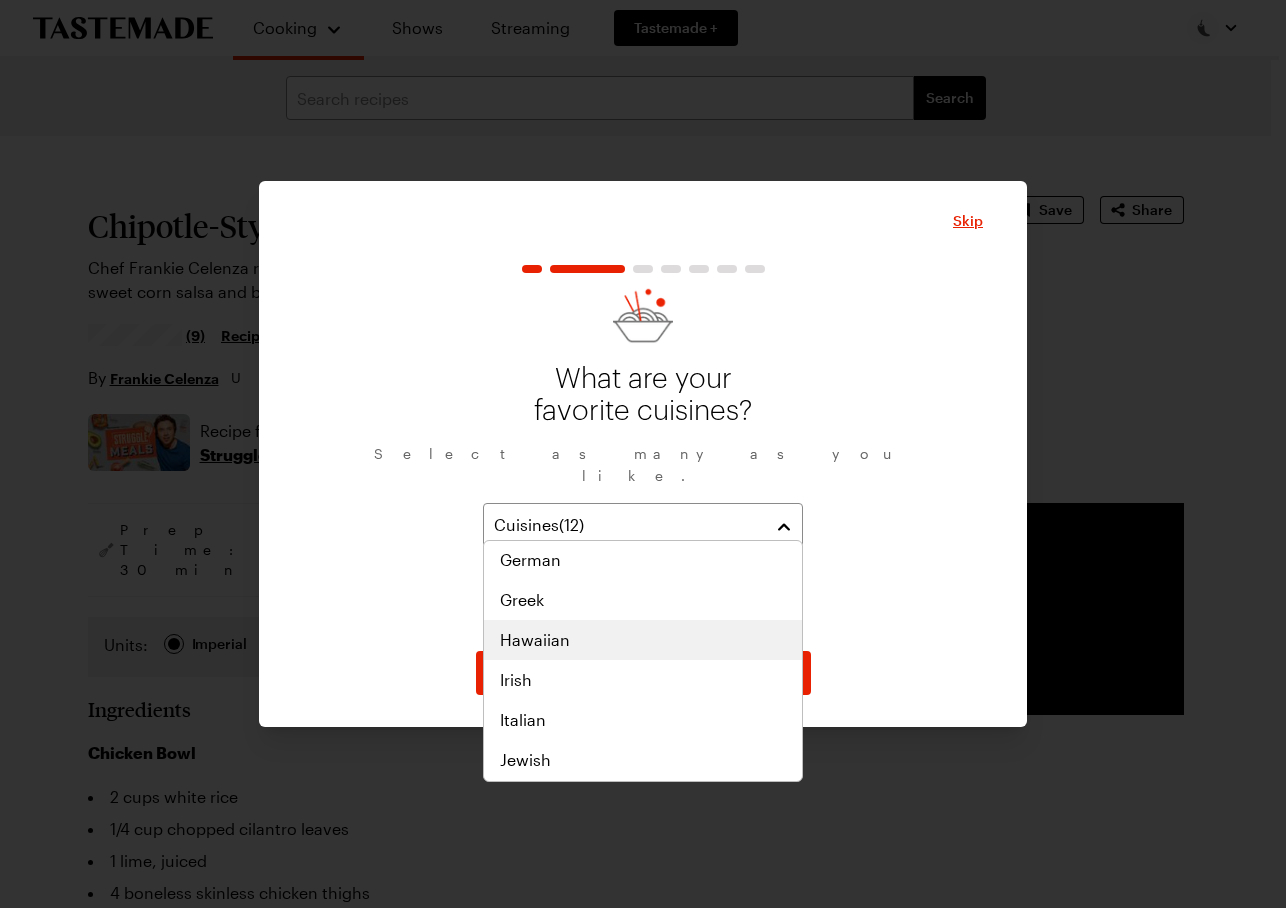 scroll, scrollTop: 820, scrollLeft: 0, axis: vertical 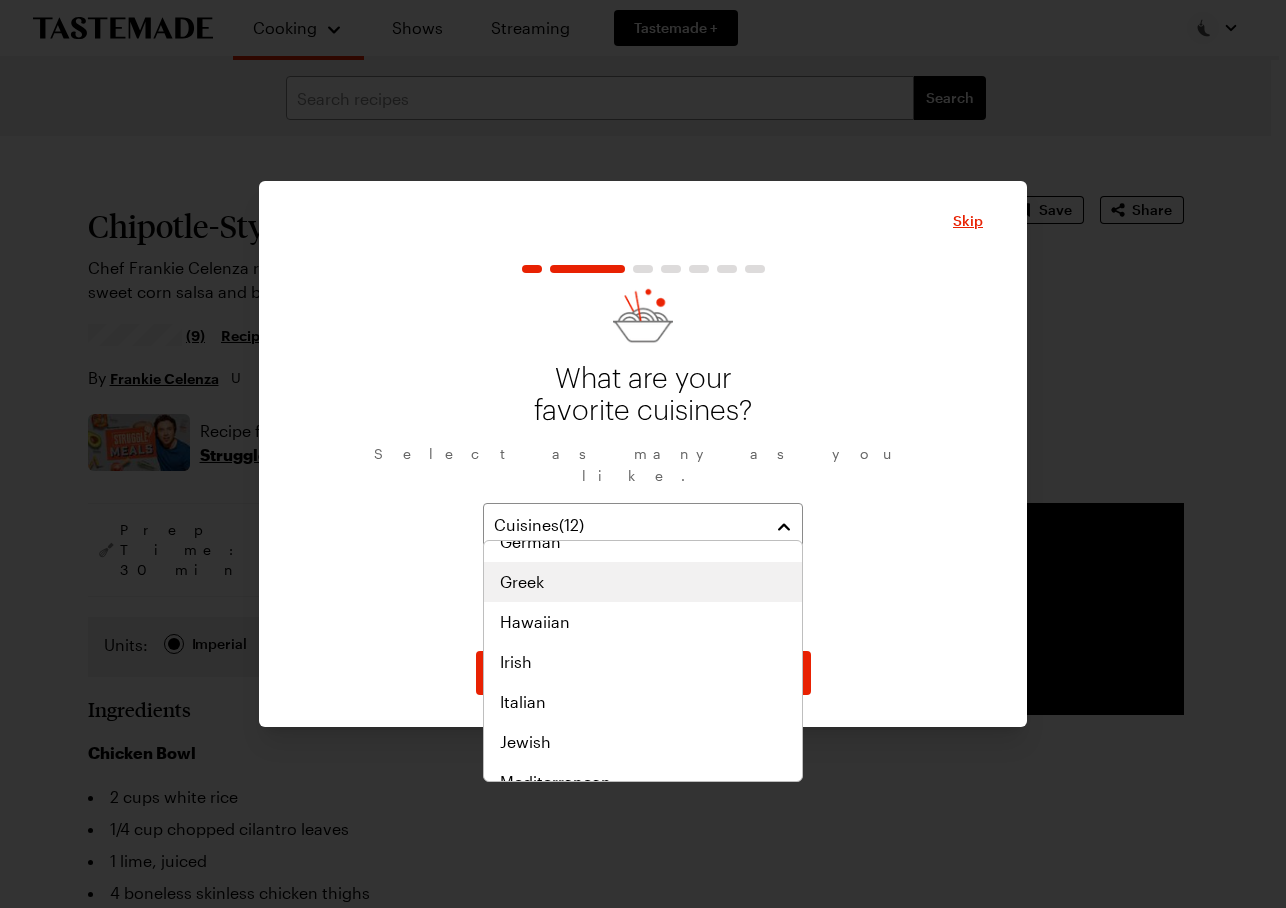 click on "Greek" at bounding box center (643, 582) 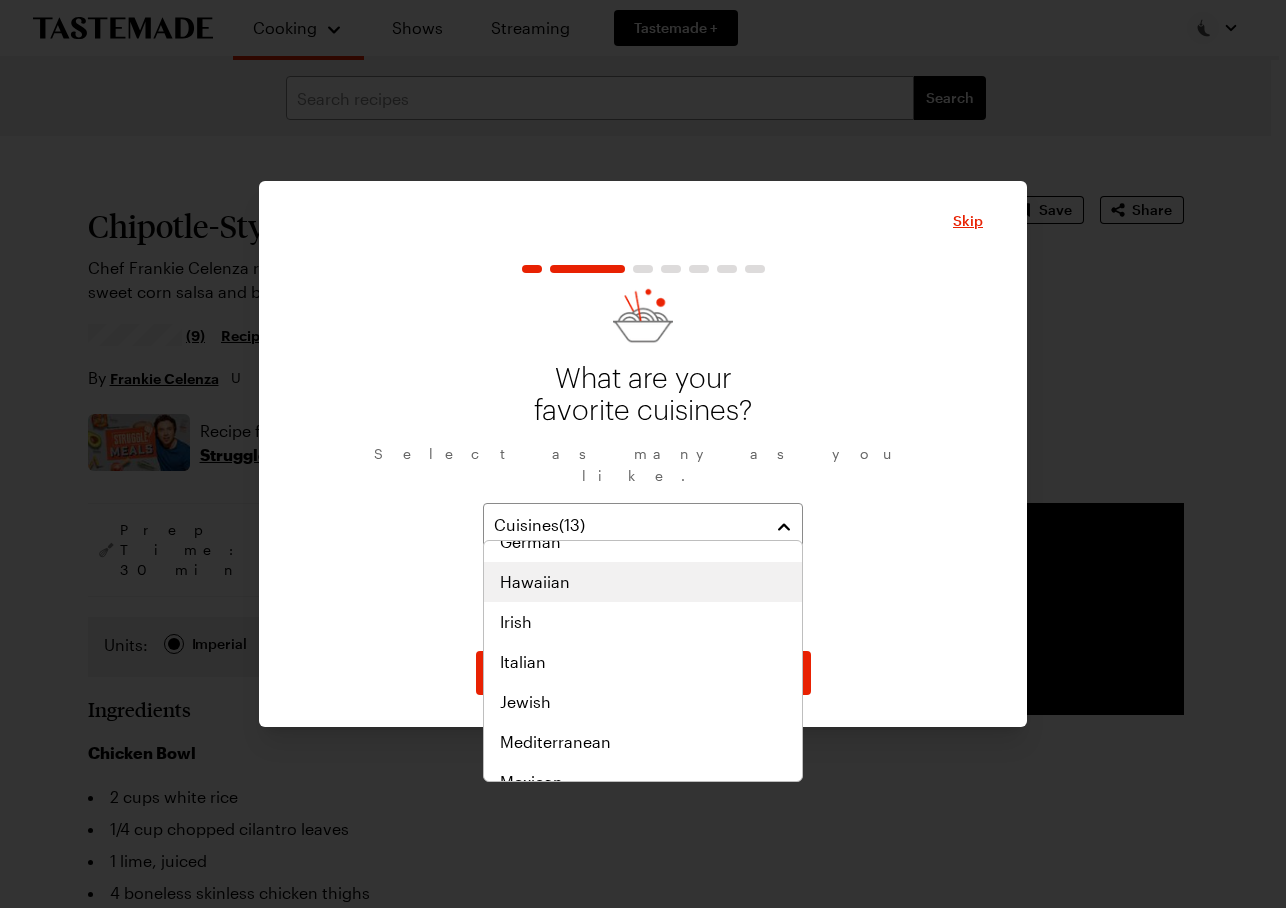 click on "Hawaiian" at bounding box center (643, 582) 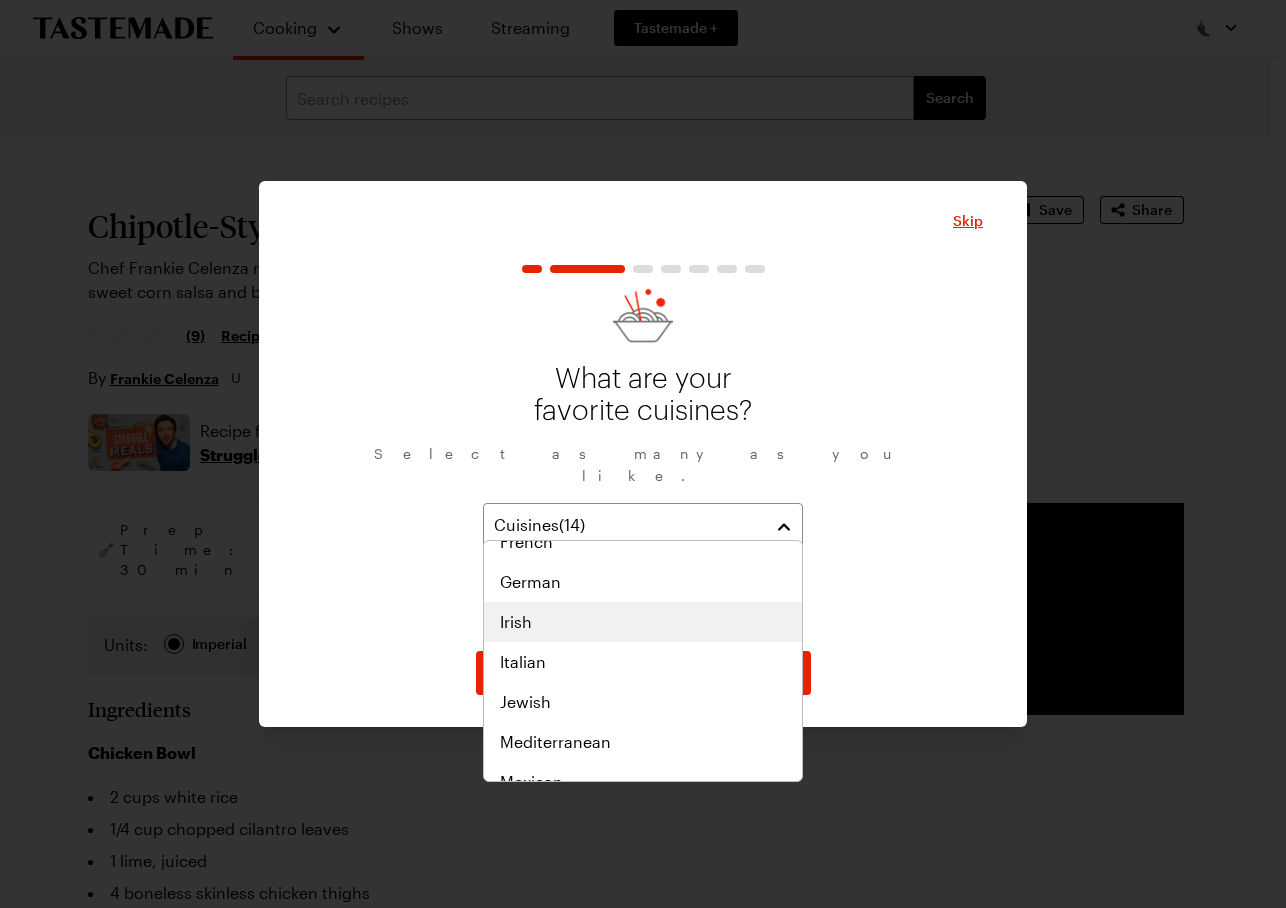 scroll, scrollTop: 900, scrollLeft: 0, axis: vertical 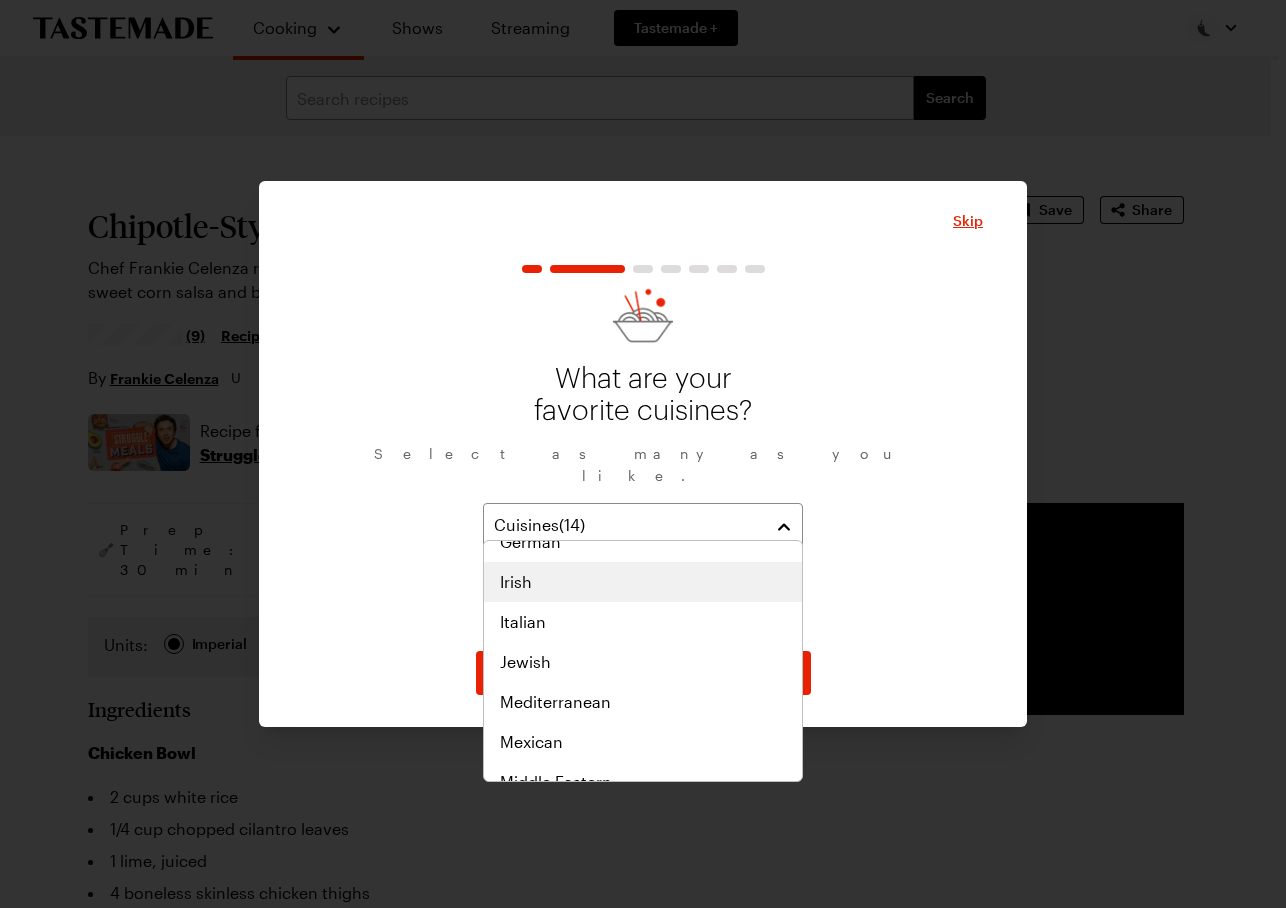 click on "Irish" at bounding box center (643, 582) 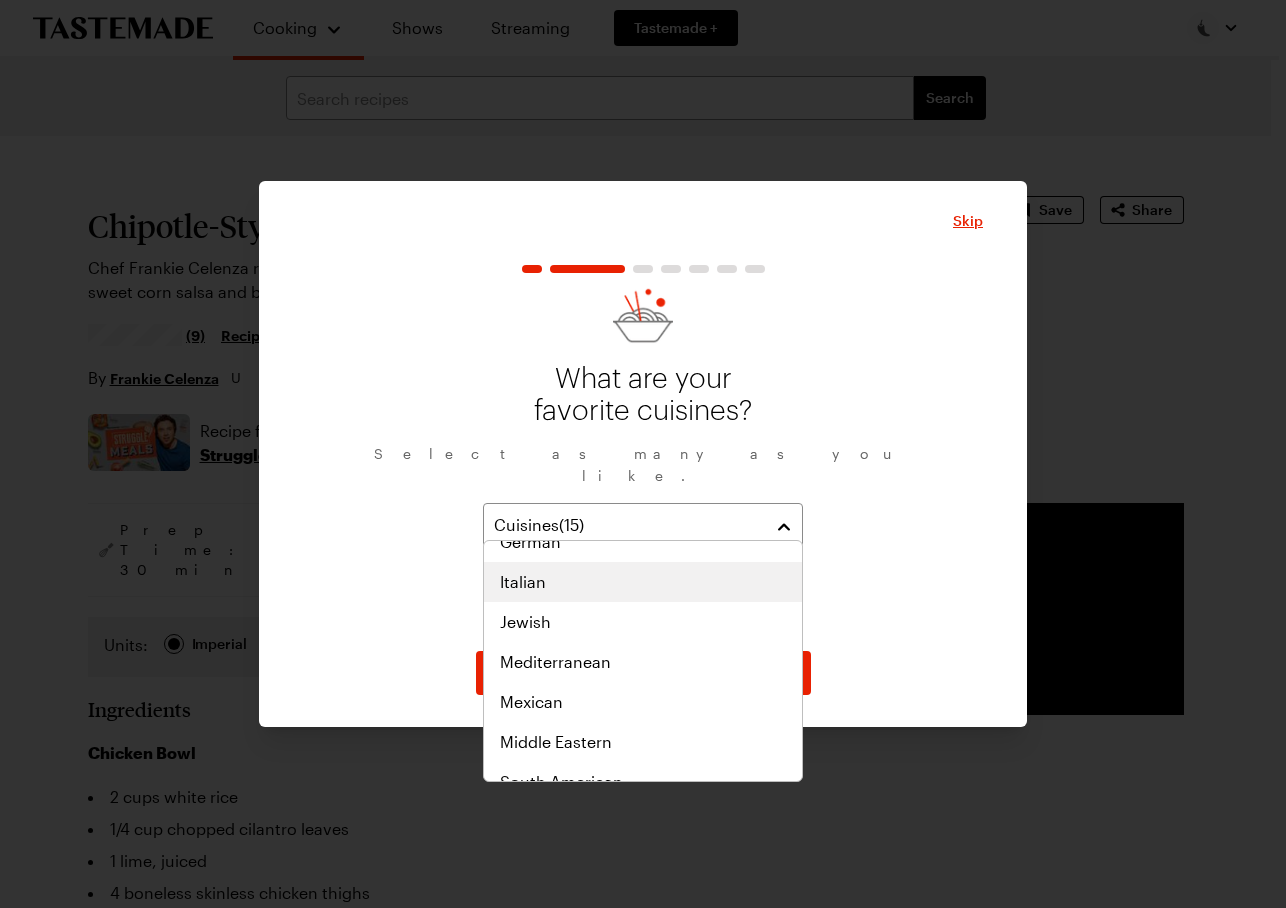 scroll, scrollTop: 1040, scrollLeft: 0, axis: vertical 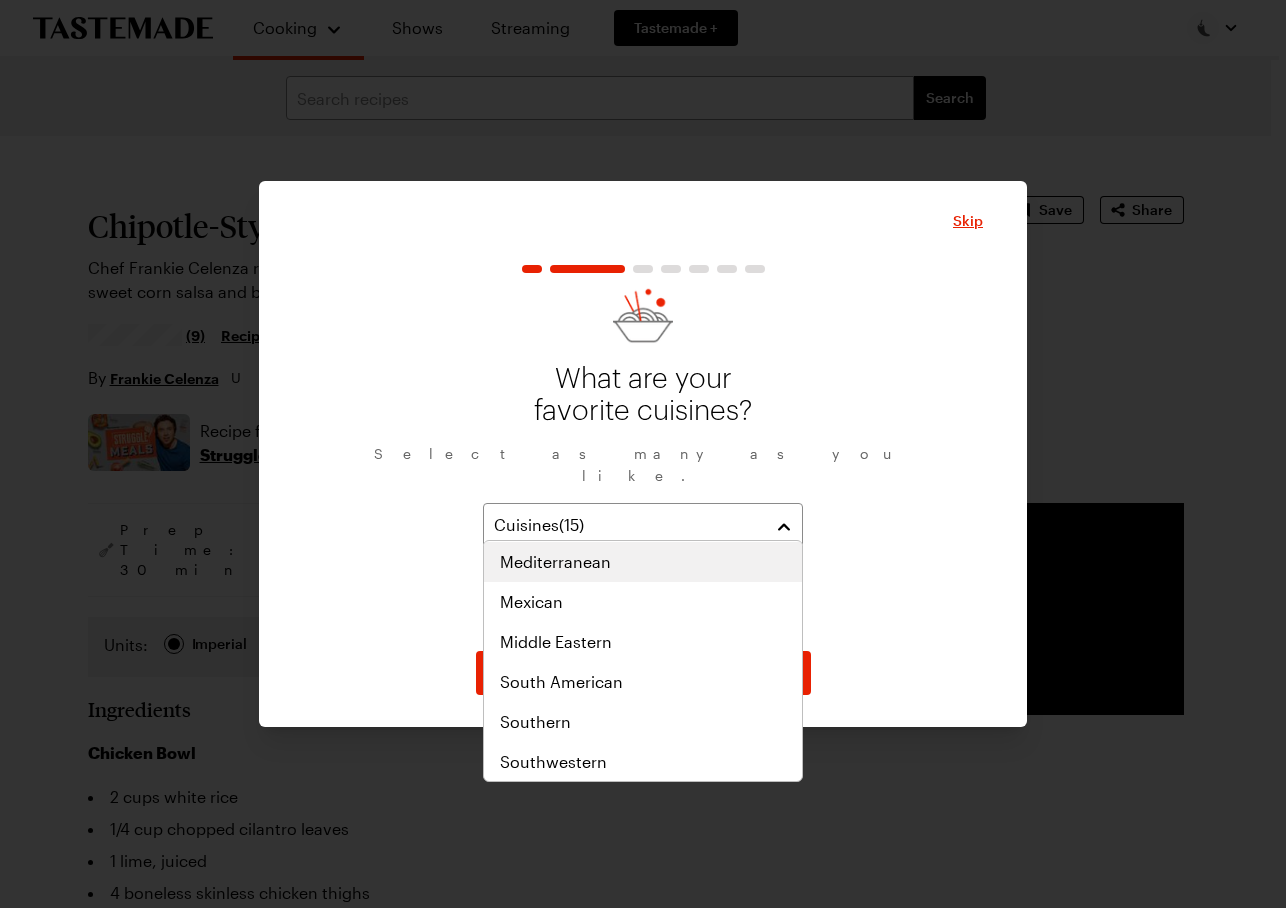 click on "Mediterranean" at bounding box center [643, 562] 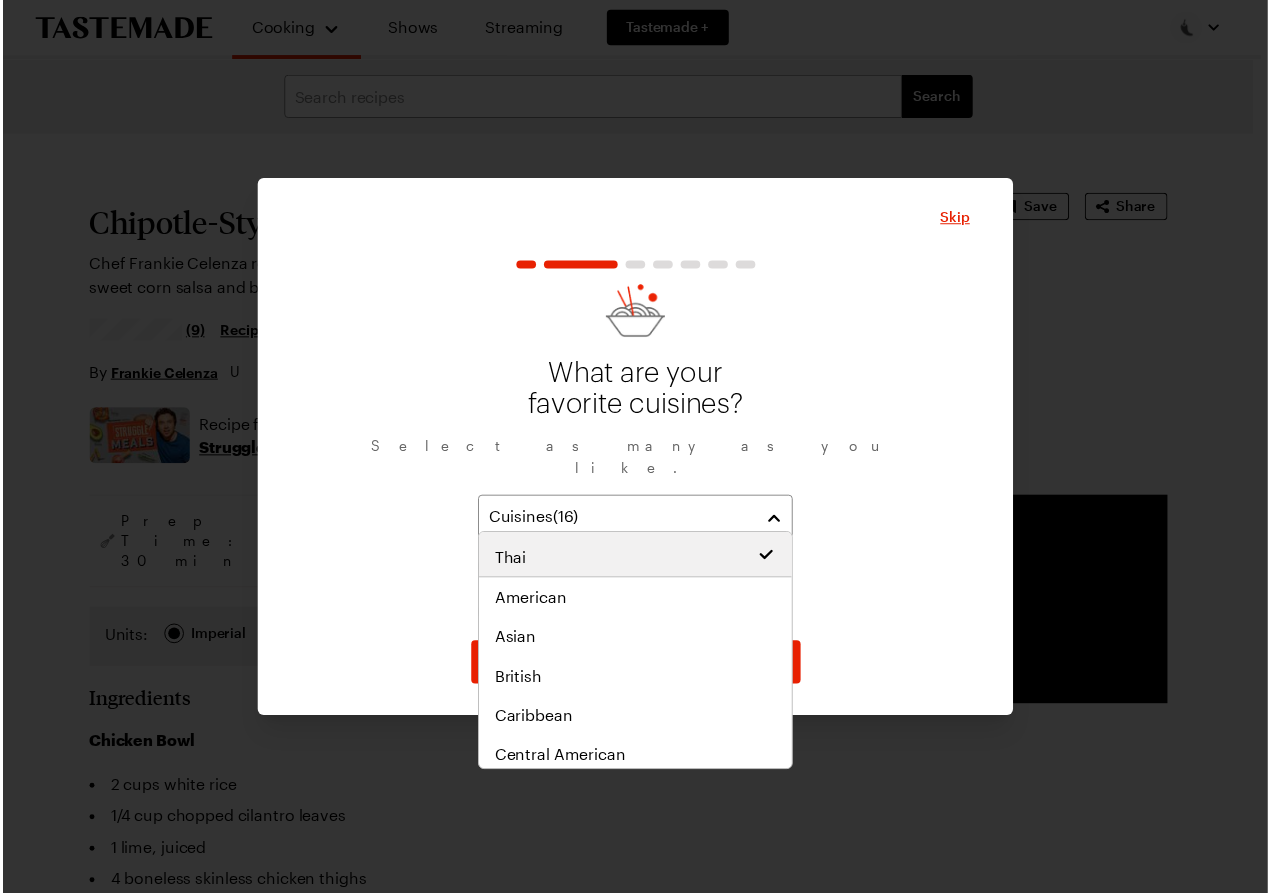 scroll, scrollTop: 641, scrollLeft: 0, axis: vertical 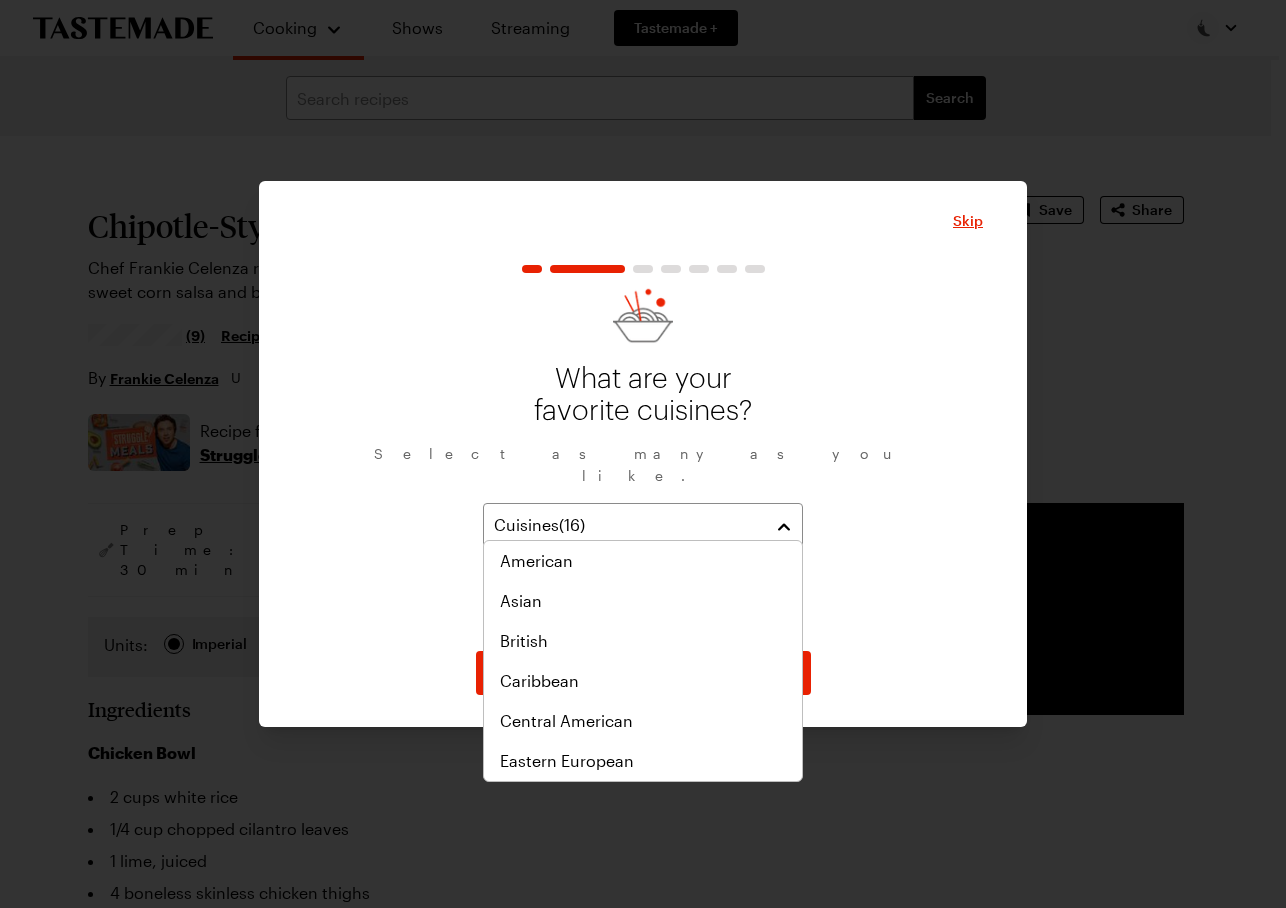 click on "What are your favorite cuisines? Select as many as you like. Cuisines  ( 16 ) Japanese Korean Chinese Indian Polynesian South Asian Southeast Asian Thai African Australian Cajun/Creole Canadian Greek Hawaiian Irish Mediterranean" at bounding box center (643, 462) 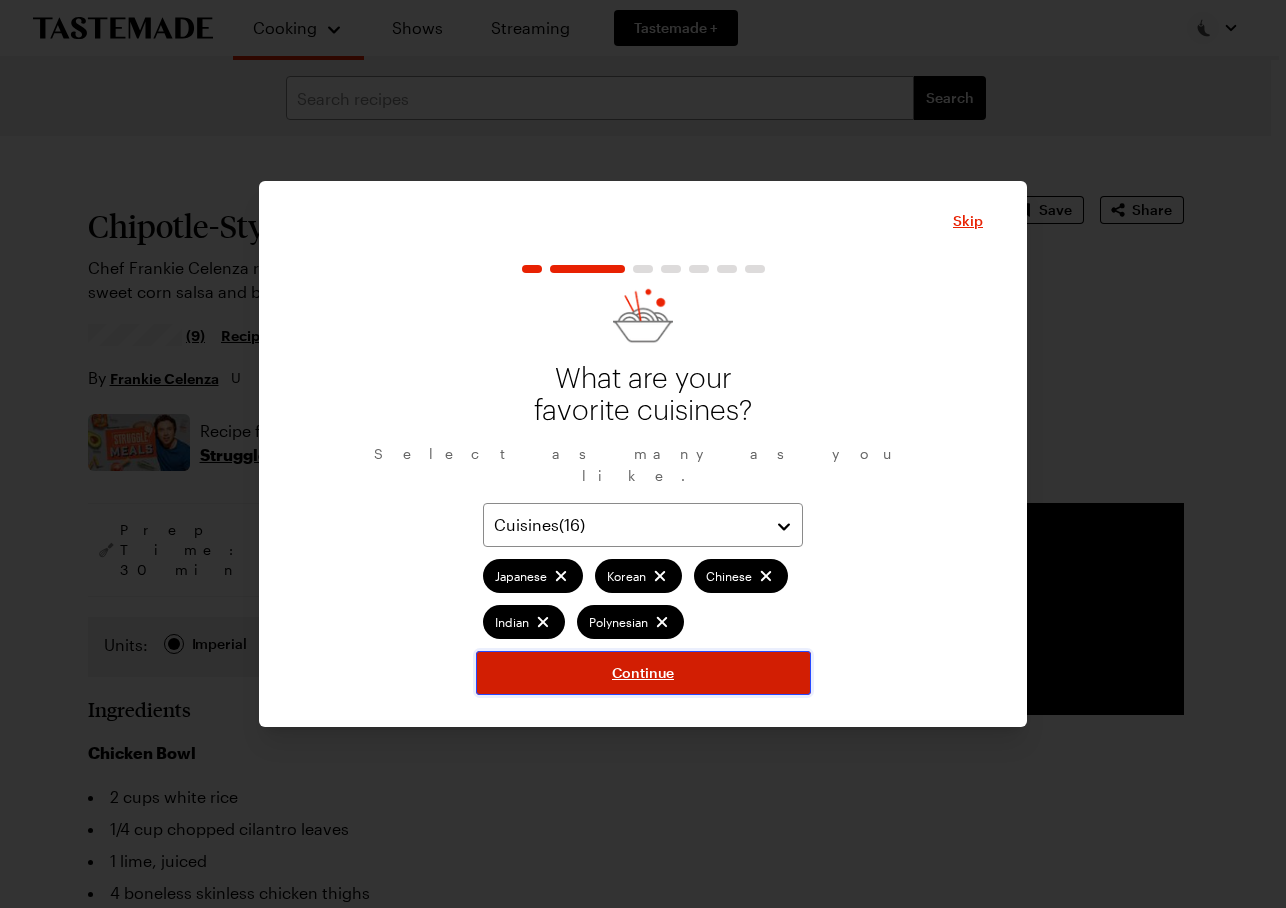 click on "Continue" at bounding box center (643, 673) 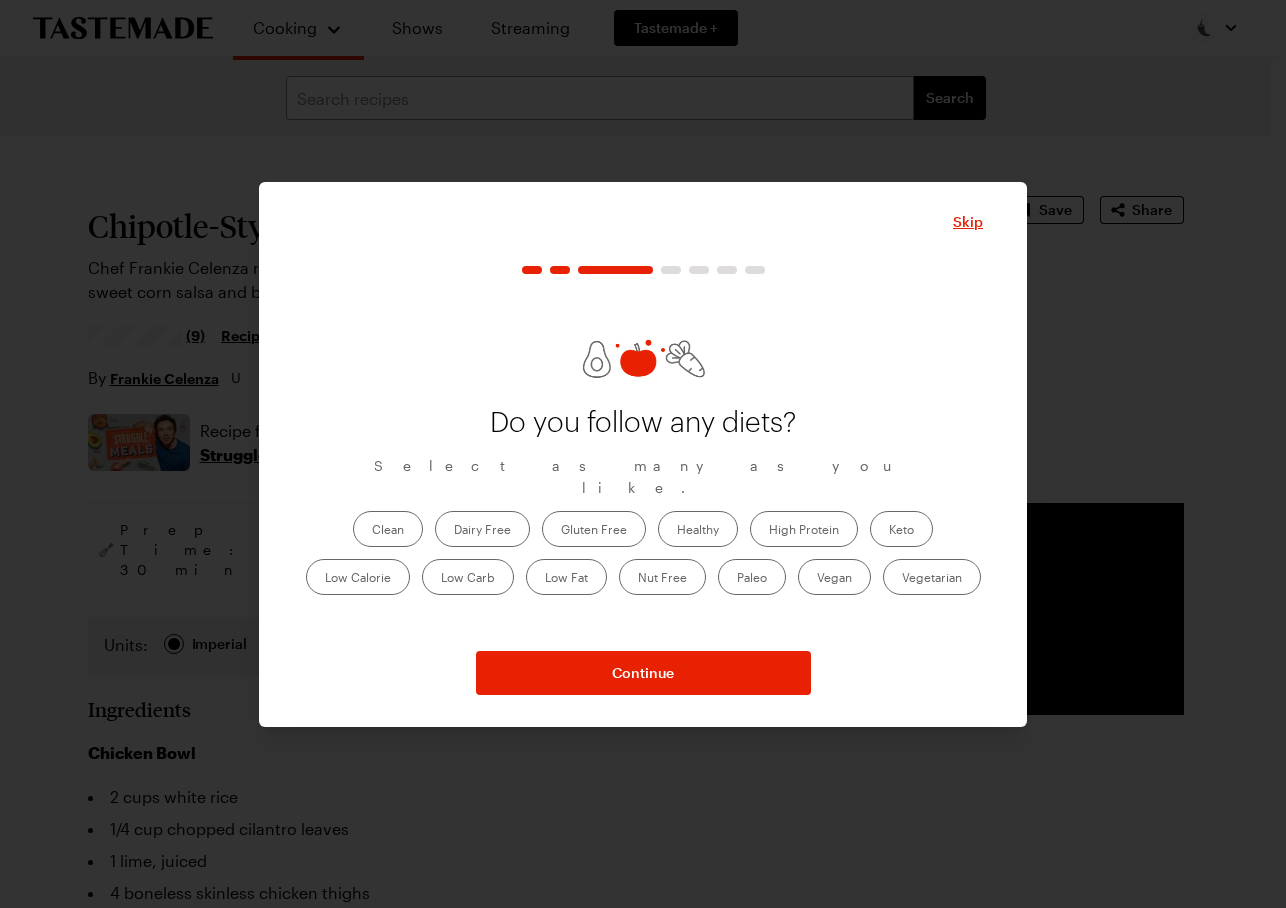 click on "Dairy Free" at bounding box center (482, 529) 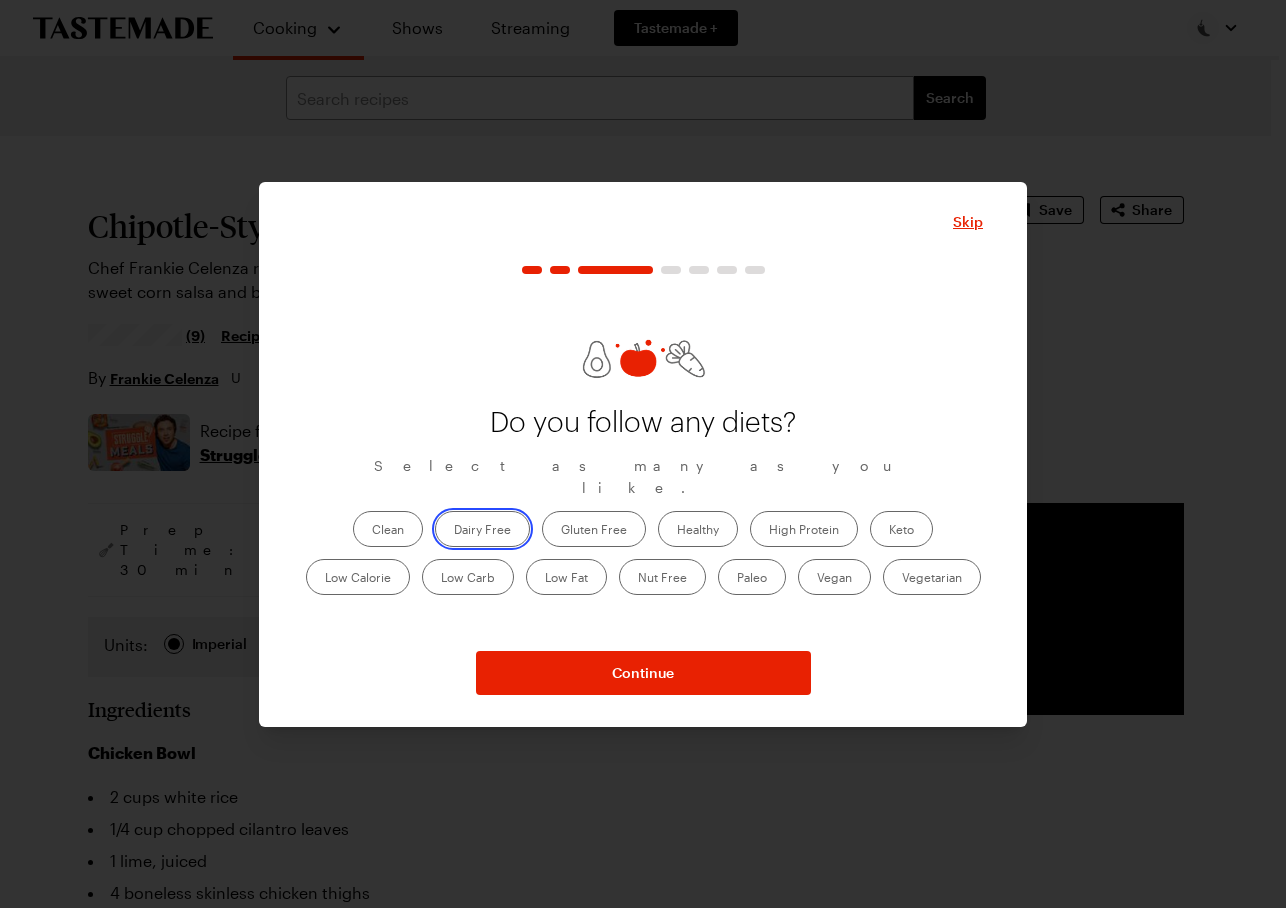 click on "Dairy Free" at bounding box center [454, 531] 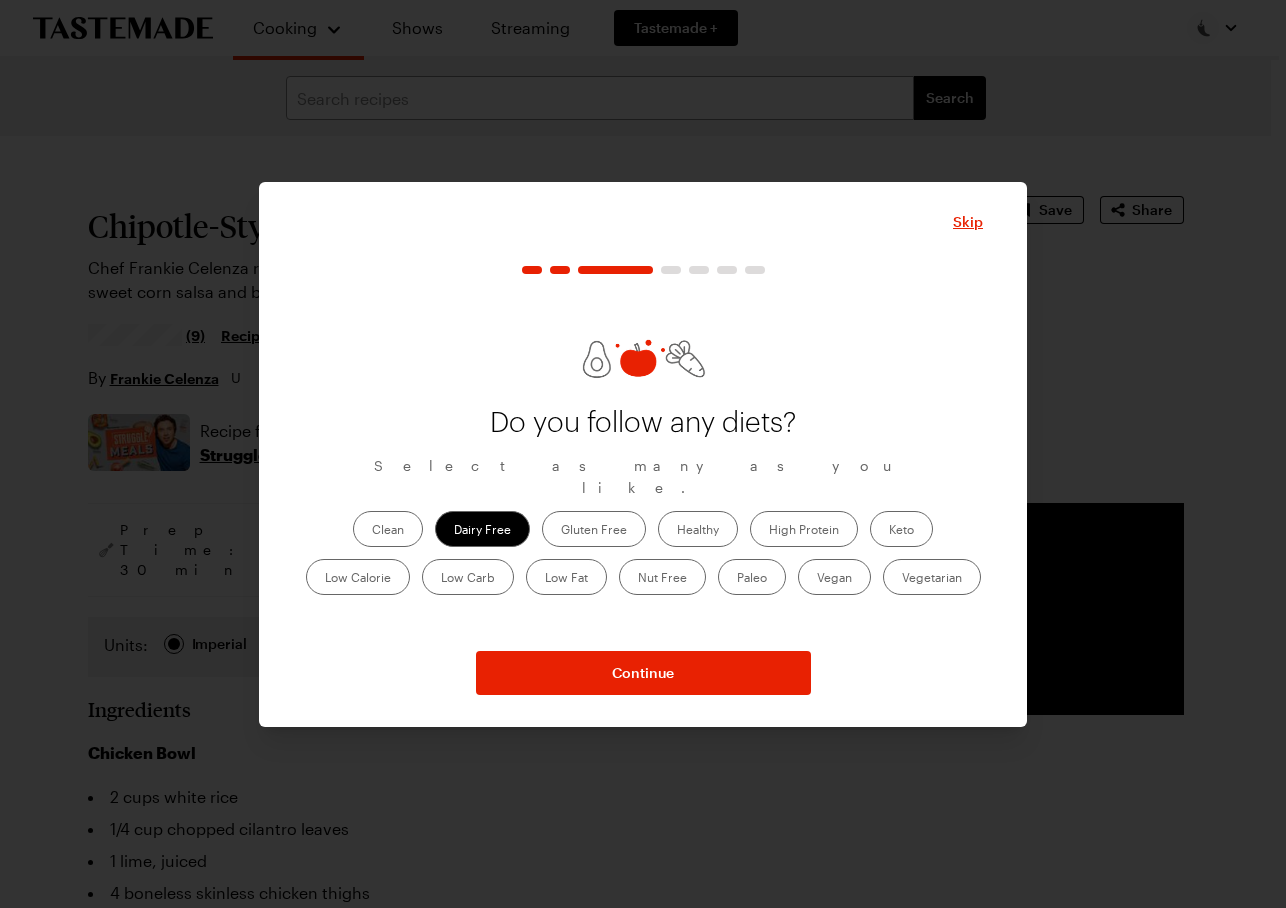 click on "Vegan" at bounding box center (834, 577) 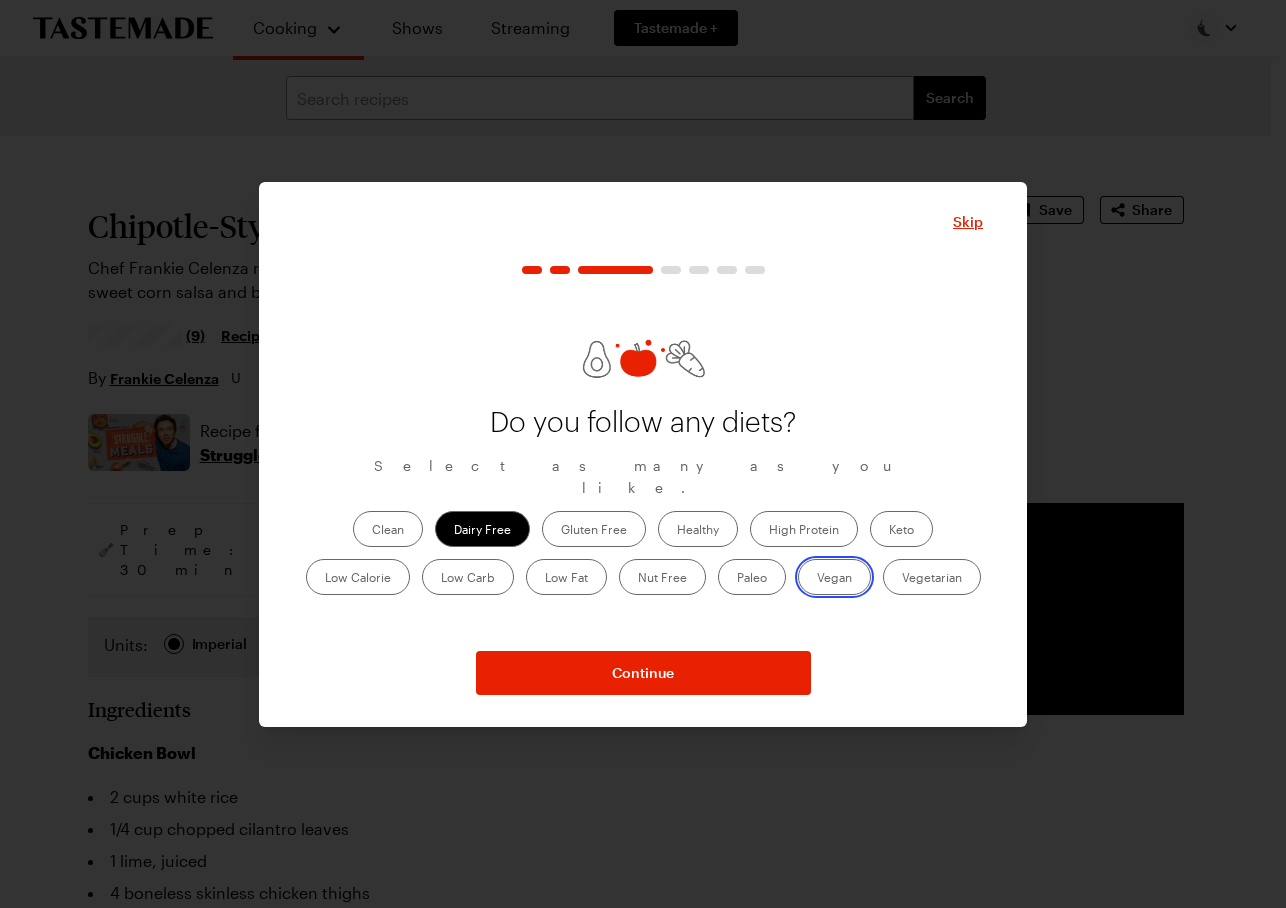 click on "Vegan" at bounding box center [817, 579] 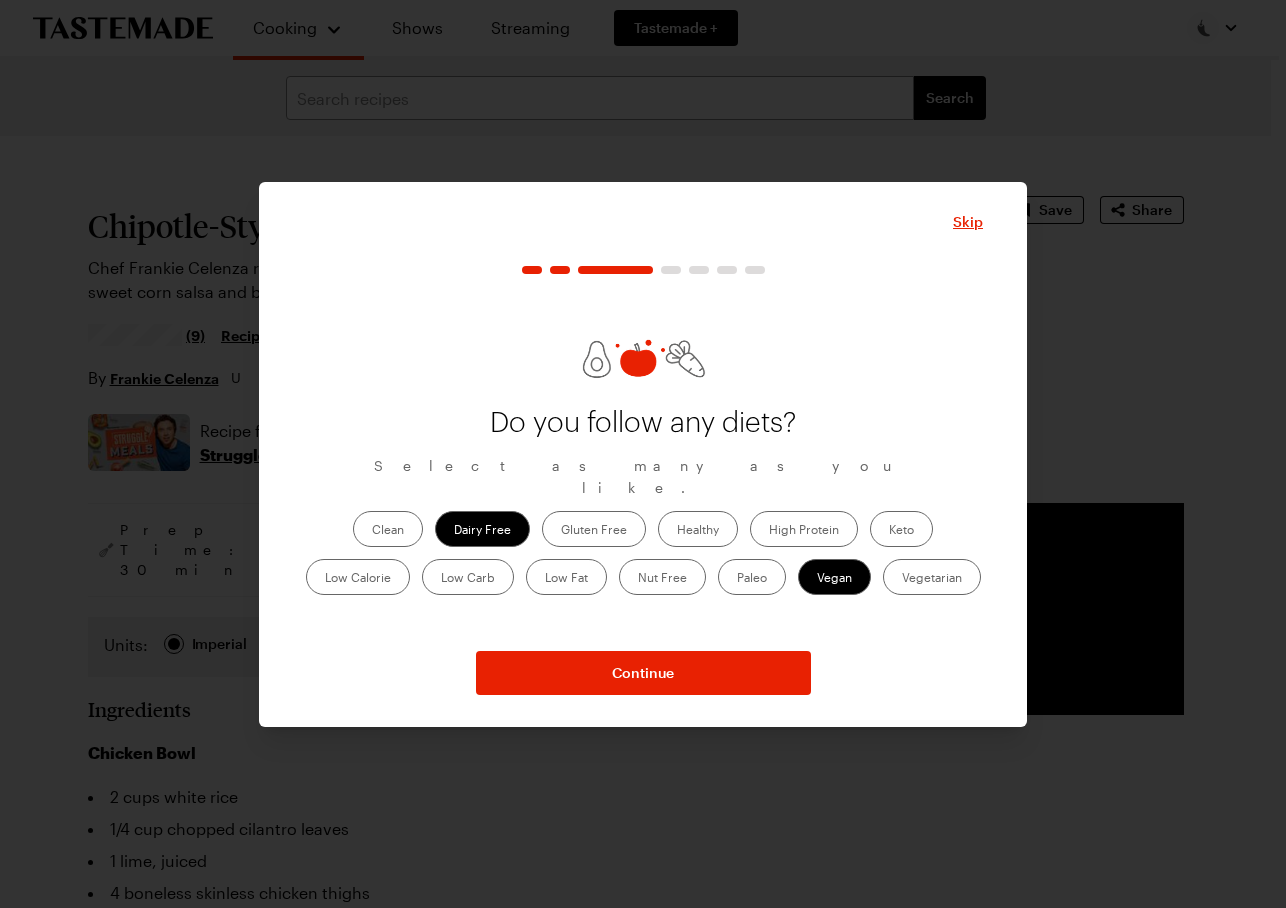 click on "Low Calorie" at bounding box center (358, 577) 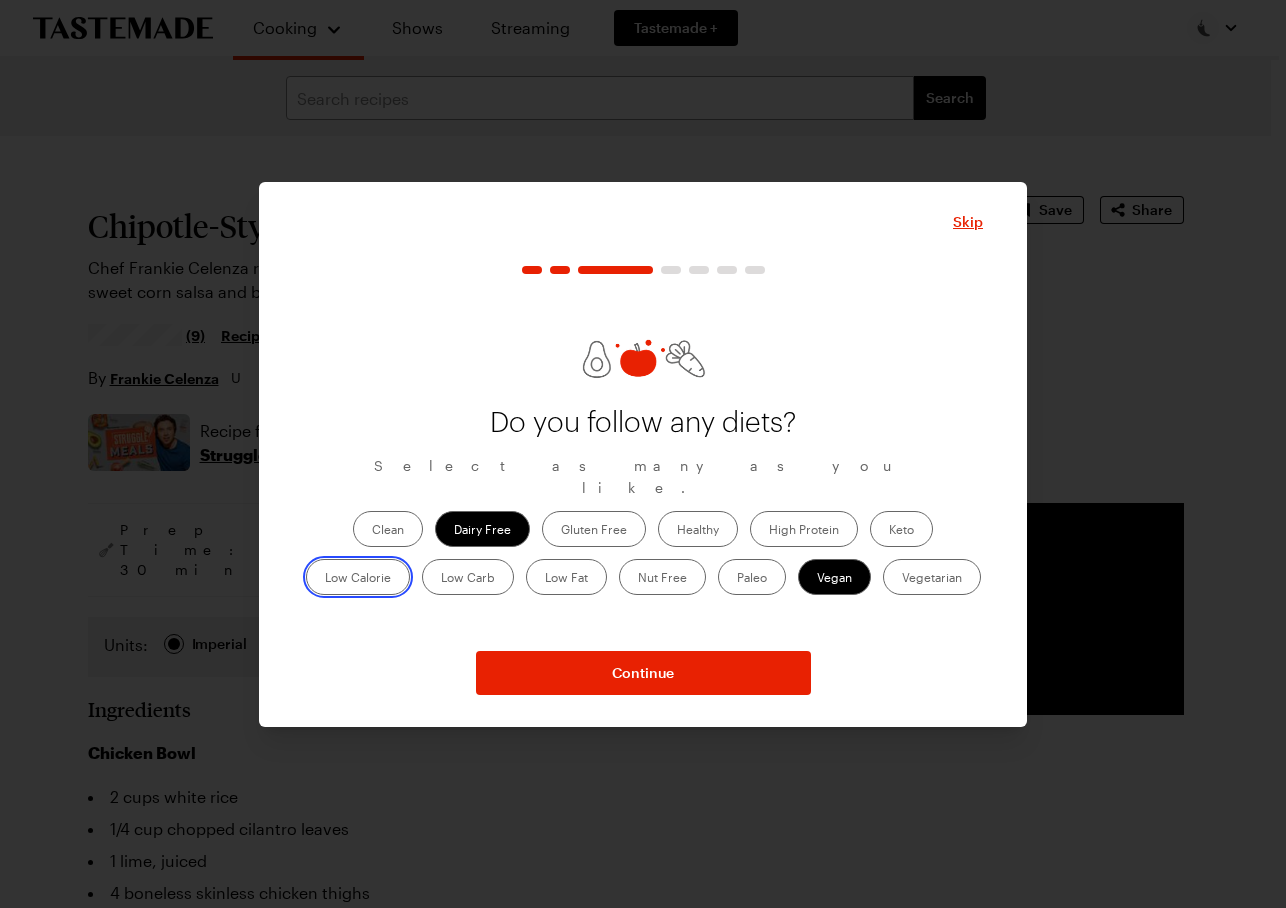 click on "Low Calorie" at bounding box center (325, 579) 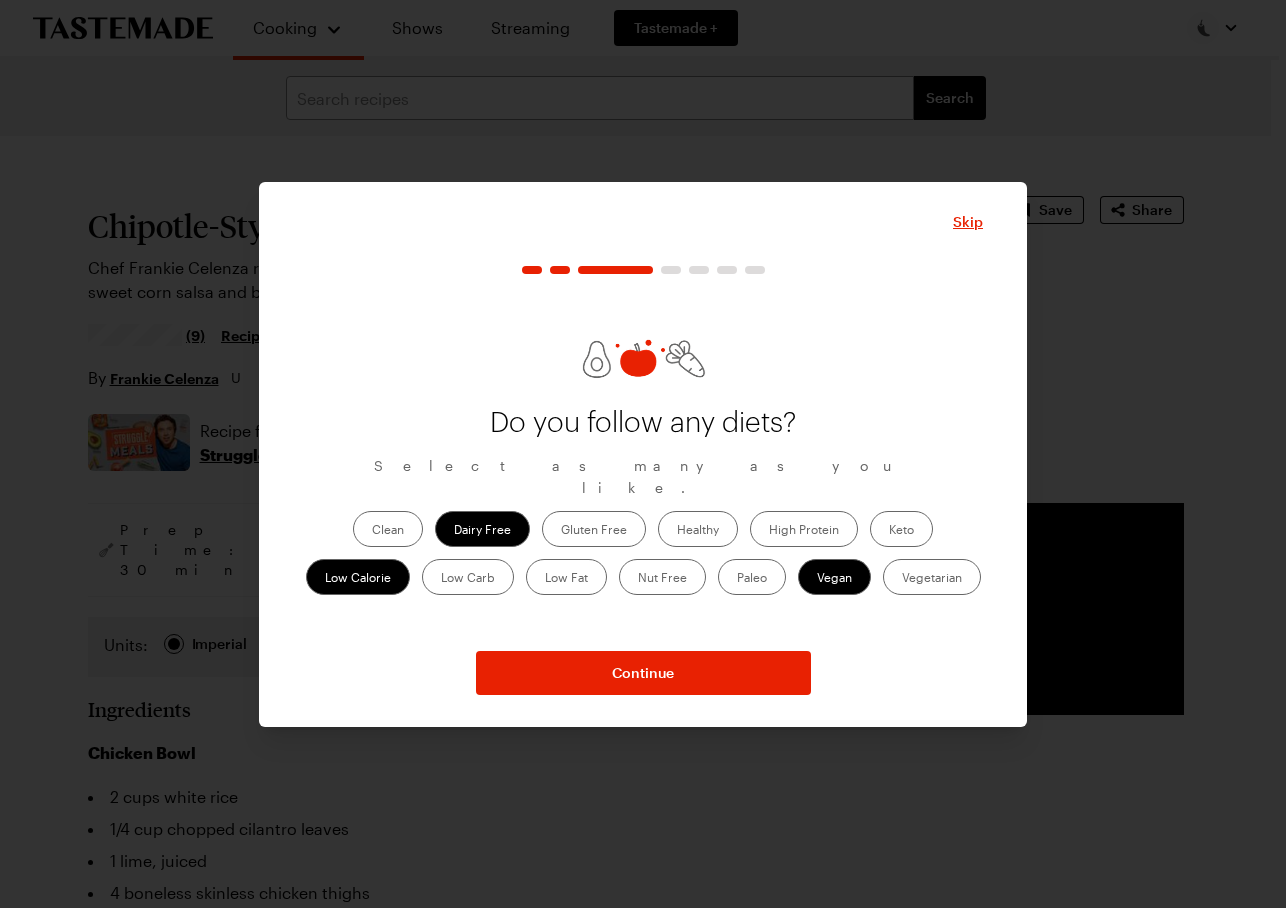click on "High Protein" at bounding box center (804, 529) 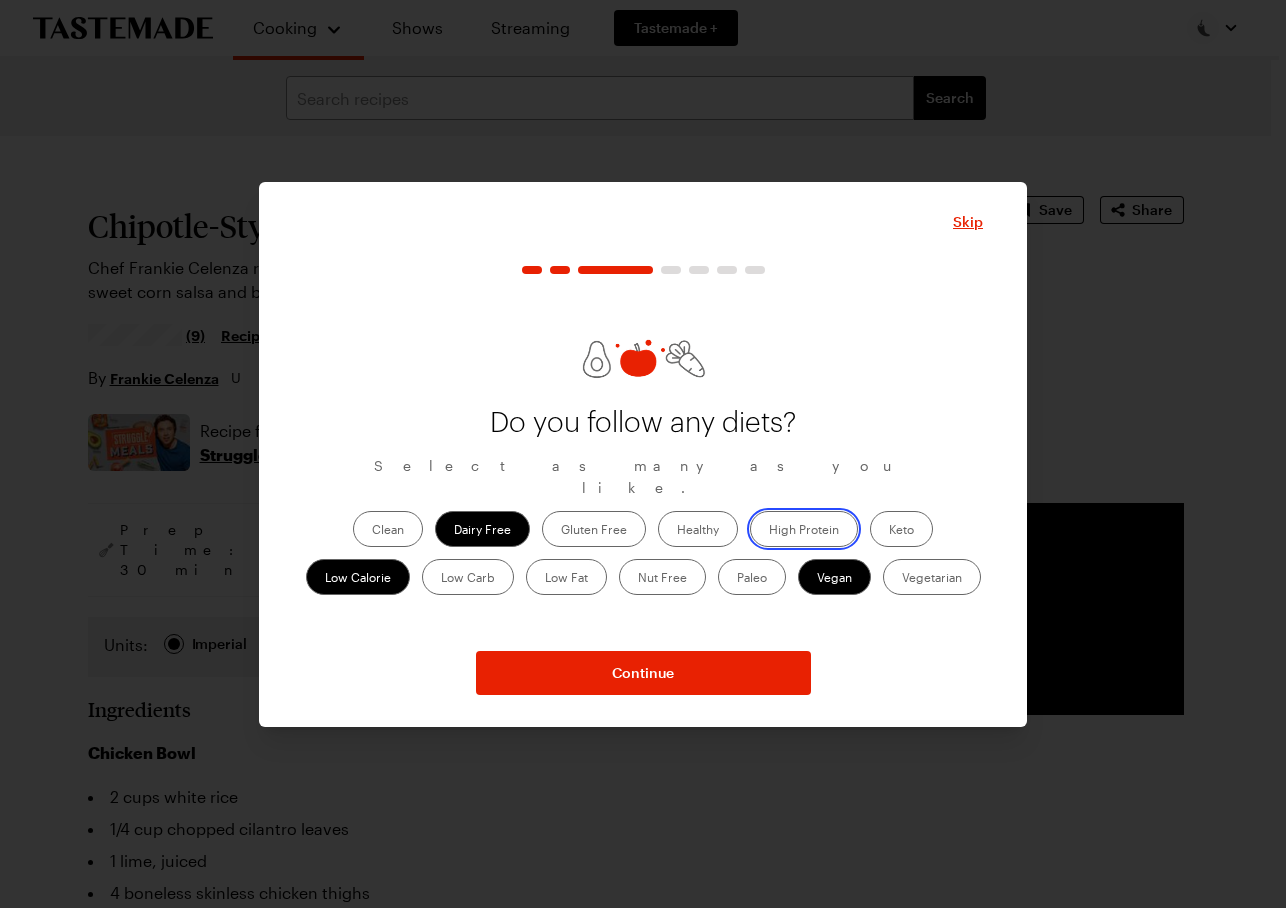click on "High Protein" at bounding box center (769, 531) 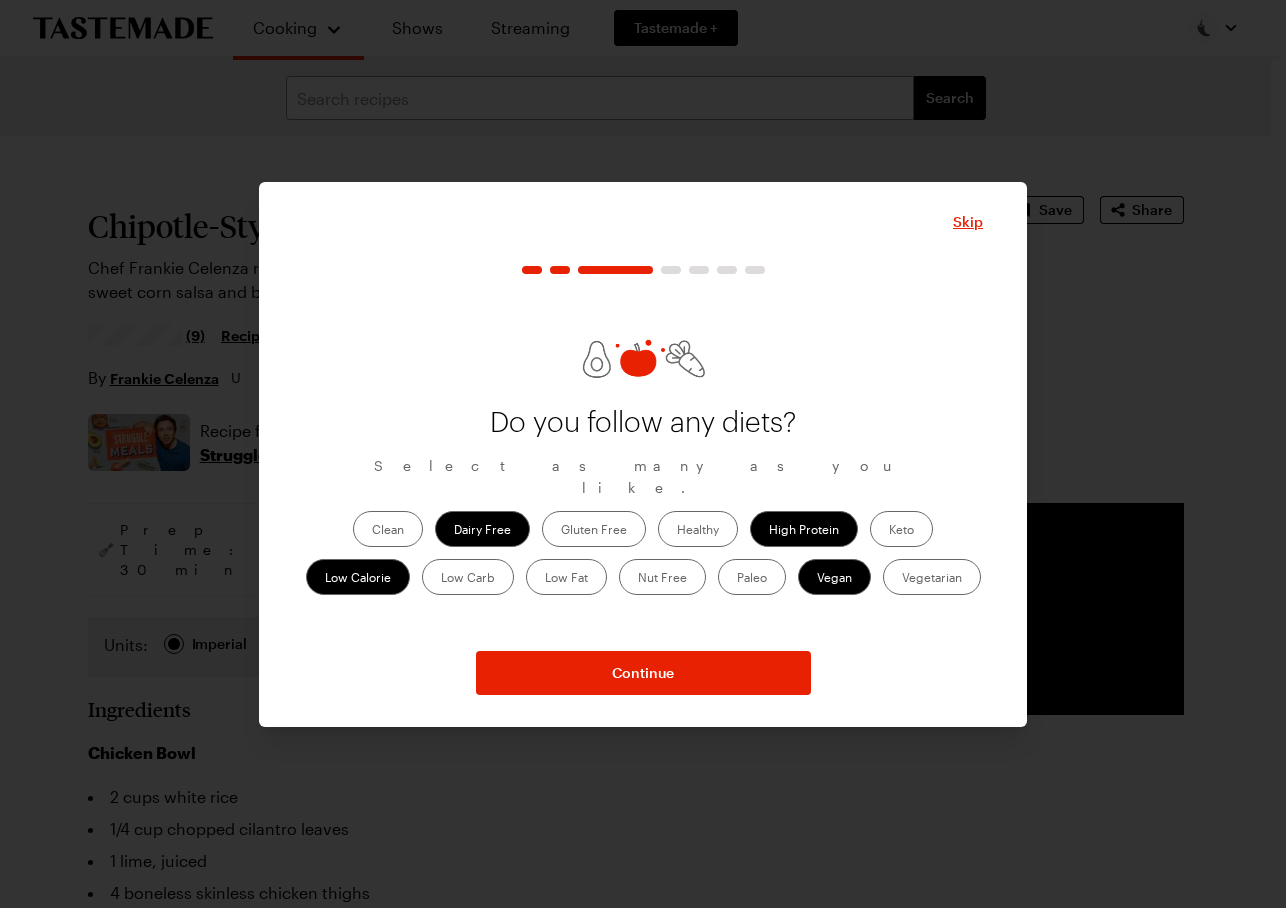 click on "Healthy" at bounding box center [698, 529] 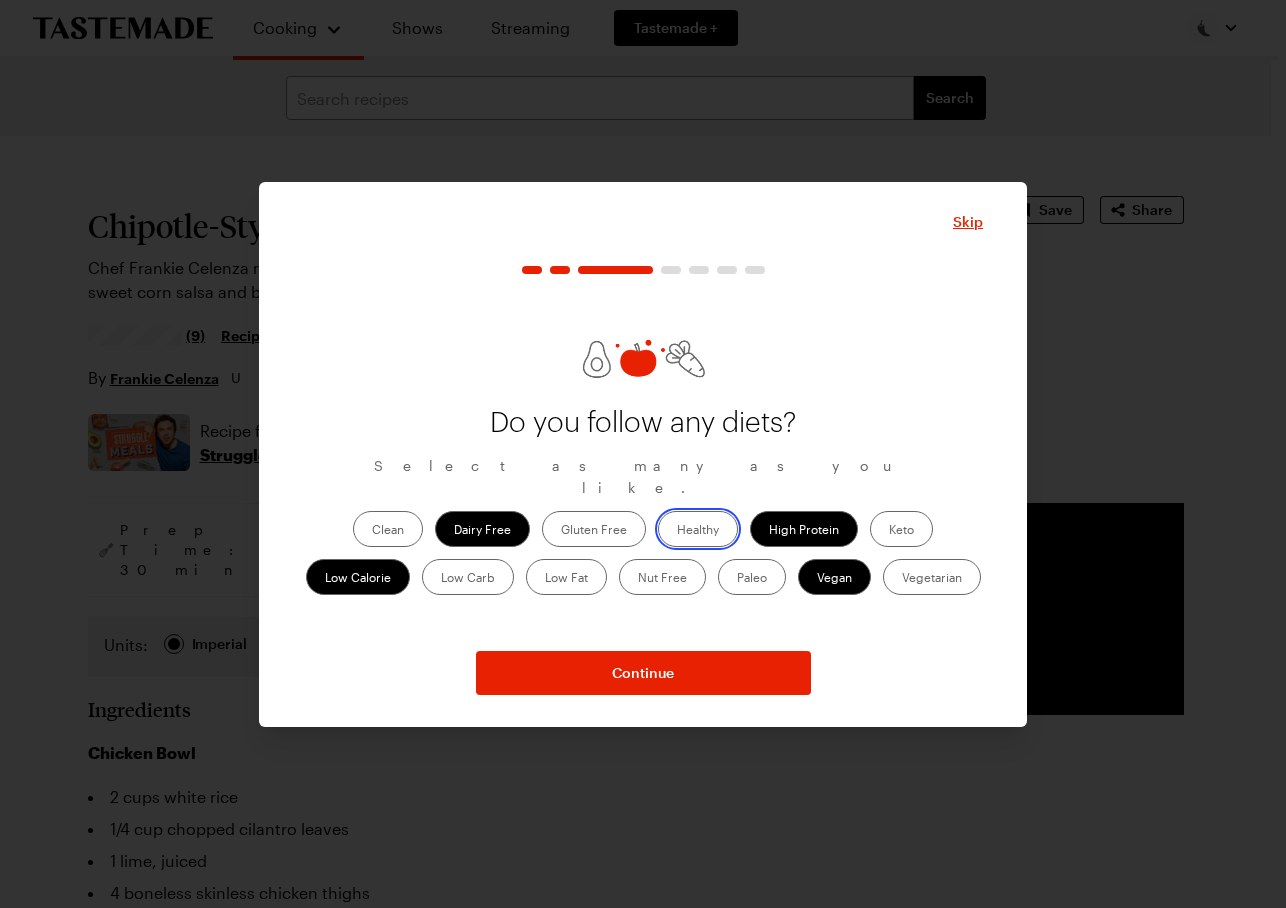 click on "Healthy" at bounding box center (677, 531) 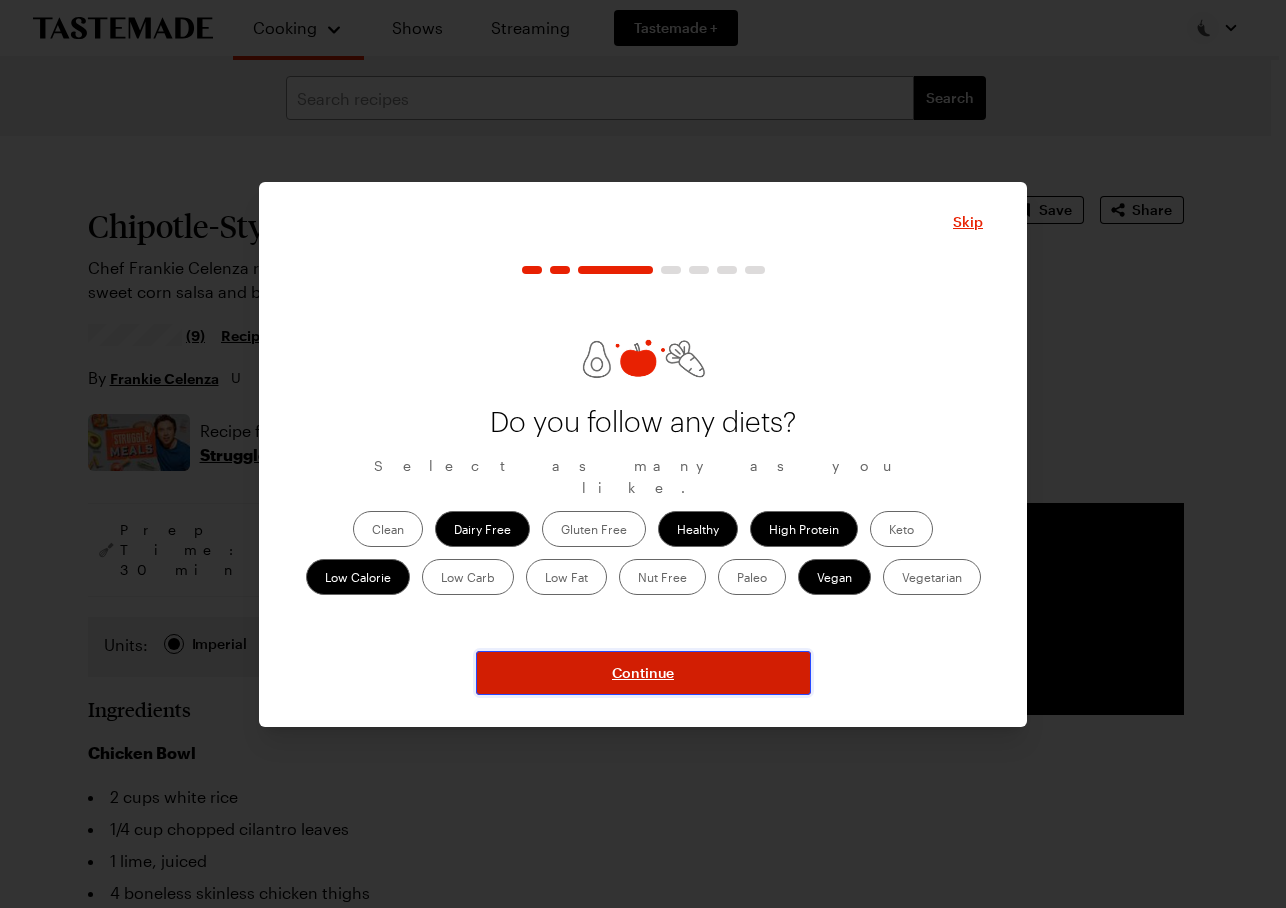 click on "Continue" at bounding box center (643, 673) 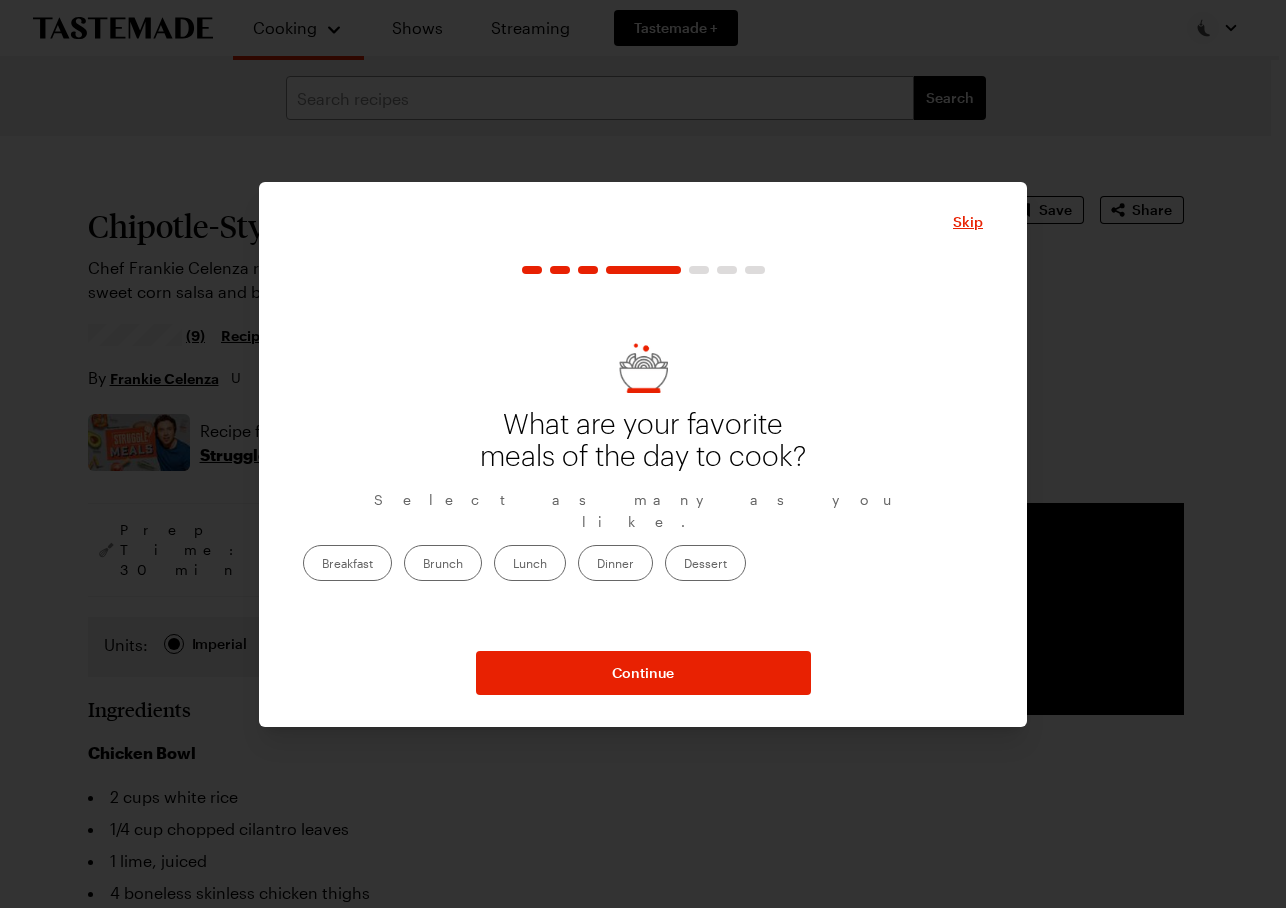 click on "Brunch" at bounding box center (443, 563) 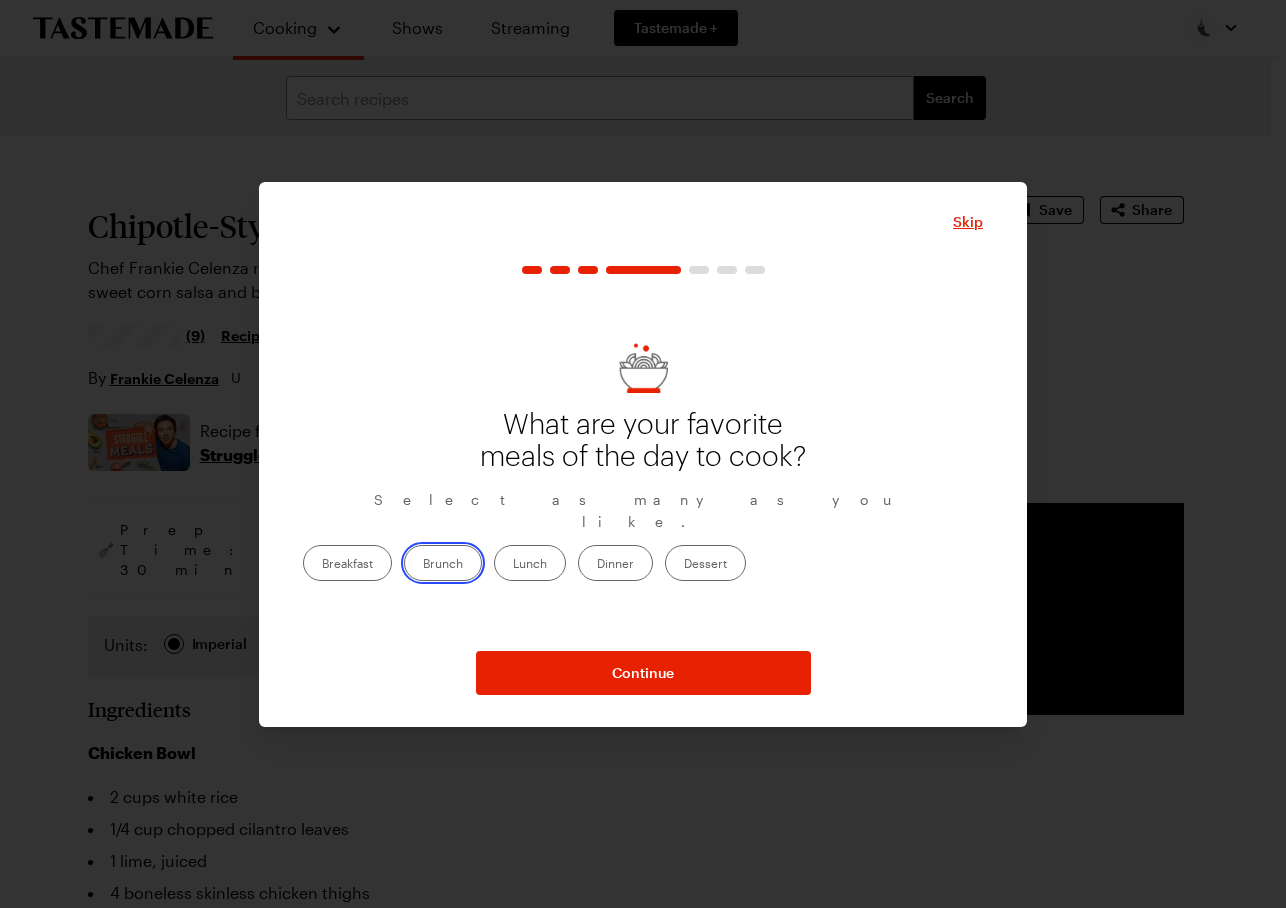 click on "Brunch" at bounding box center [423, 565] 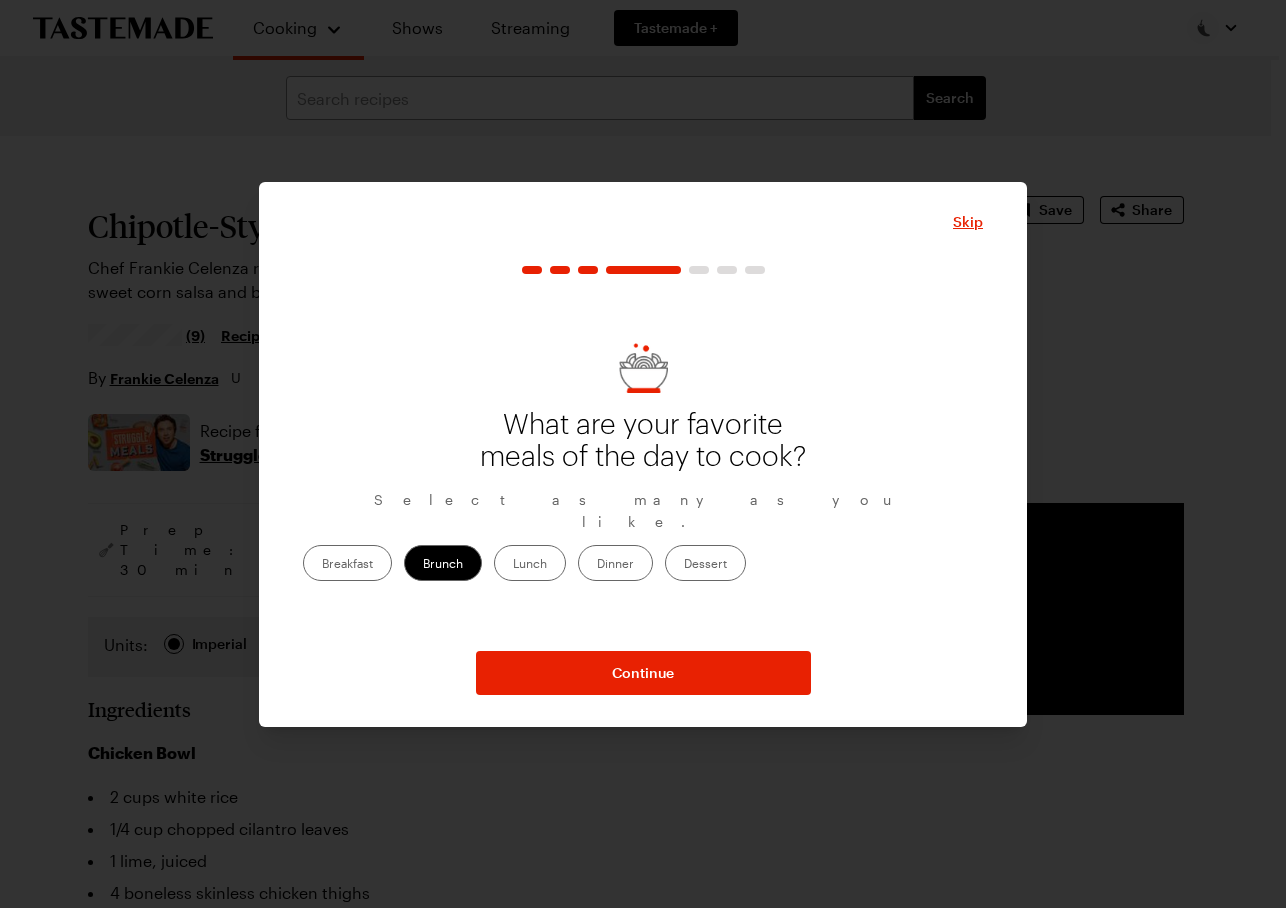 click on "Dinner" at bounding box center [615, 563] 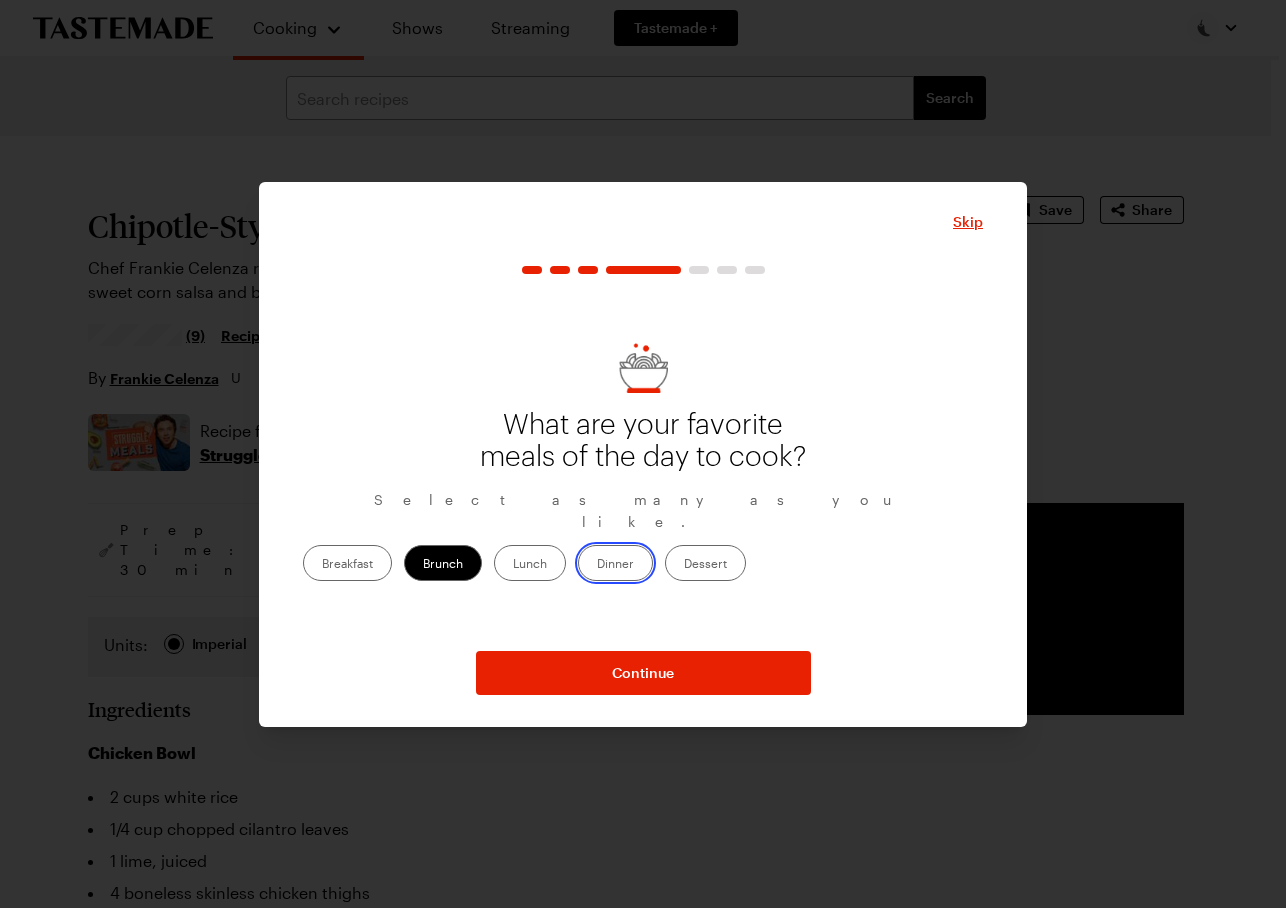 click on "Dinner" at bounding box center [597, 565] 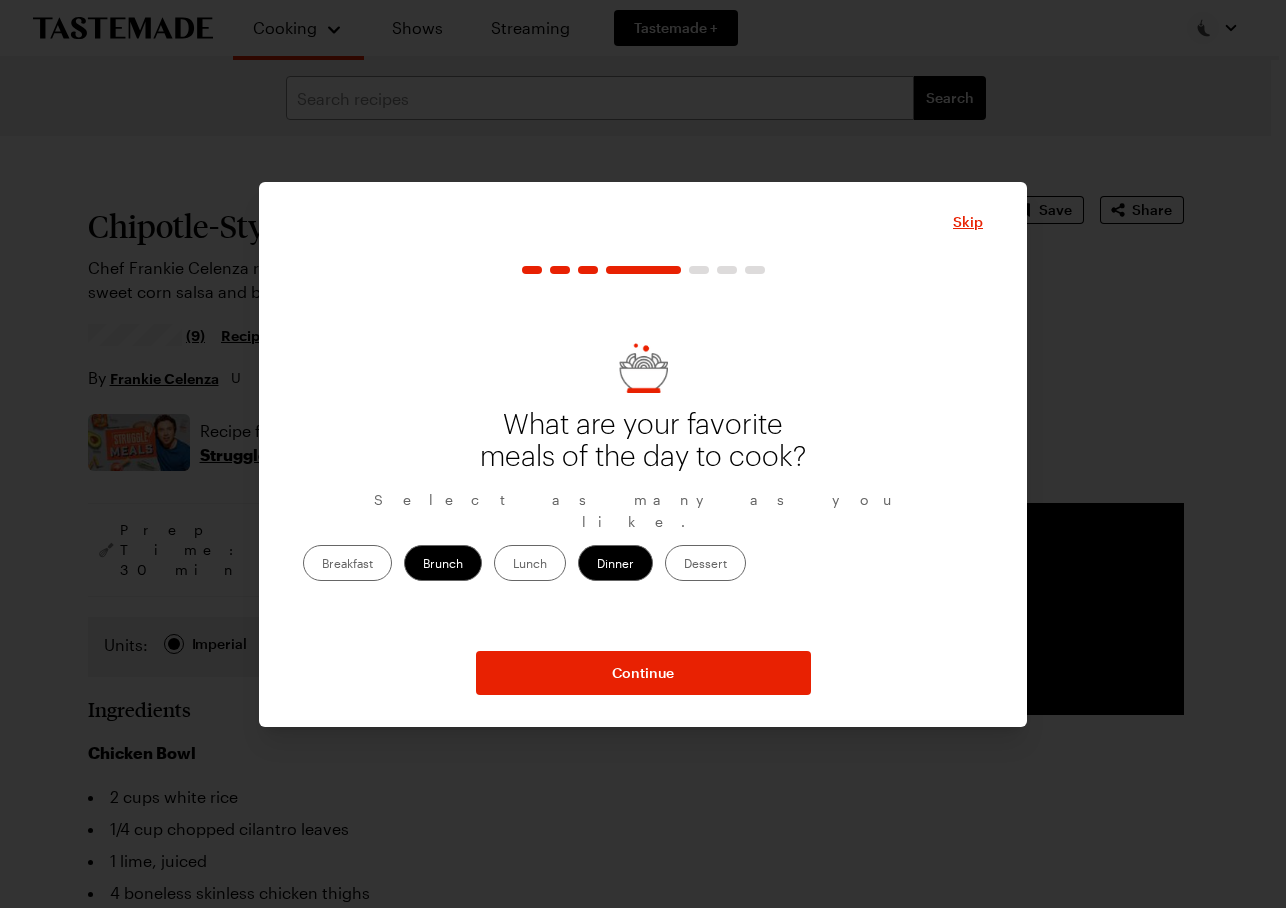 click on "Dessert" at bounding box center [705, 563] 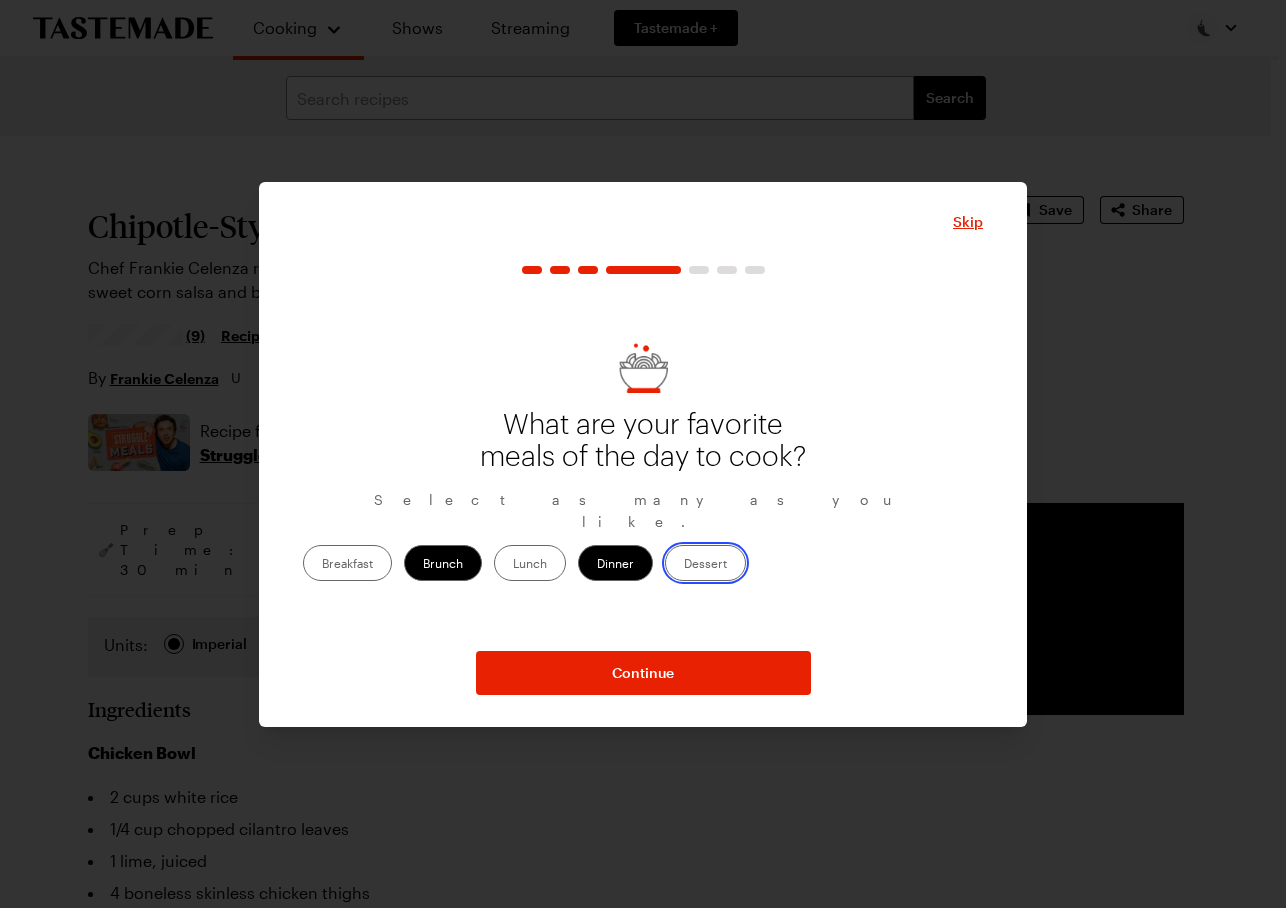 click on "Dessert" at bounding box center (684, 565) 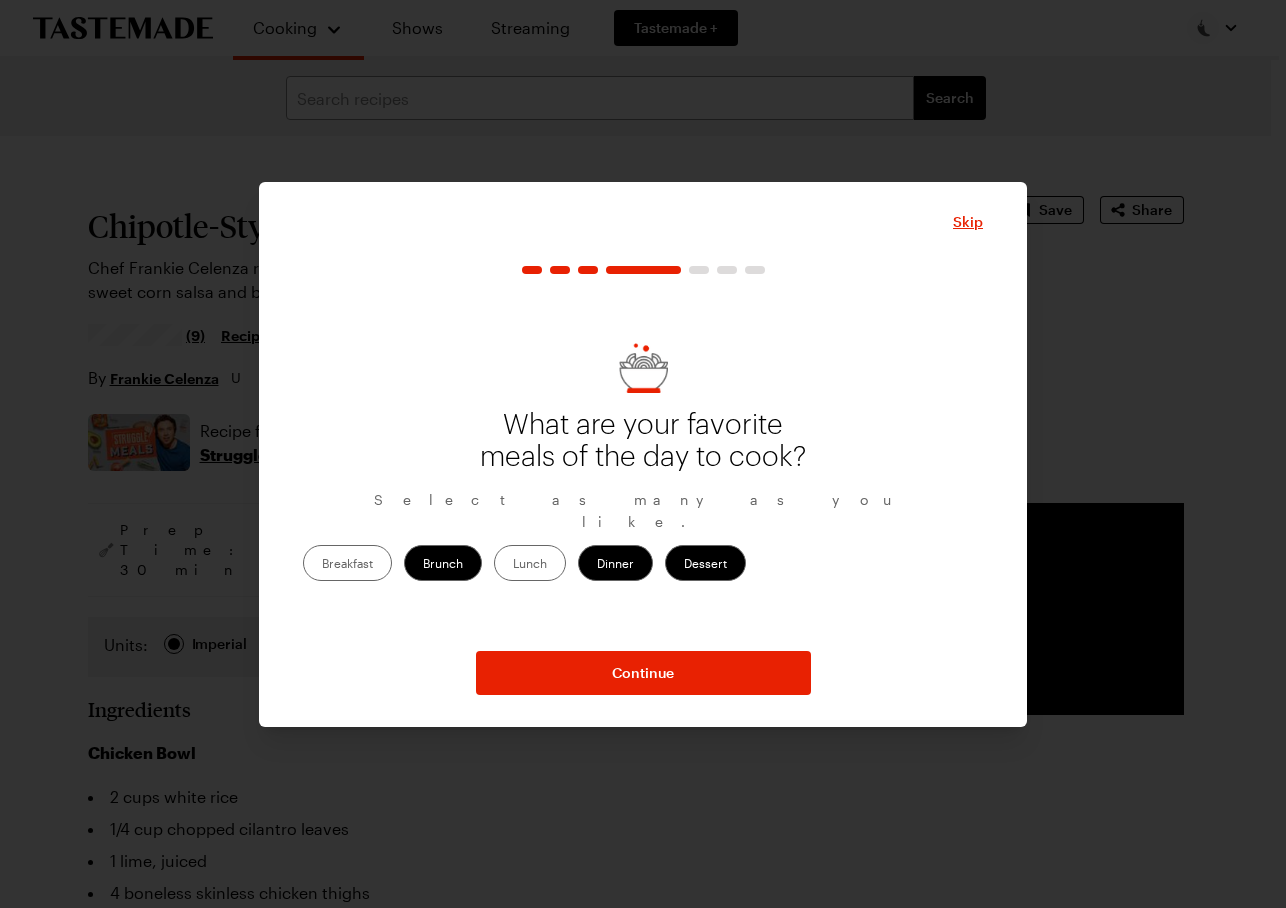 click on "Lunch" at bounding box center [530, 563] 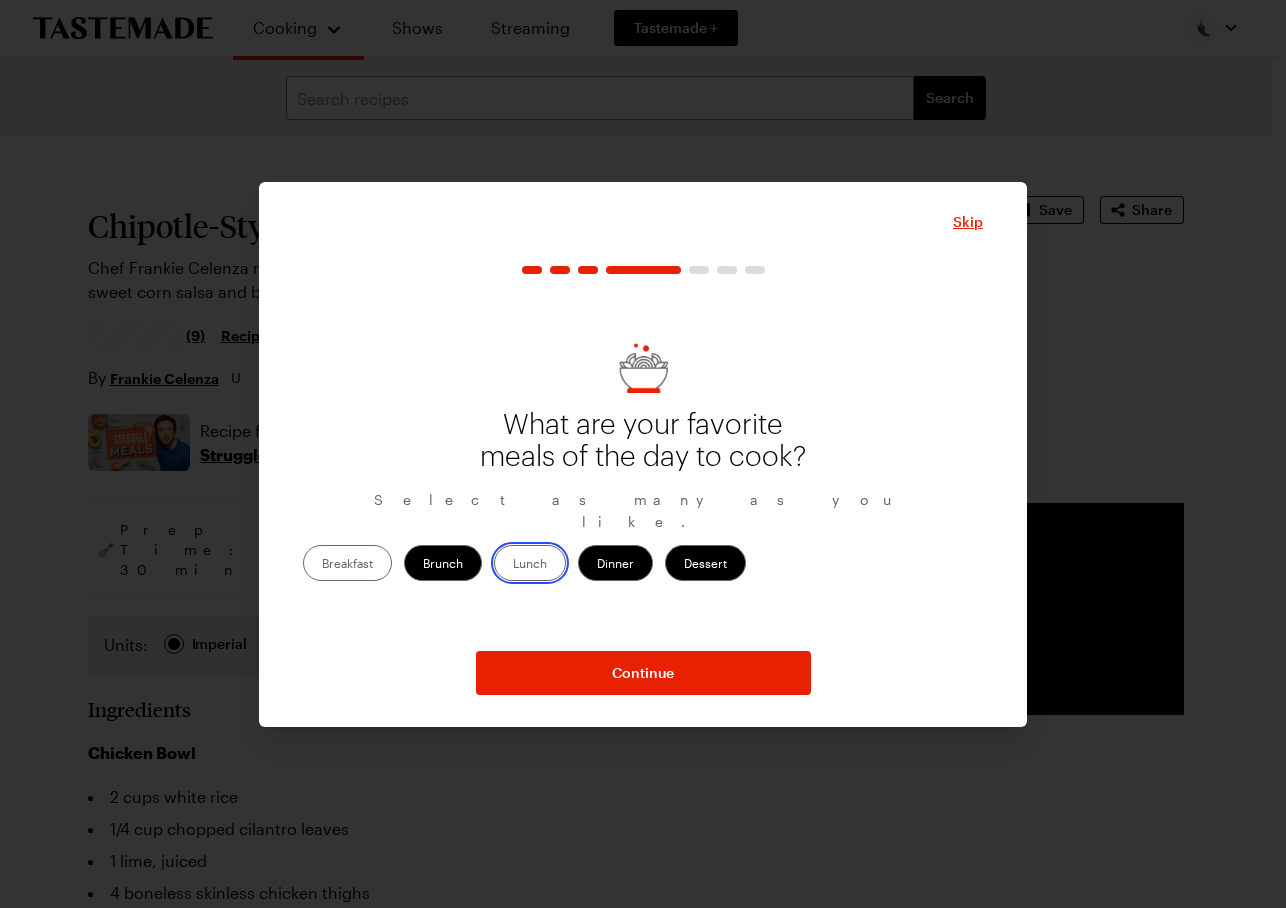 click on "Lunch" at bounding box center [513, 565] 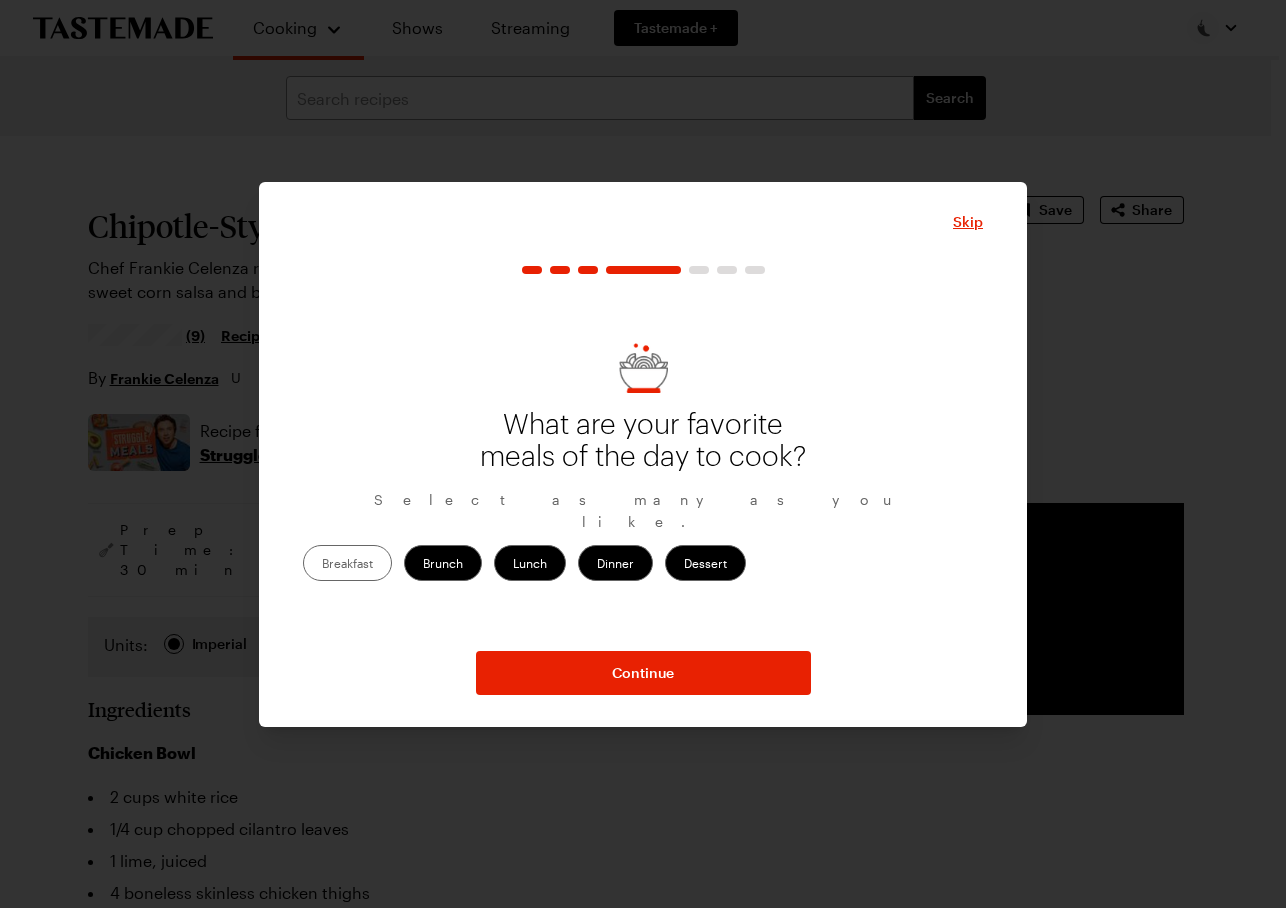 click on "Breakfast" at bounding box center [347, 563] 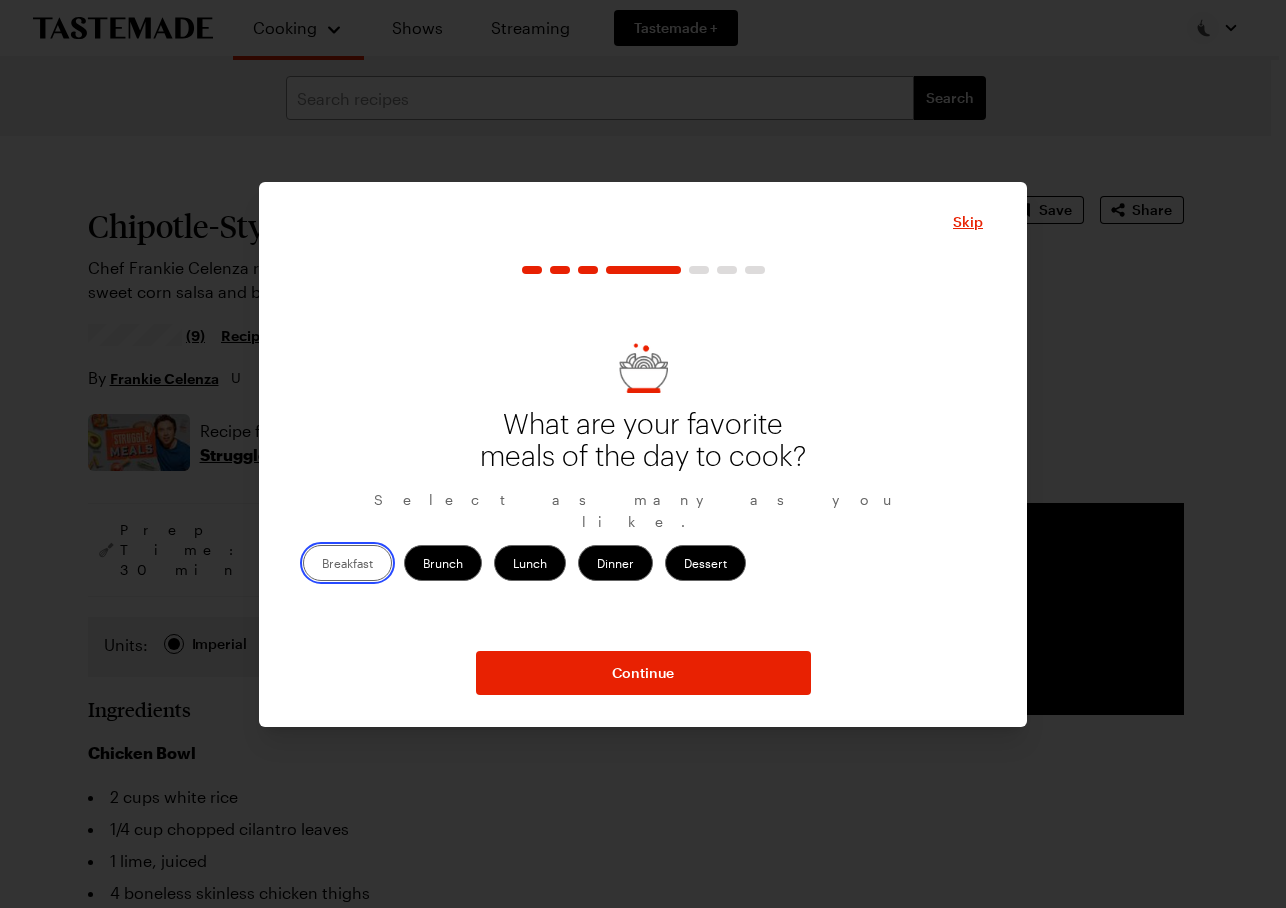 click on "Breakfast" at bounding box center [322, 565] 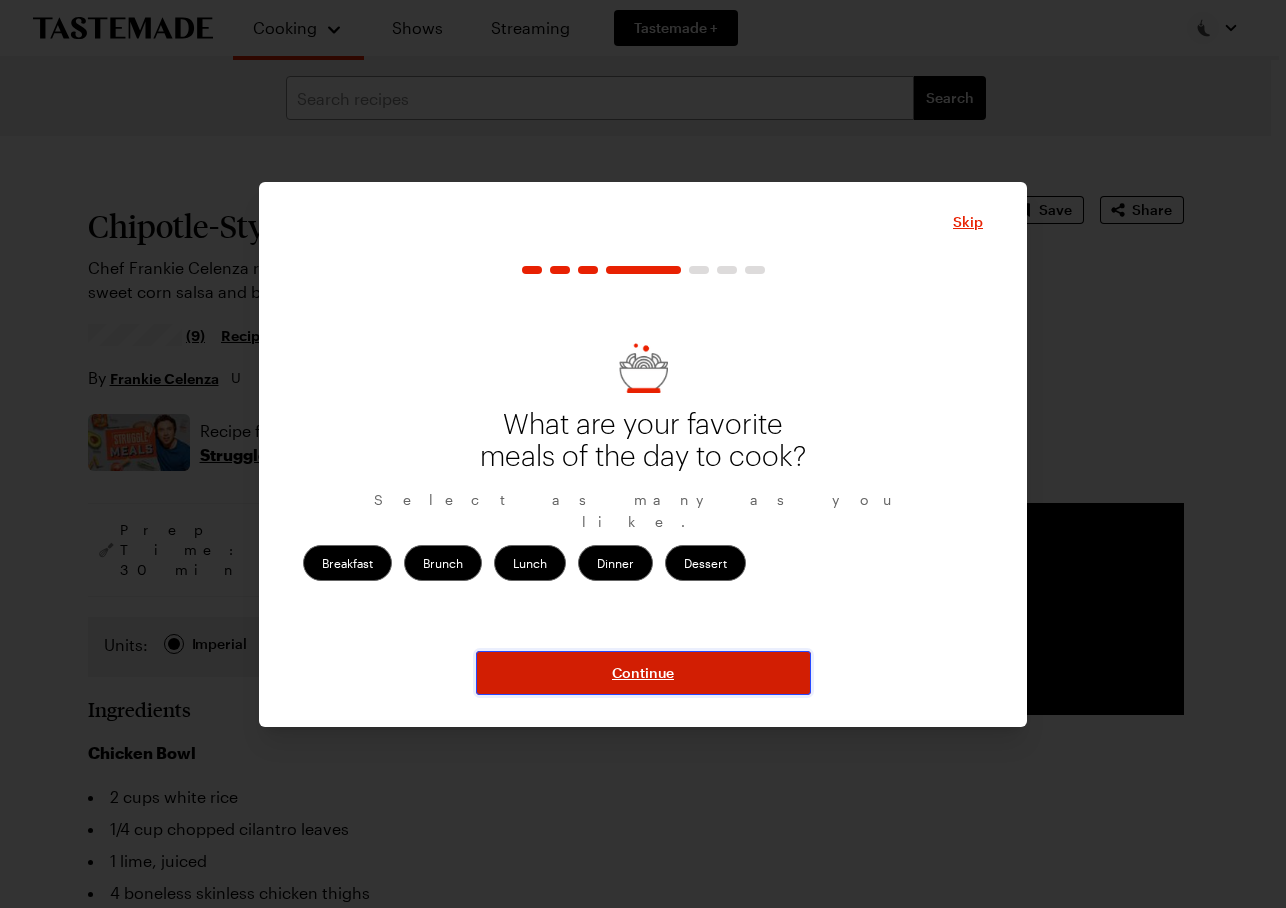 click on "Continue" at bounding box center [643, 673] 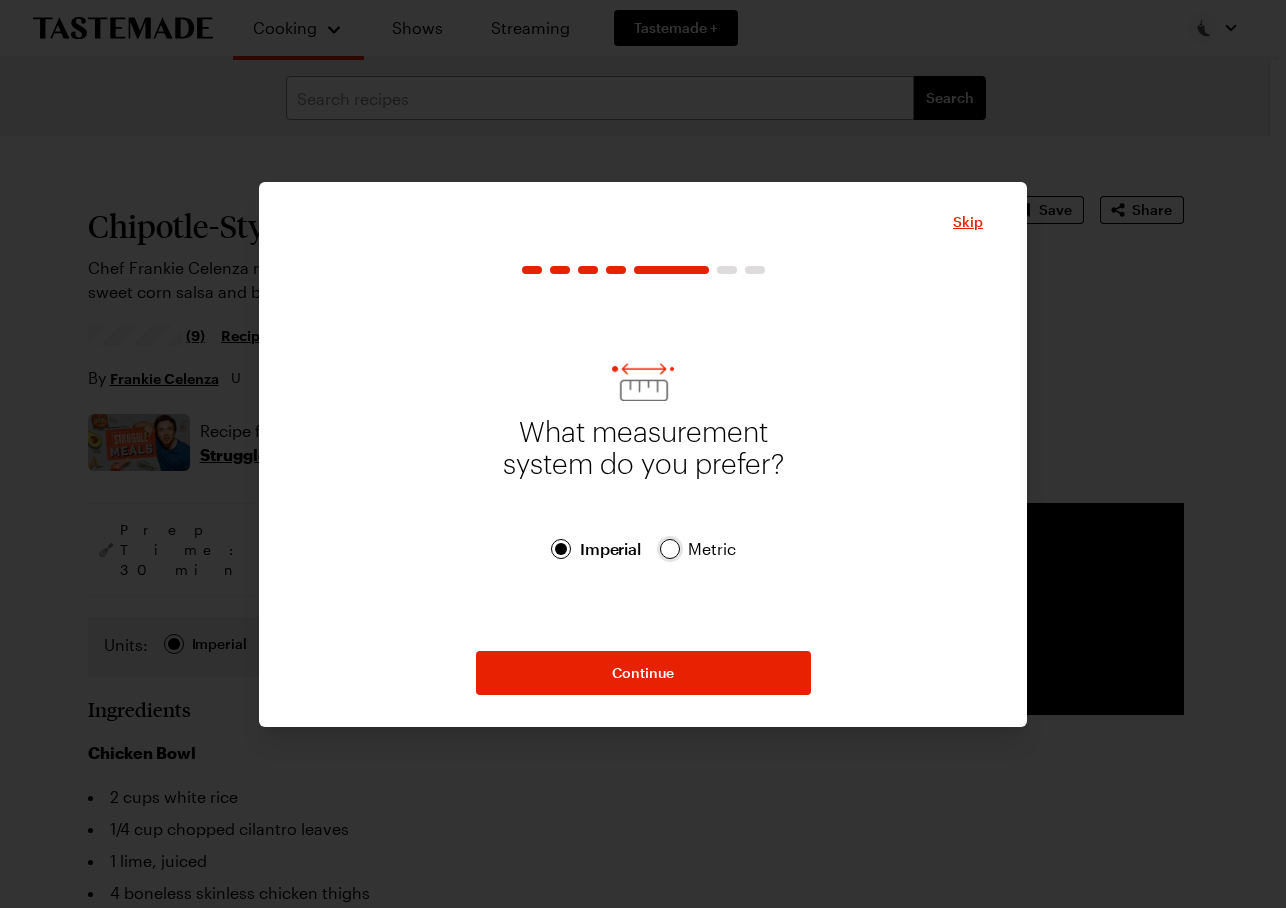 click at bounding box center [670, 549] 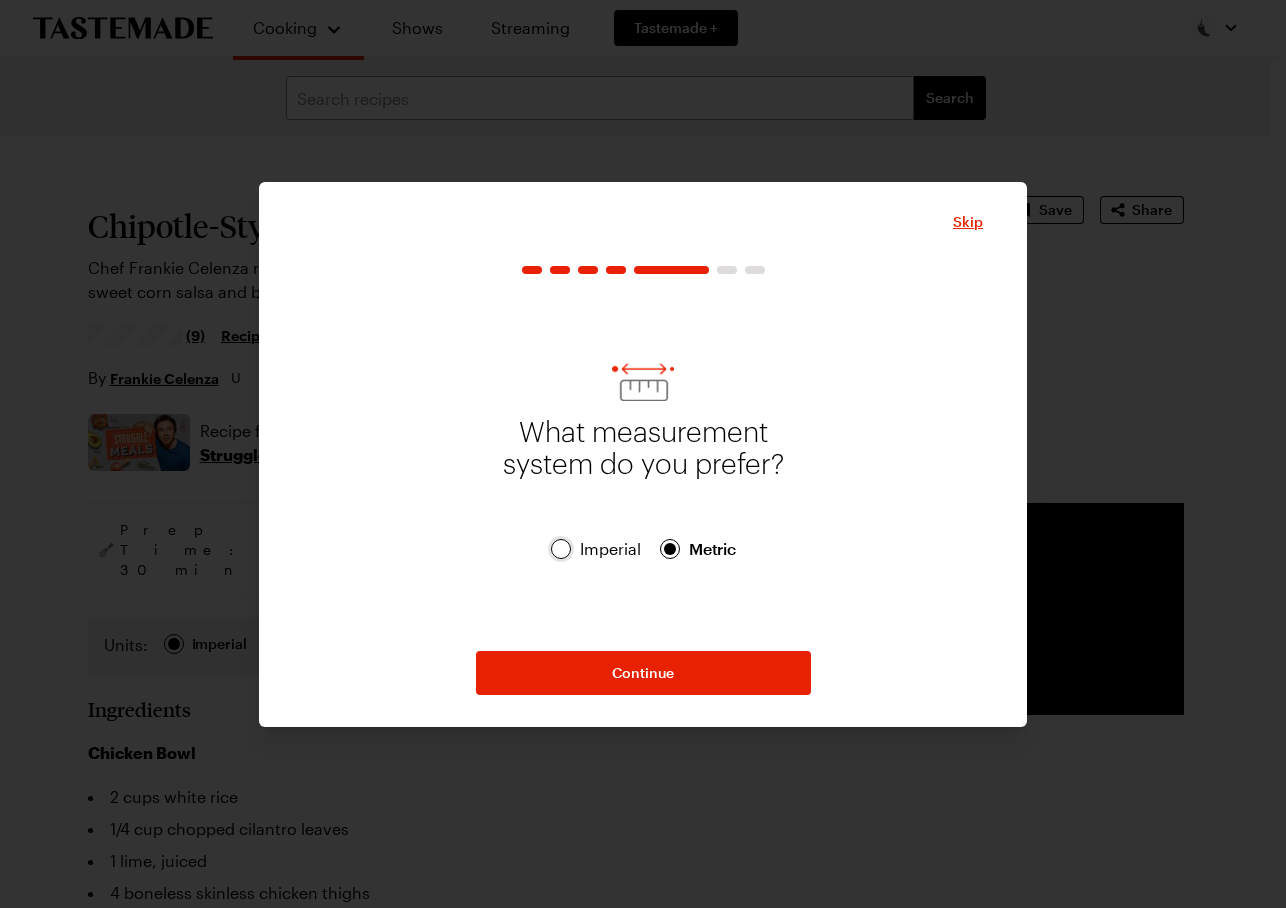 click at bounding box center (561, 549) 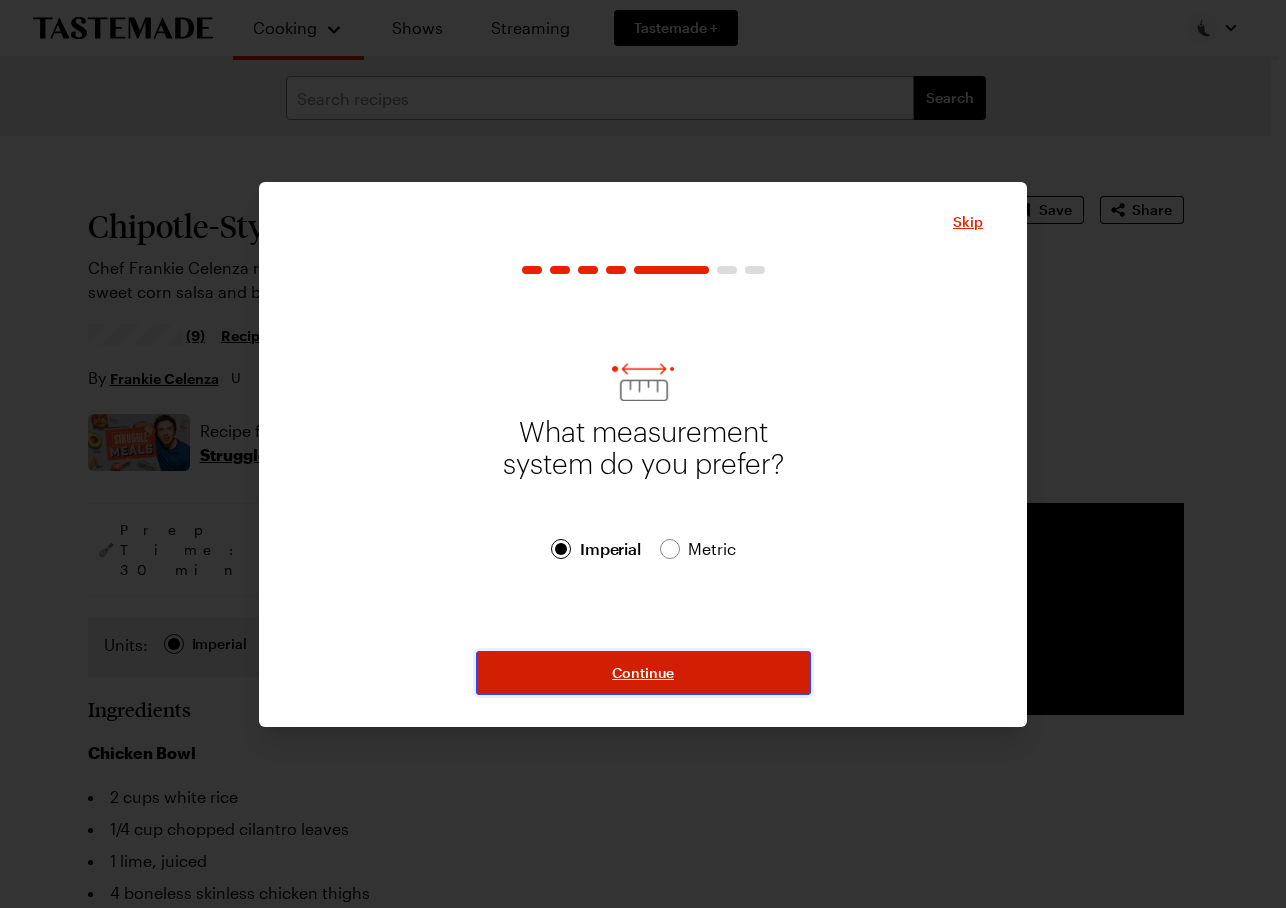 click on "Continue" at bounding box center [643, 673] 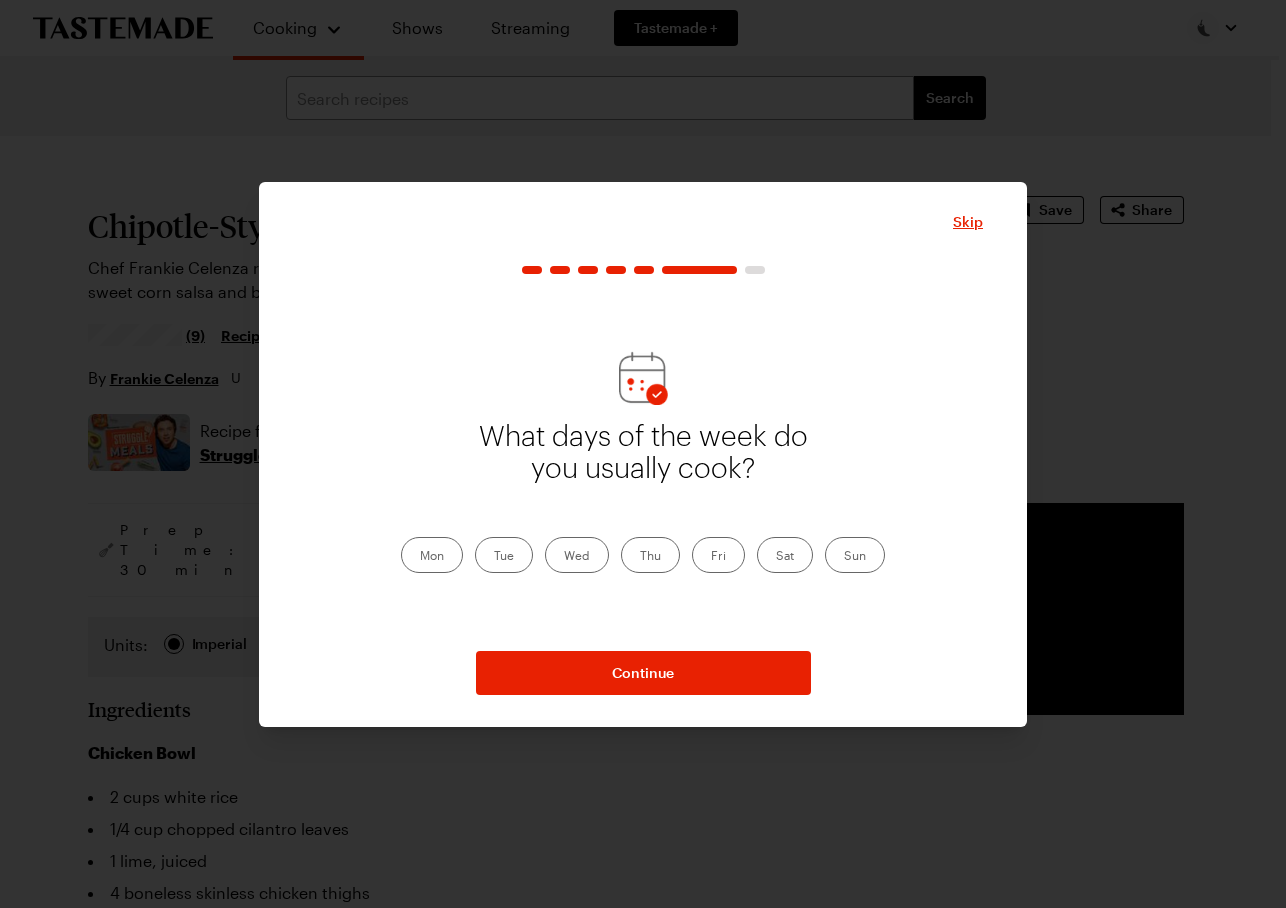 click on "Mon" at bounding box center [432, 555] 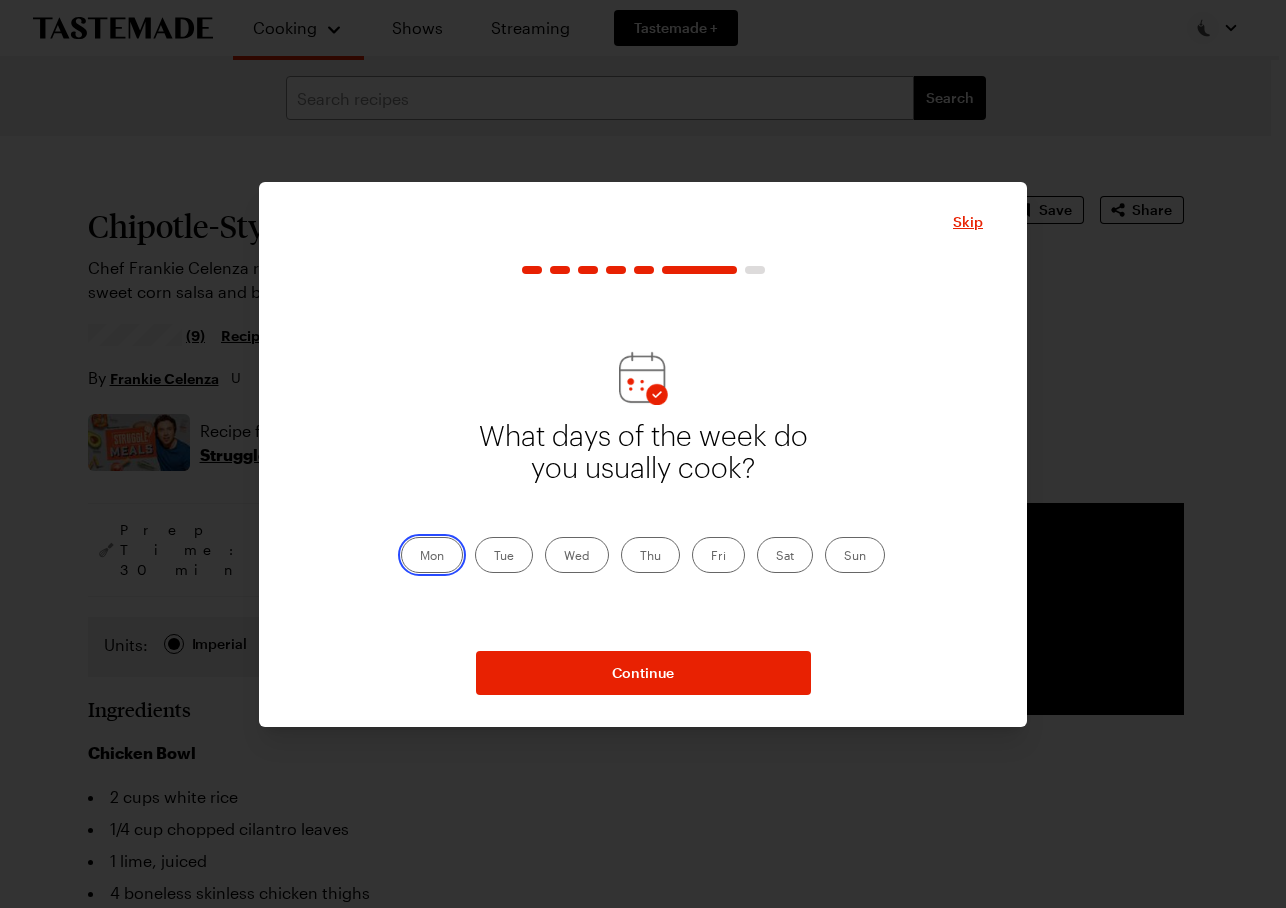 click on "Mon" at bounding box center (420, 557) 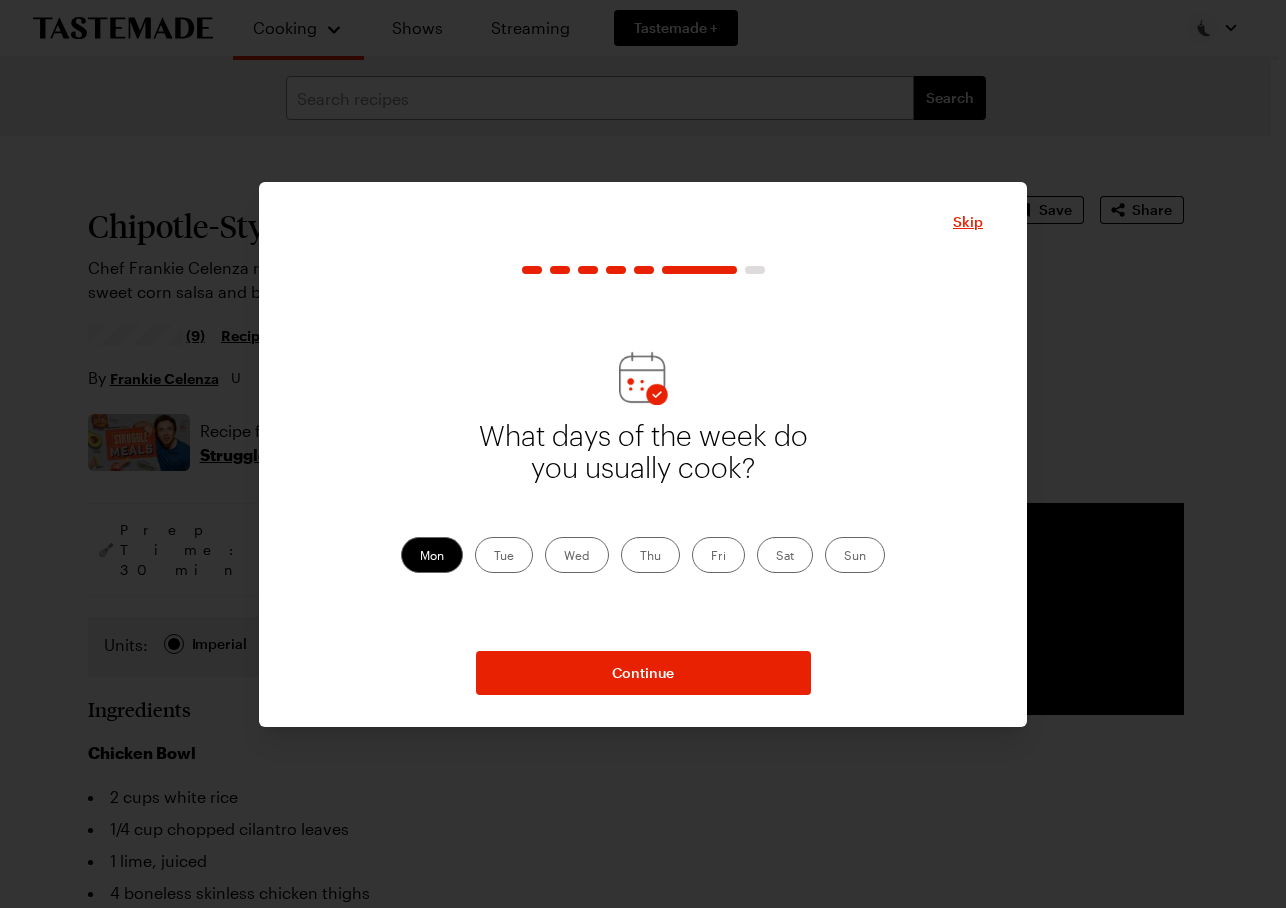 click on "Tue" at bounding box center [504, 555] 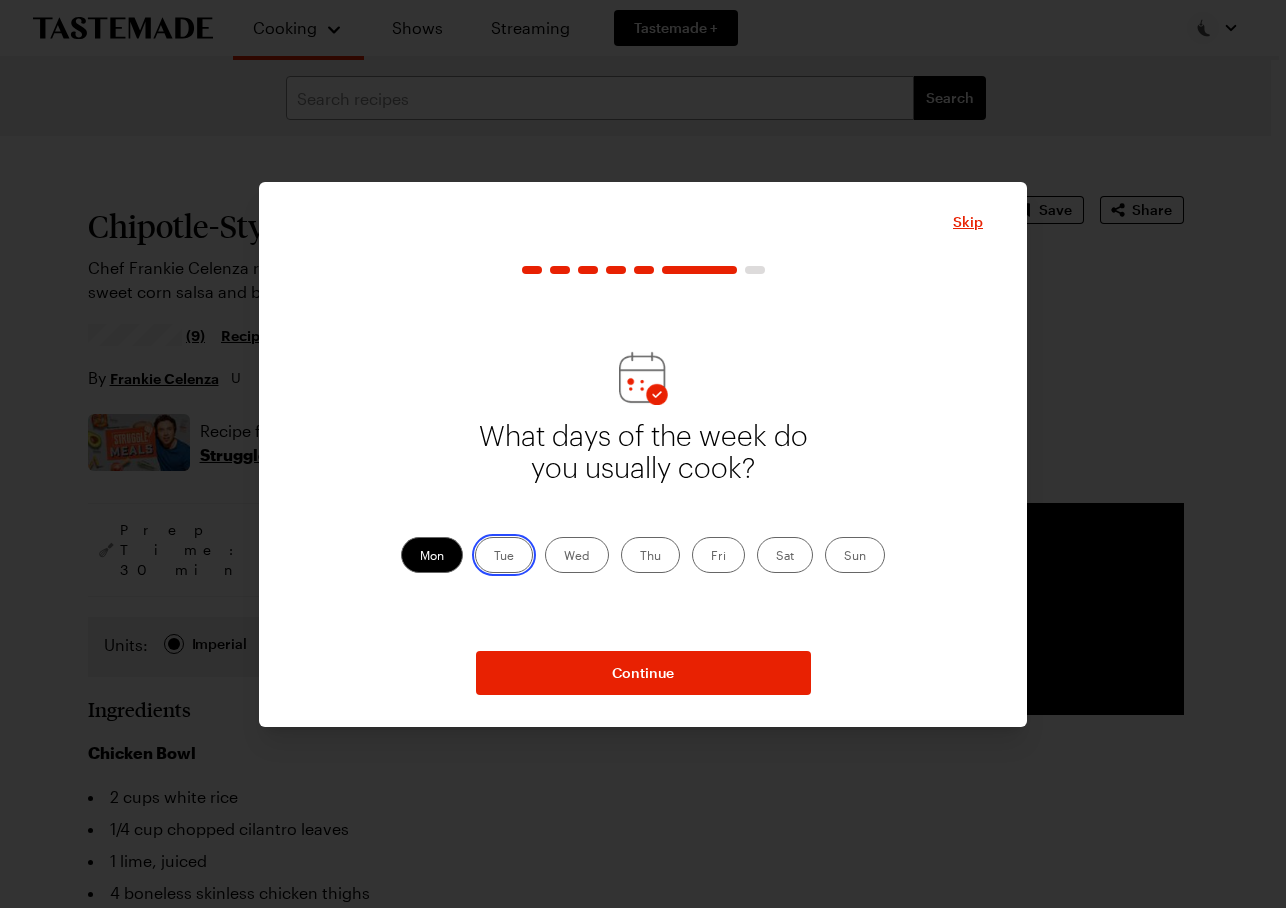 click on "Tue" at bounding box center [494, 557] 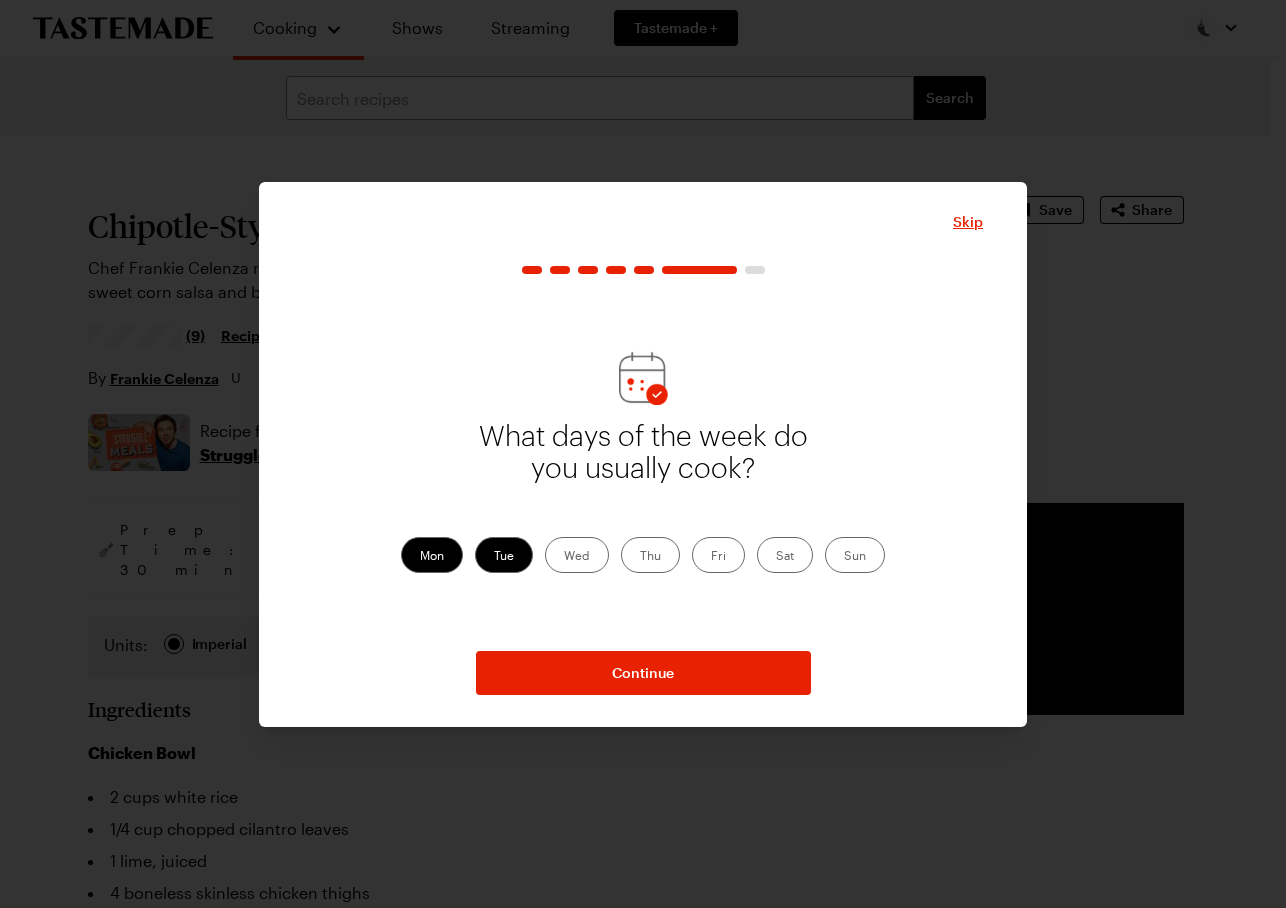 click on "Wed" at bounding box center (577, 555) 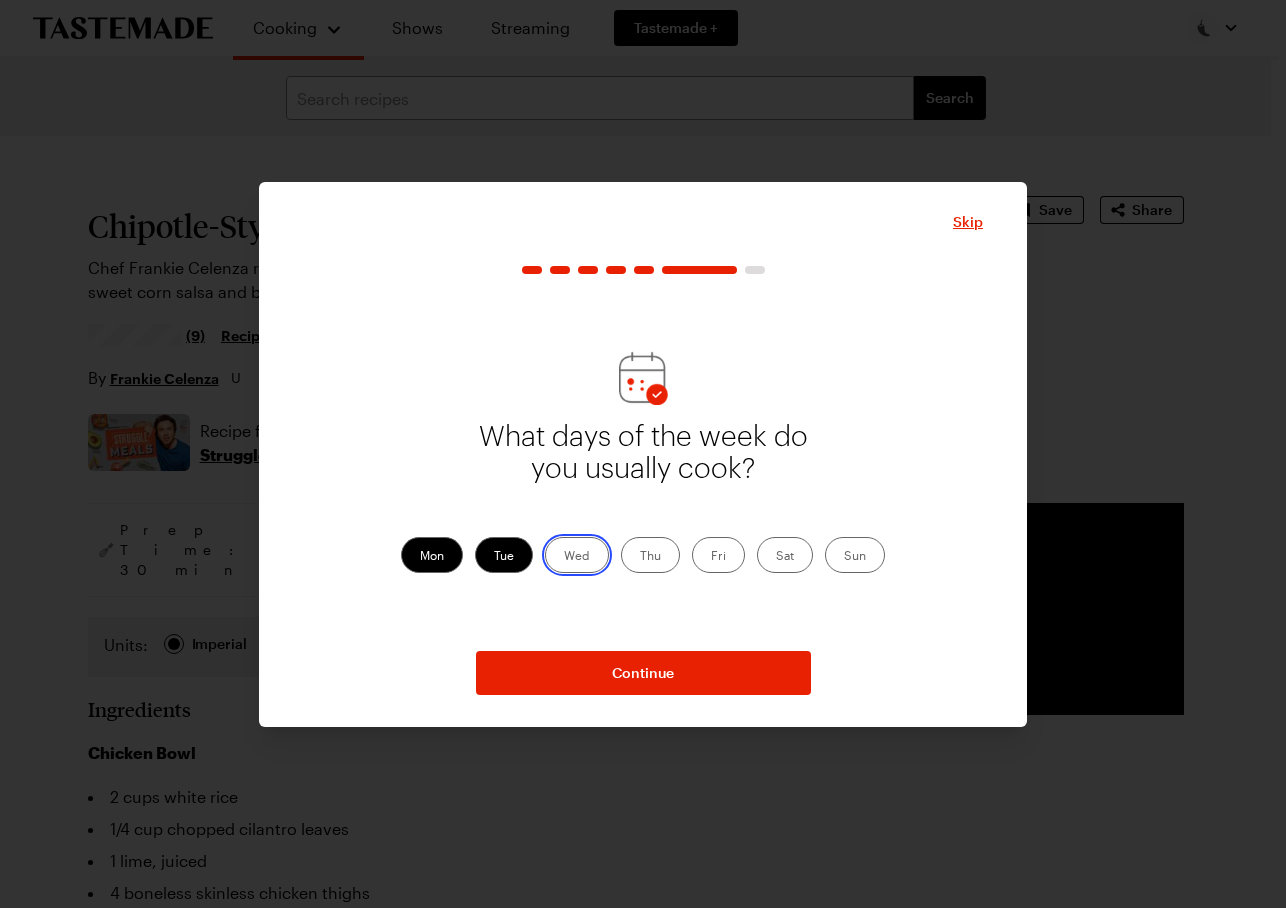 click on "Wed" at bounding box center [564, 557] 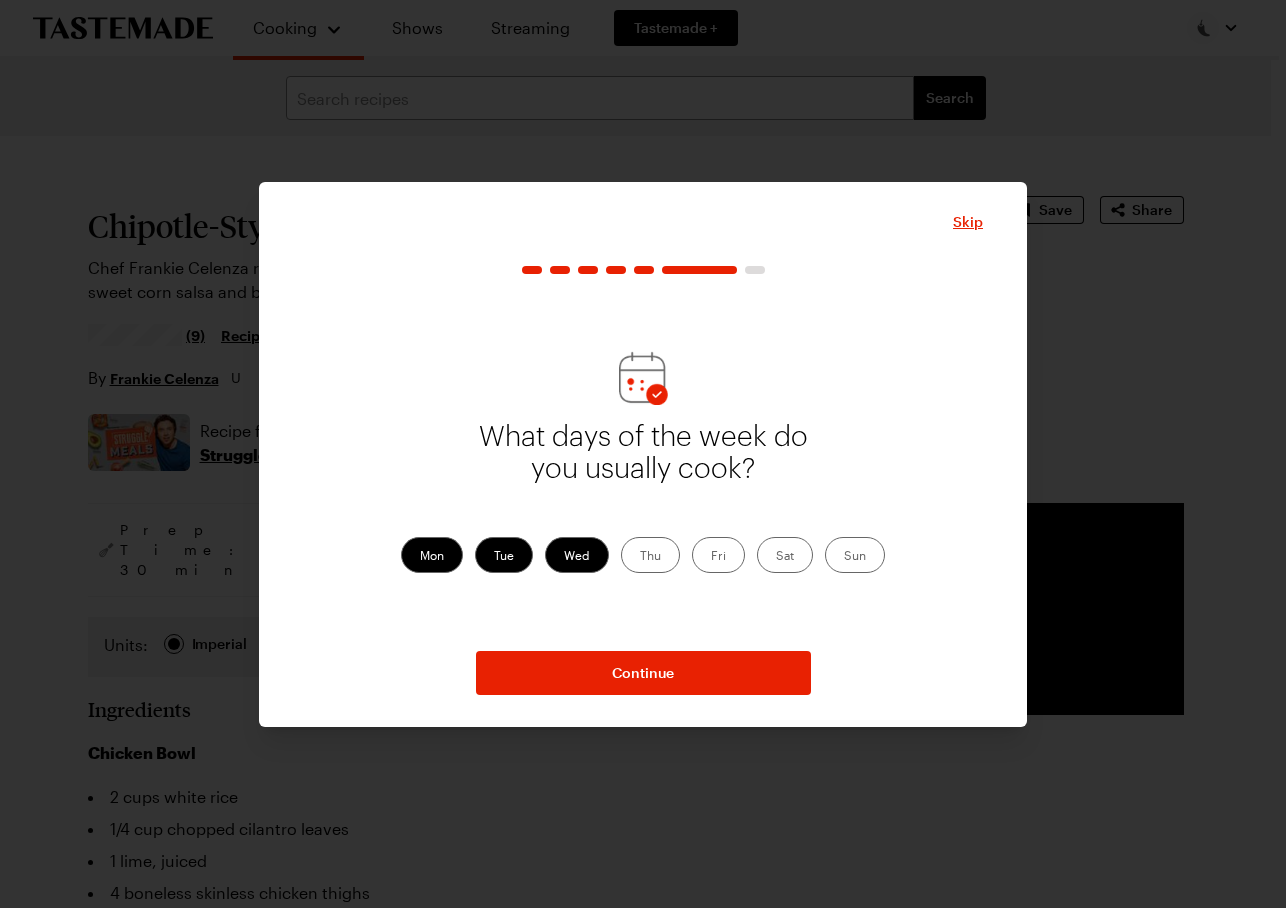 click on "Thu" at bounding box center (650, 555) 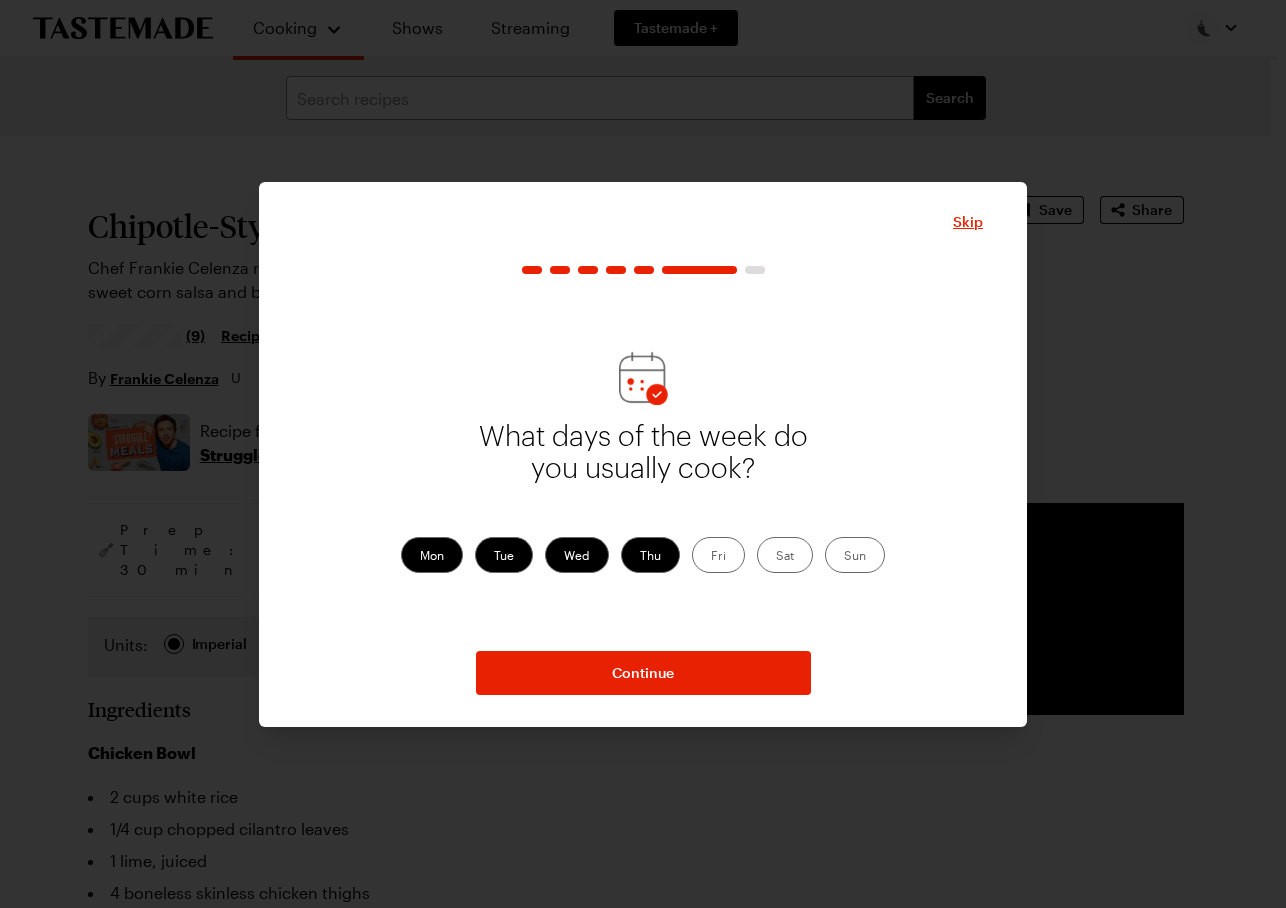 drag, startPoint x: 708, startPoint y: 551, endPoint x: 757, endPoint y: 551, distance: 49 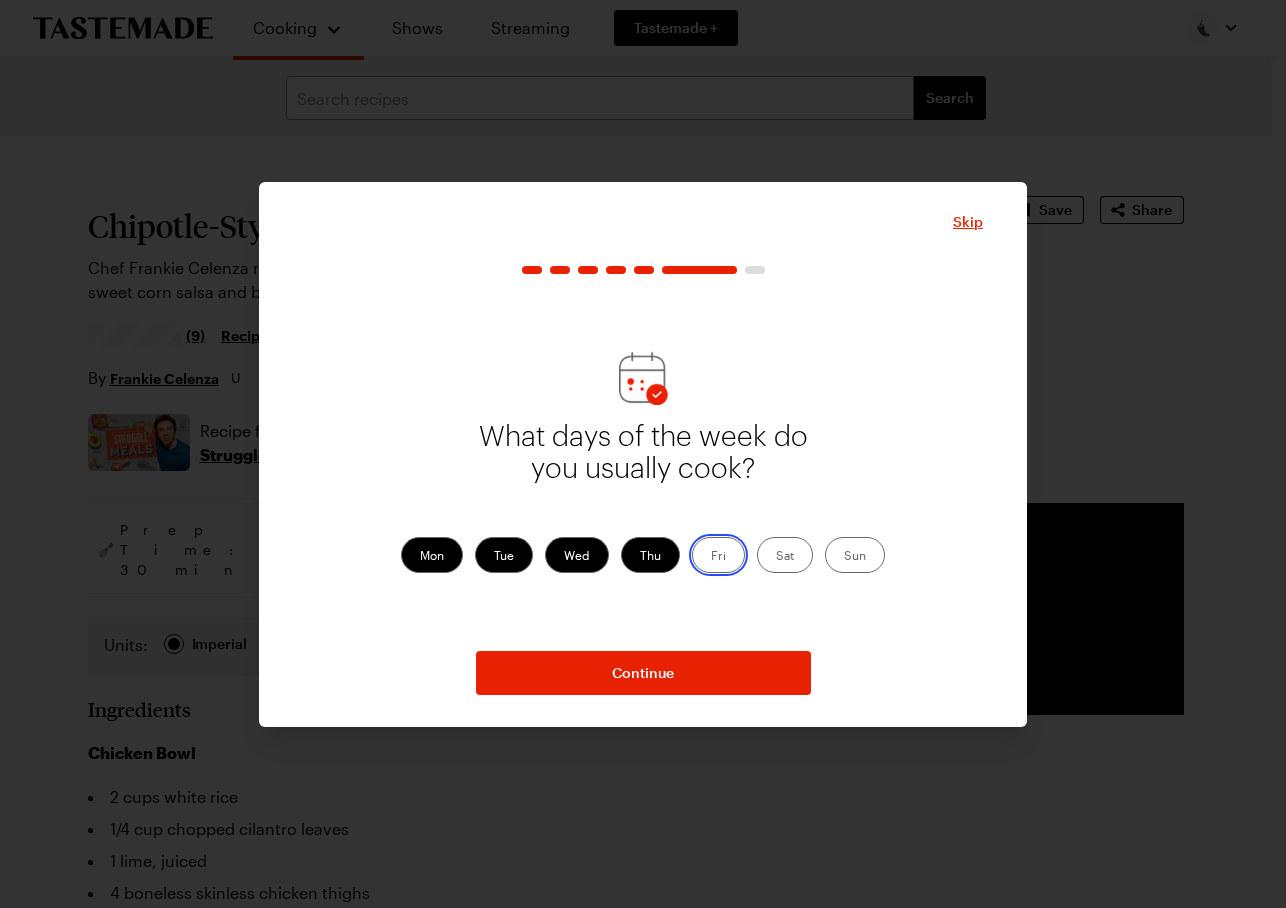 click on "Fri" at bounding box center [711, 557] 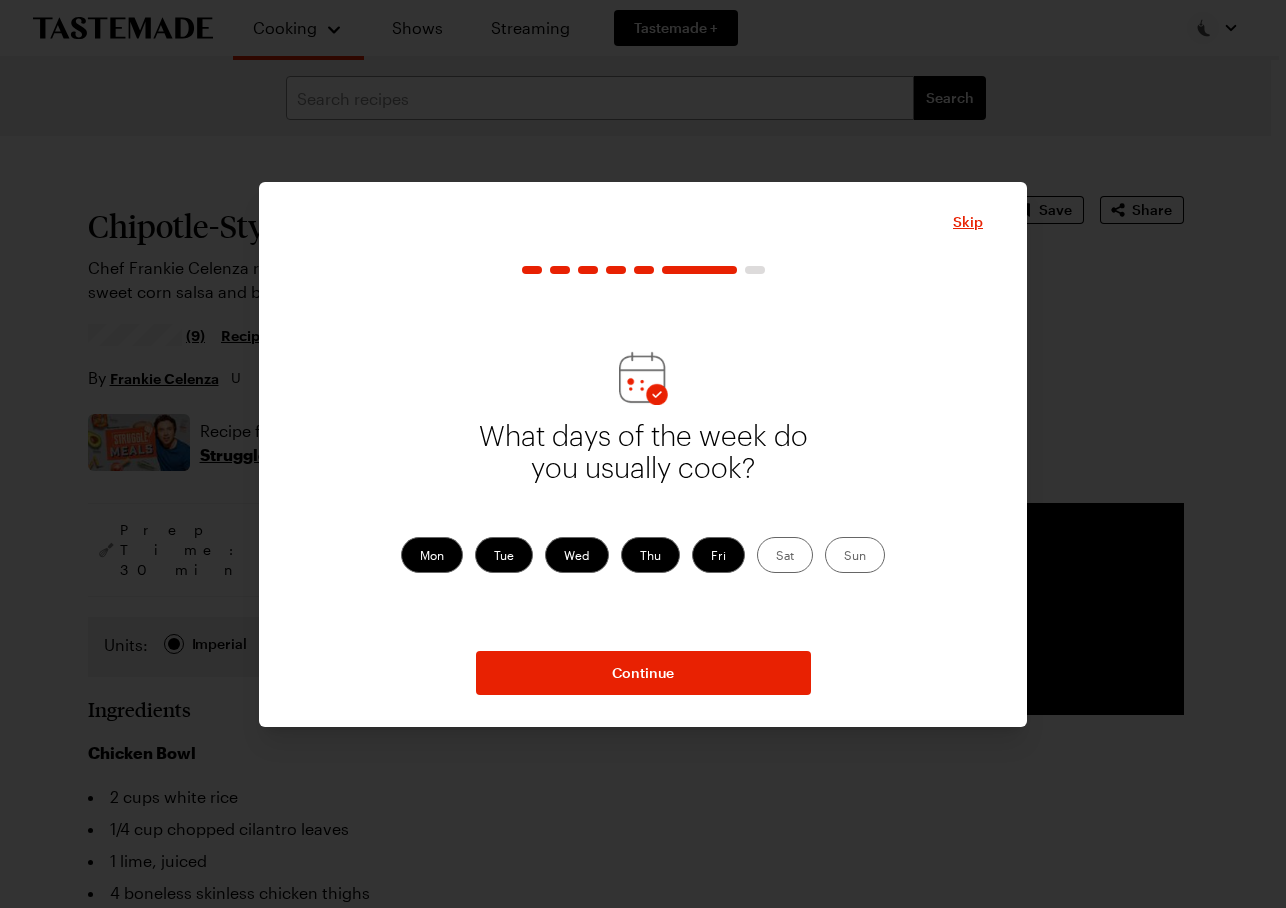 click on "Sat" at bounding box center [785, 555] 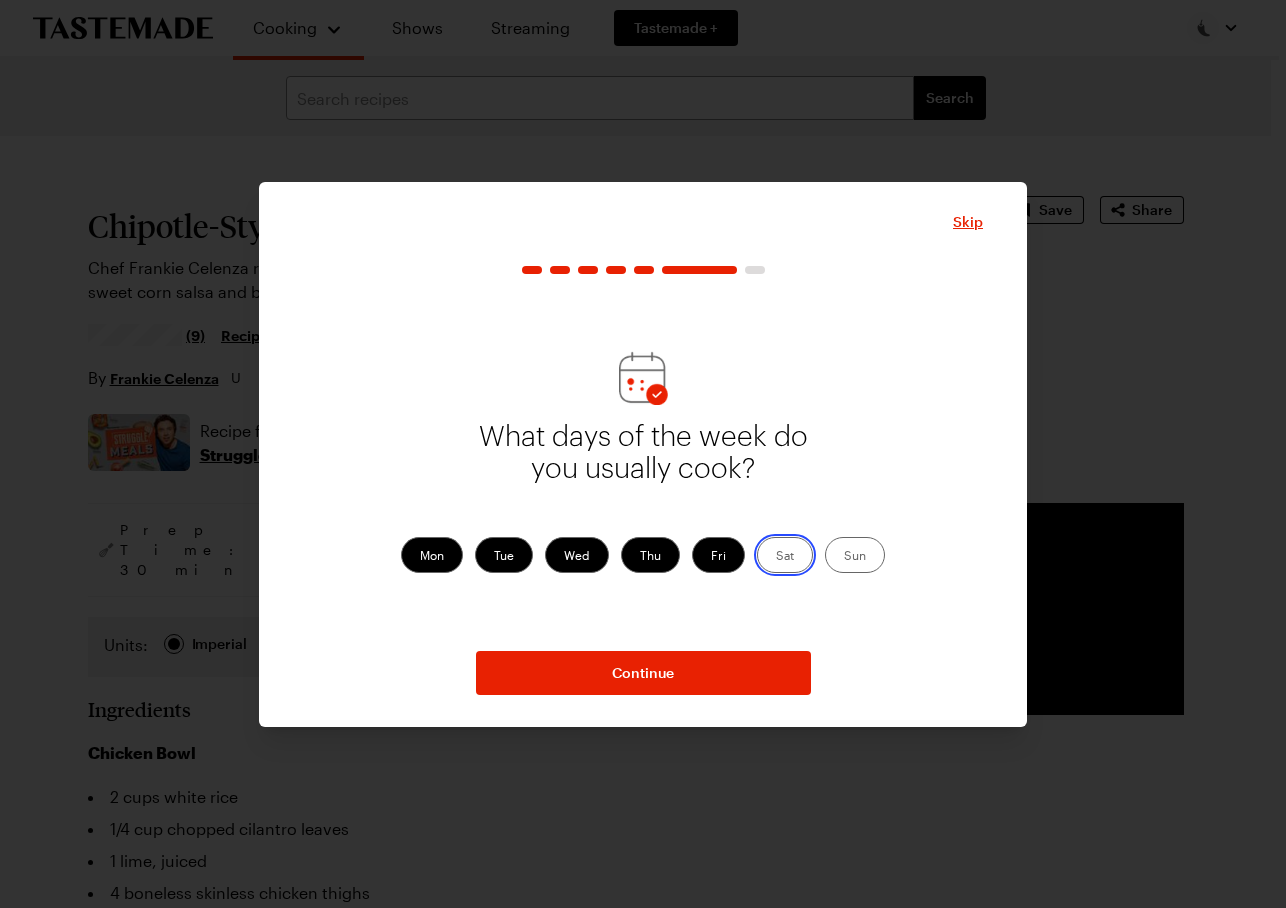 click on "Sat" at bounding box center (776, 557) 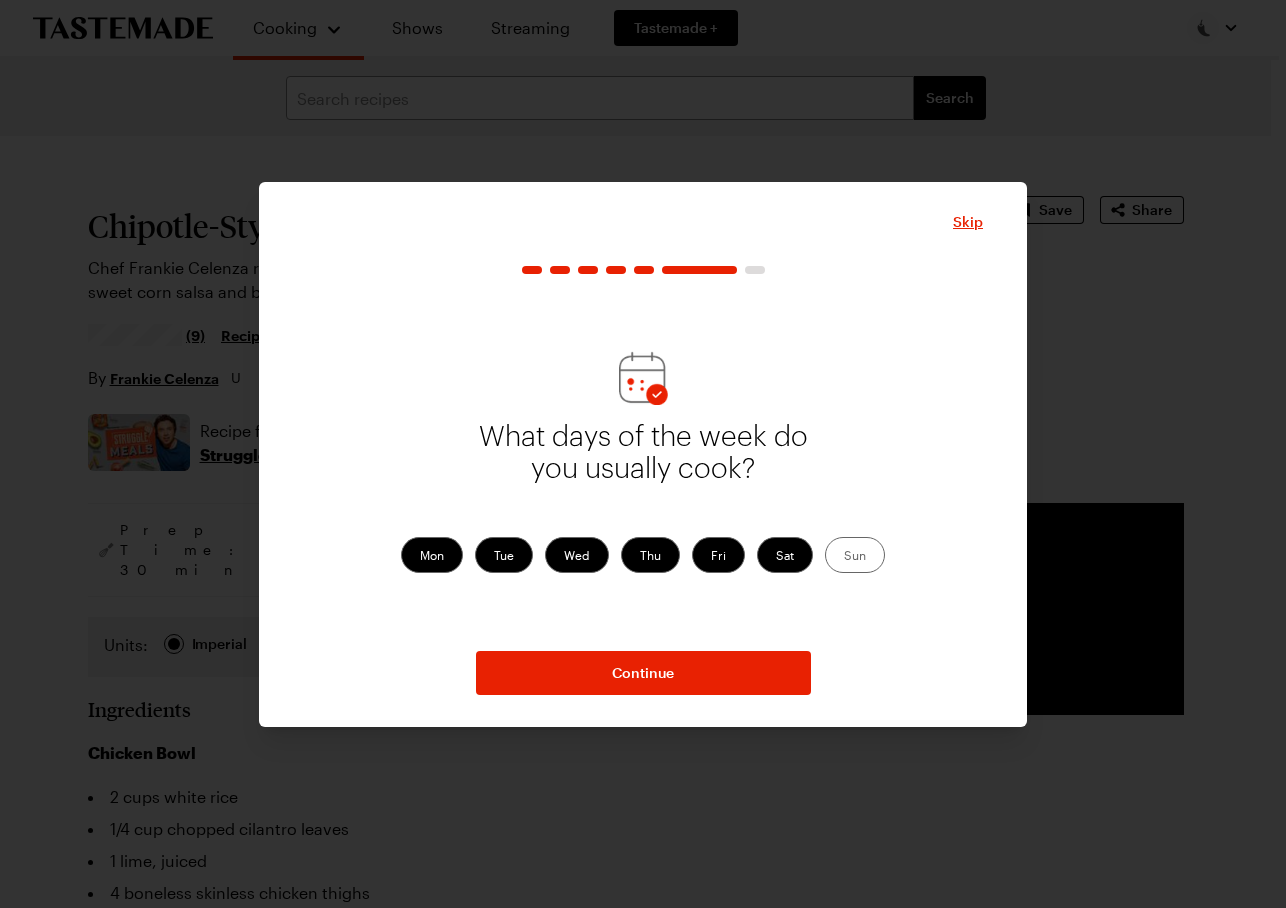 click on "Sun" at bounding box center [855, 555] 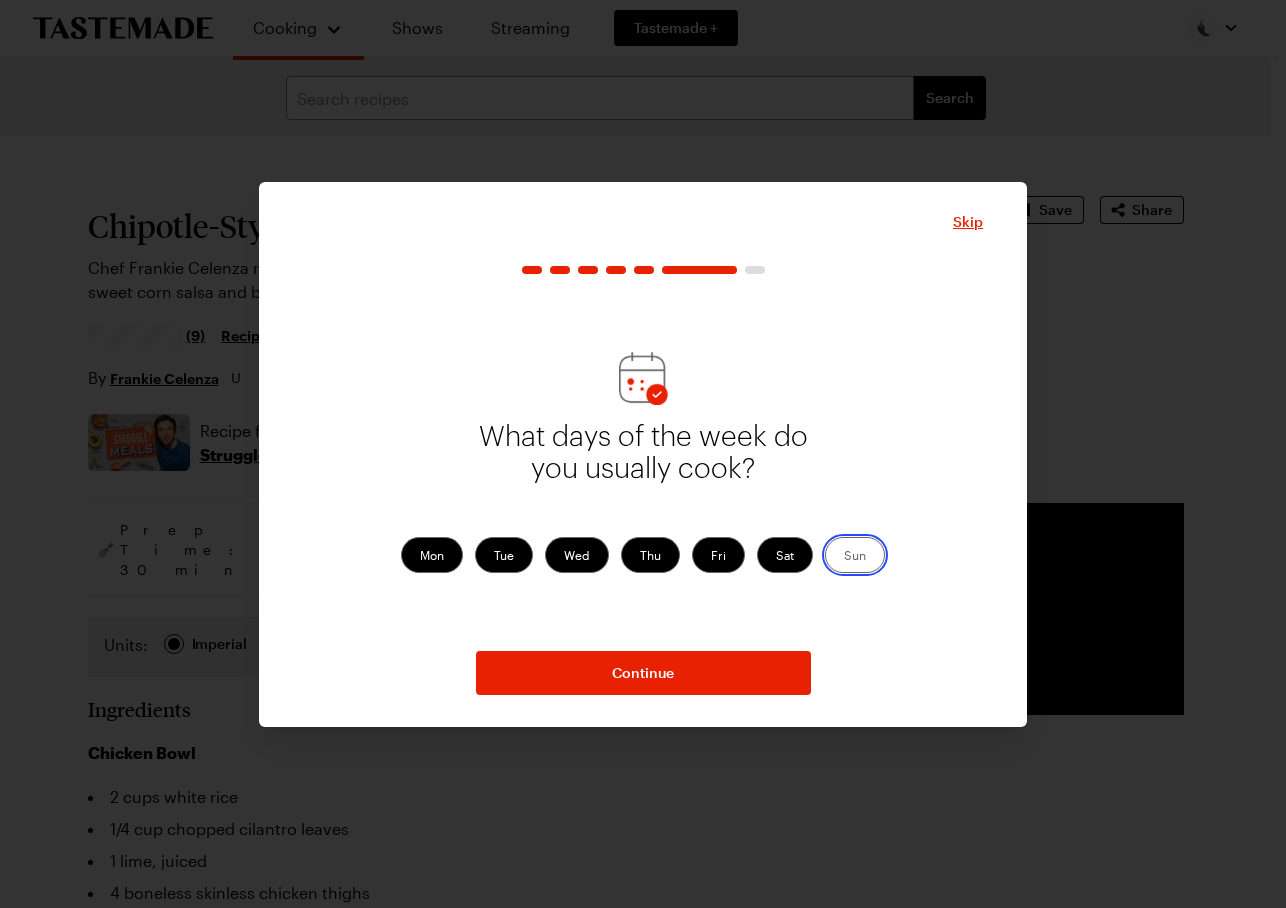 click on "Sun" at bounding box center (844, 557) 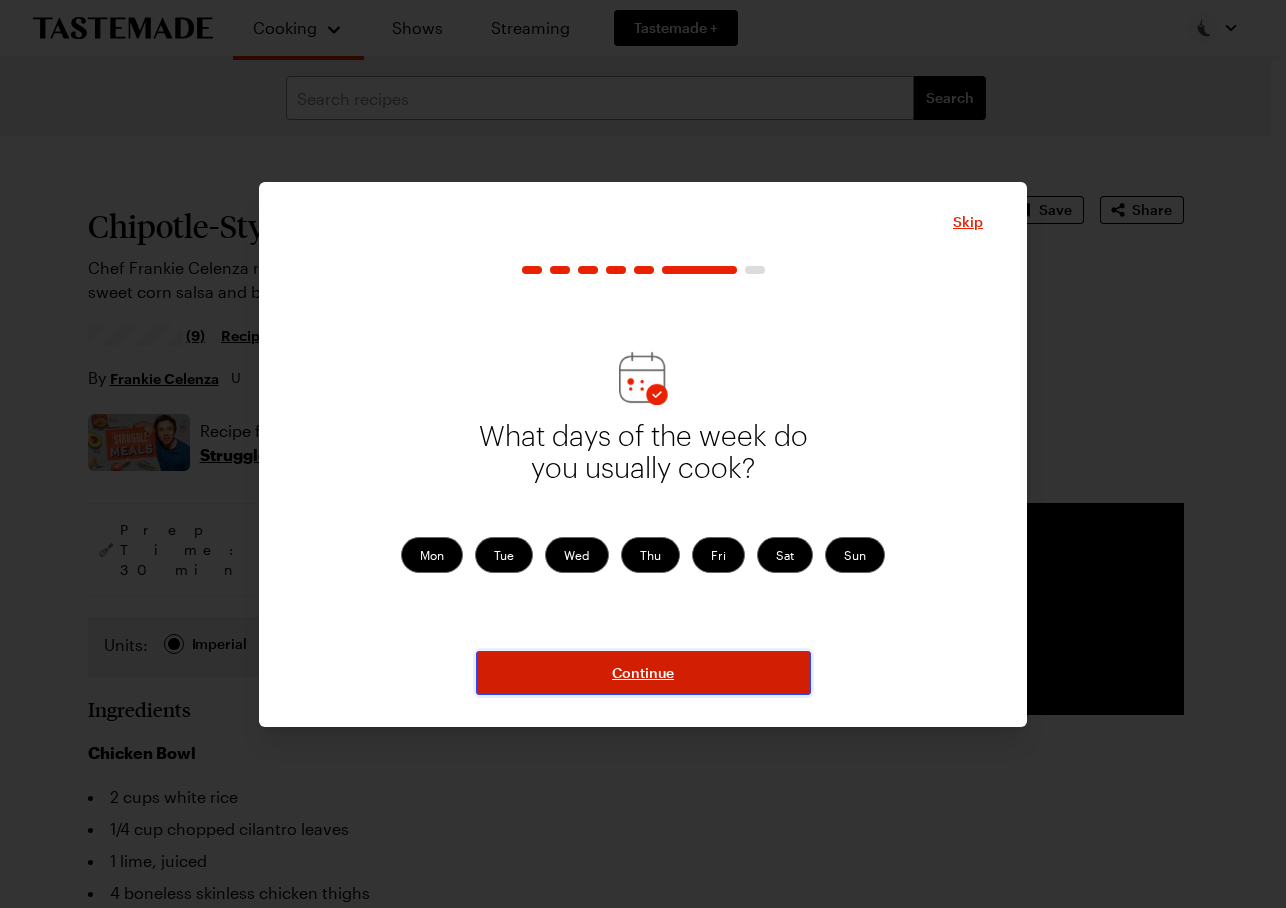 click on "Continue" at bounding box center [643, 673] 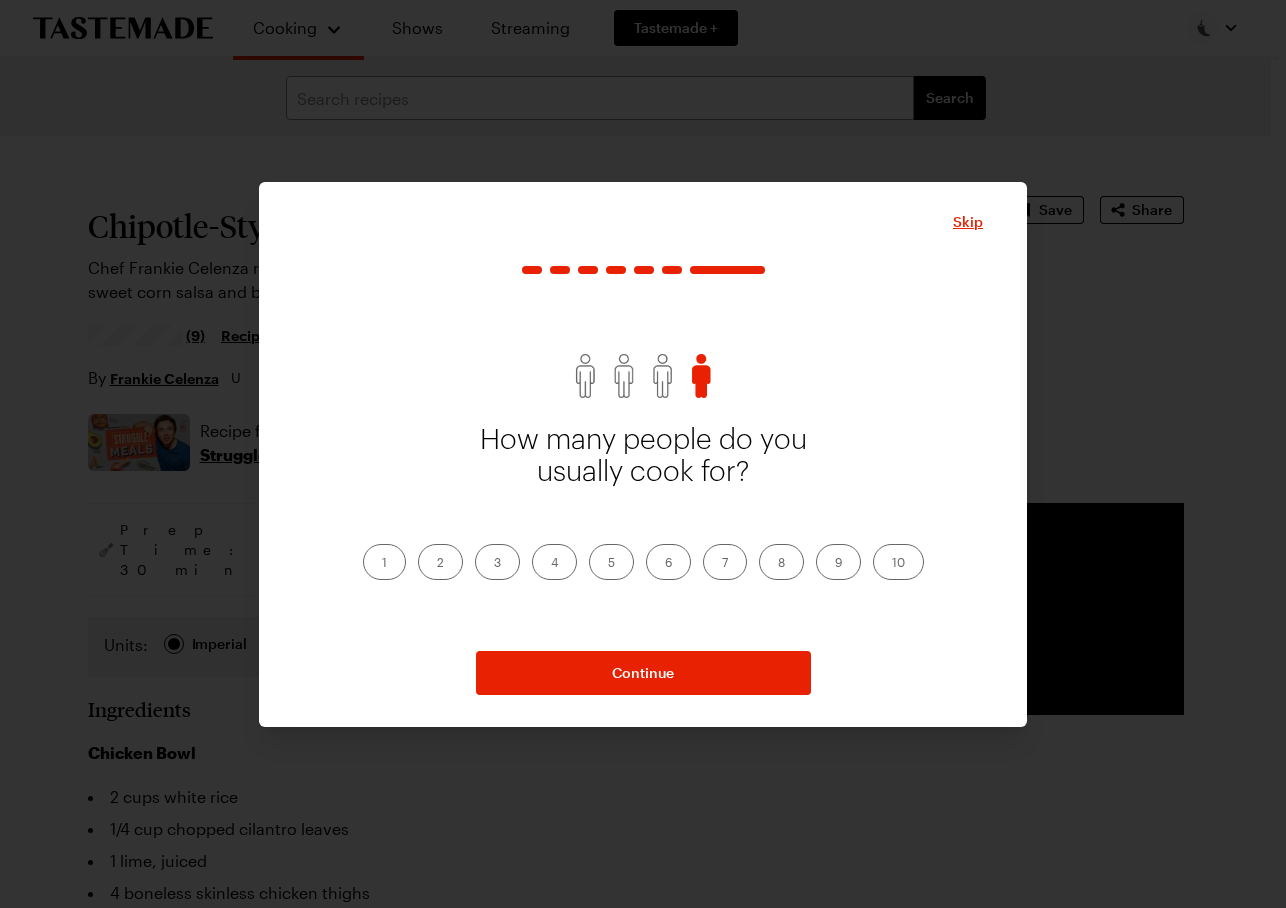 click on "4" at bounding box center (554, 562) 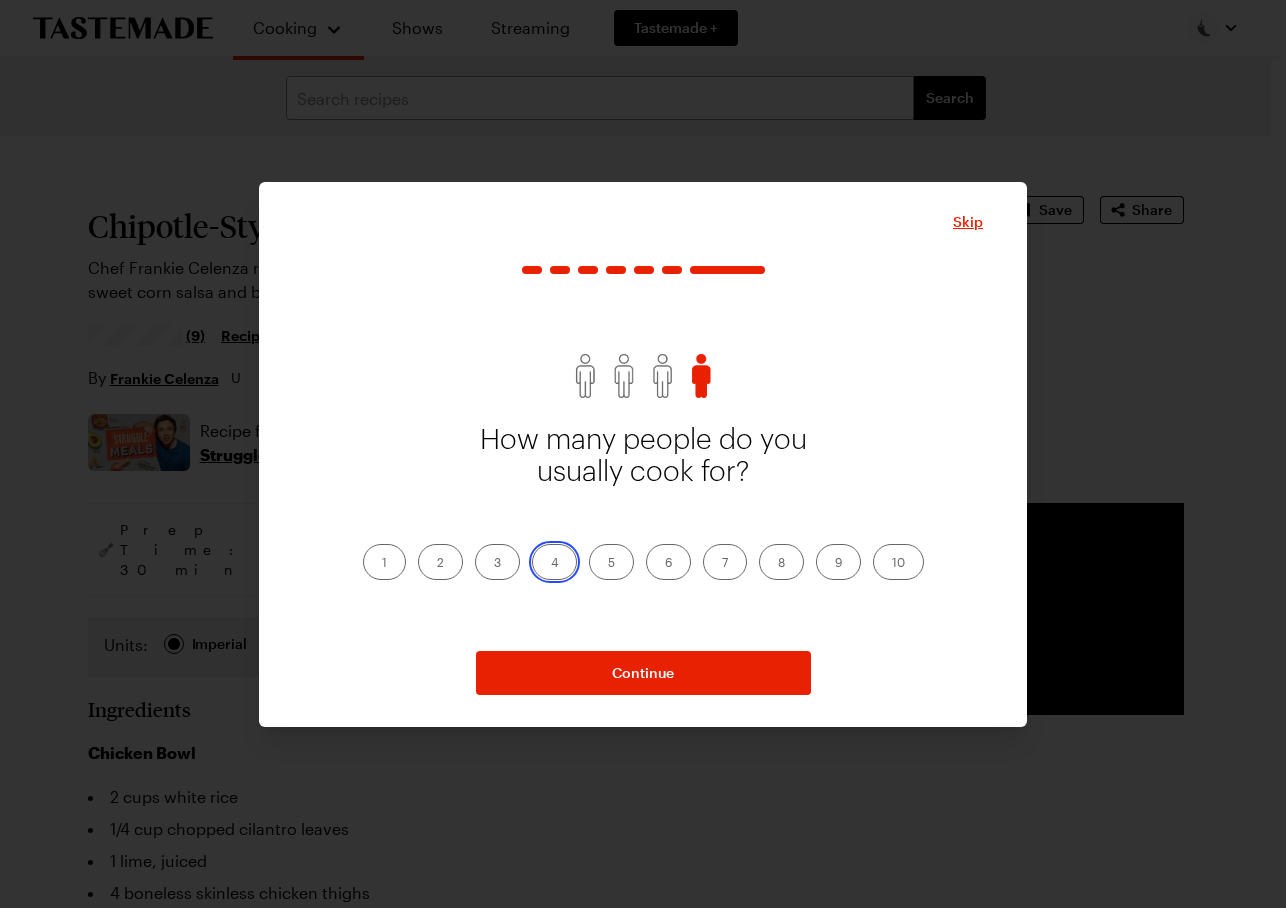 click on "4" at bounding box center [551, 564] 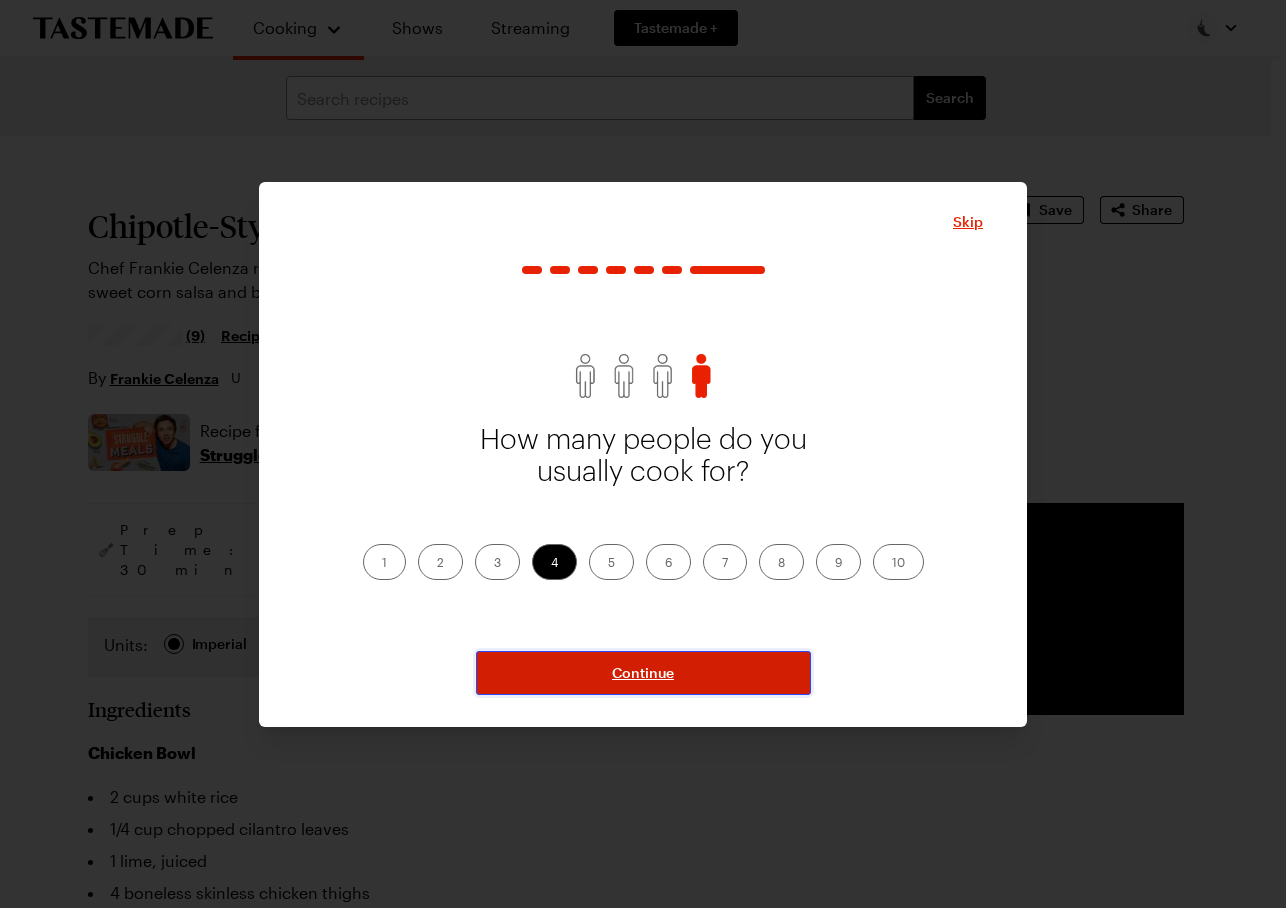 click on "Continue" at bounding box center [643, 673] 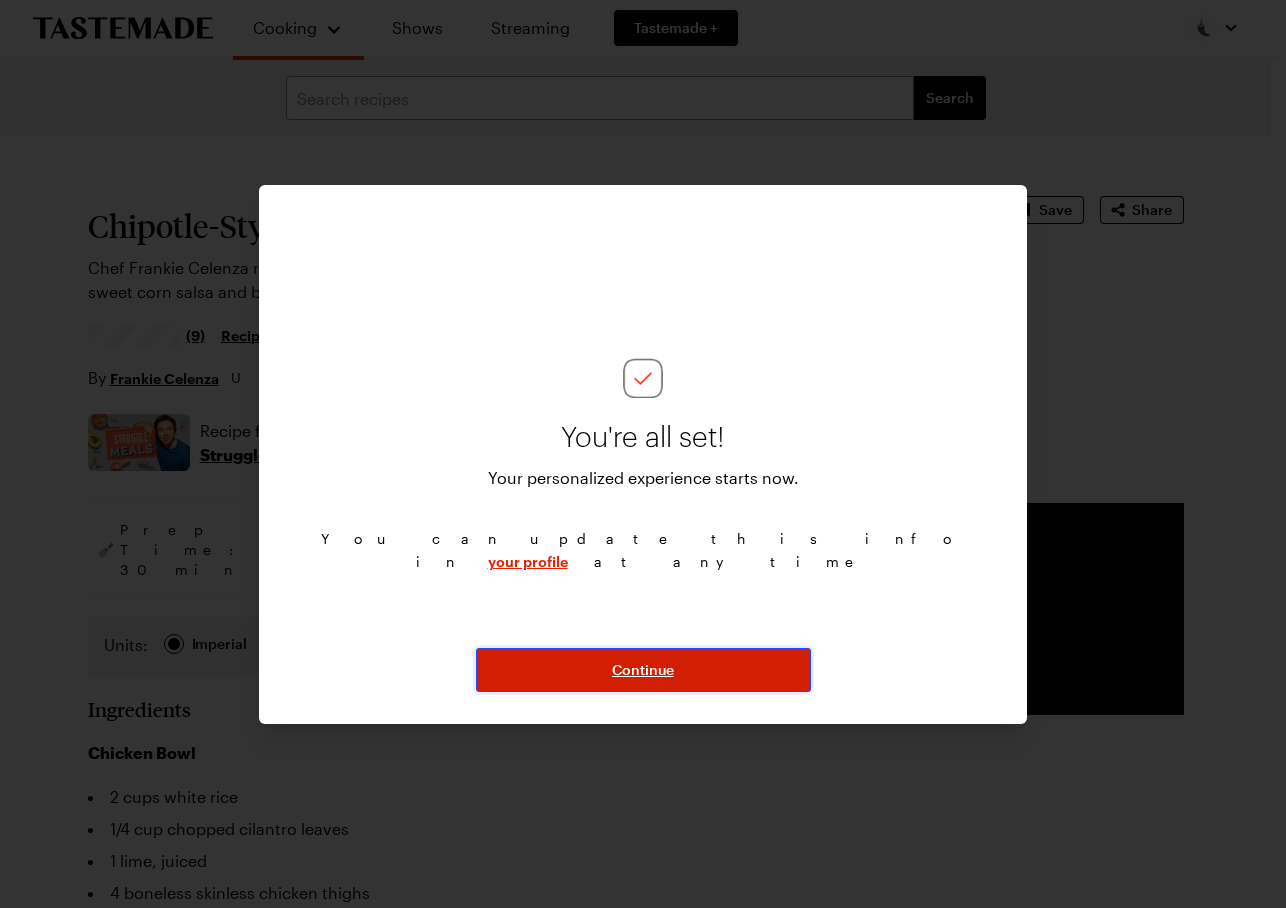 click on "Continue" at bounding box center [643, 670] 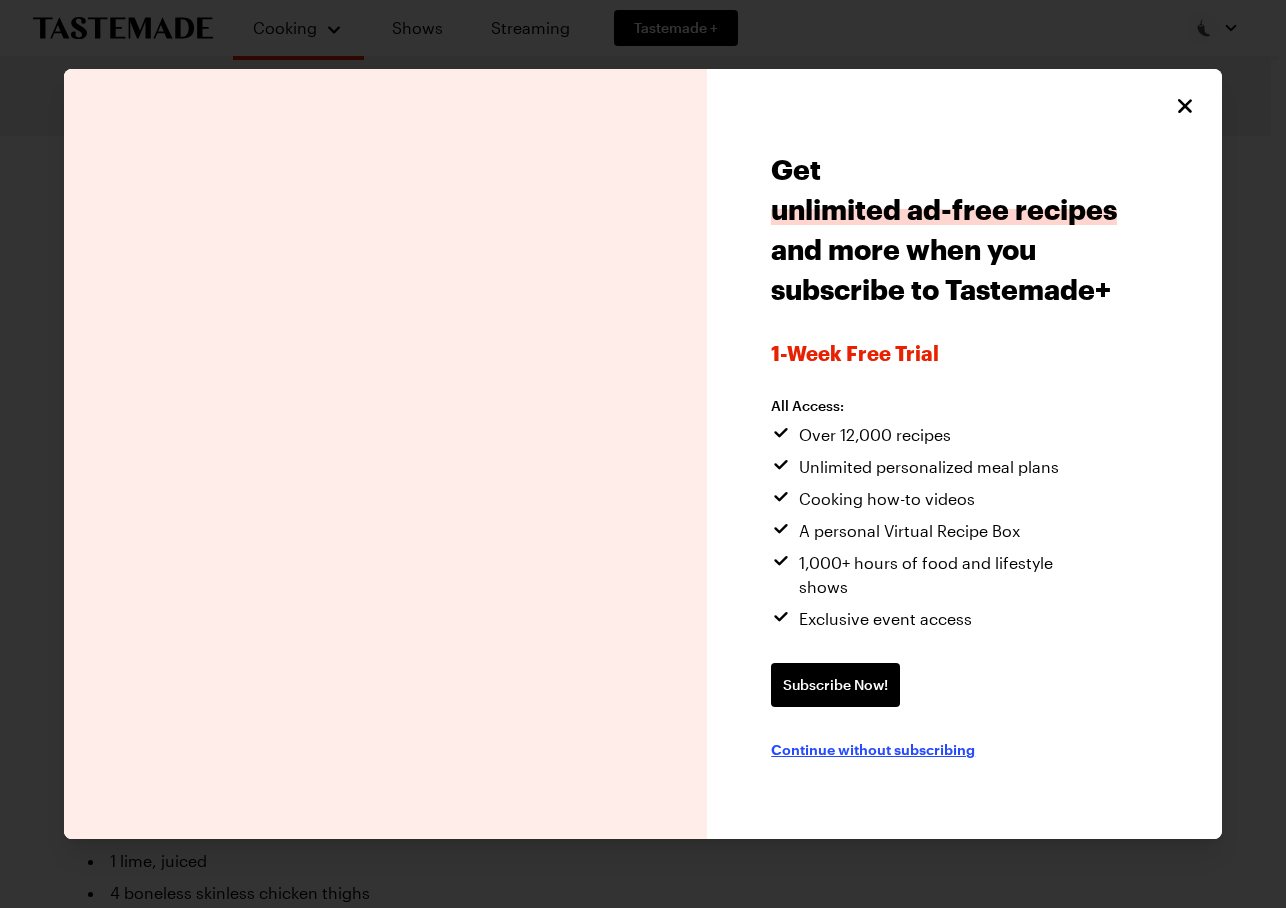click on "Continue without subscribing" at bounding box center [873, 749] 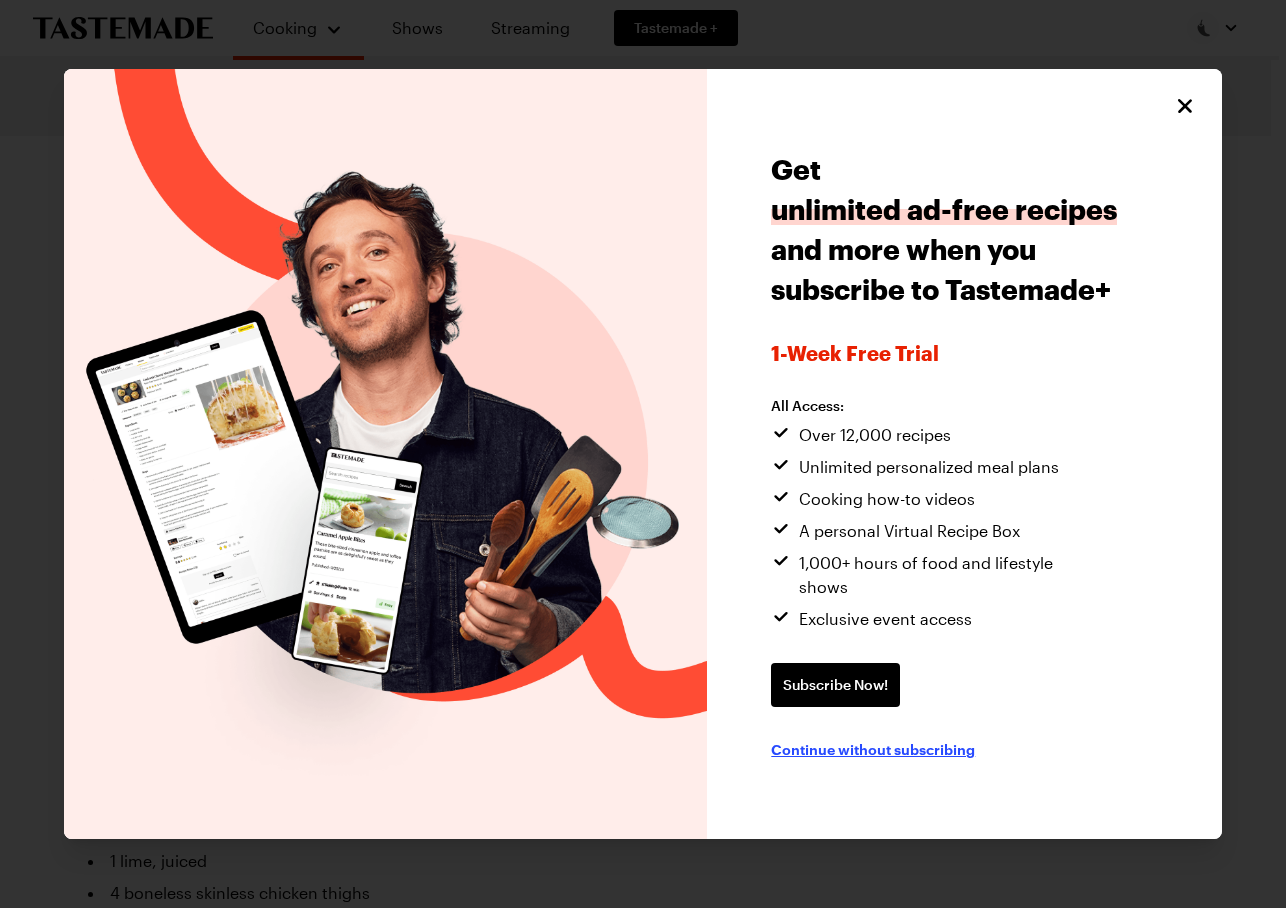 type on "x" 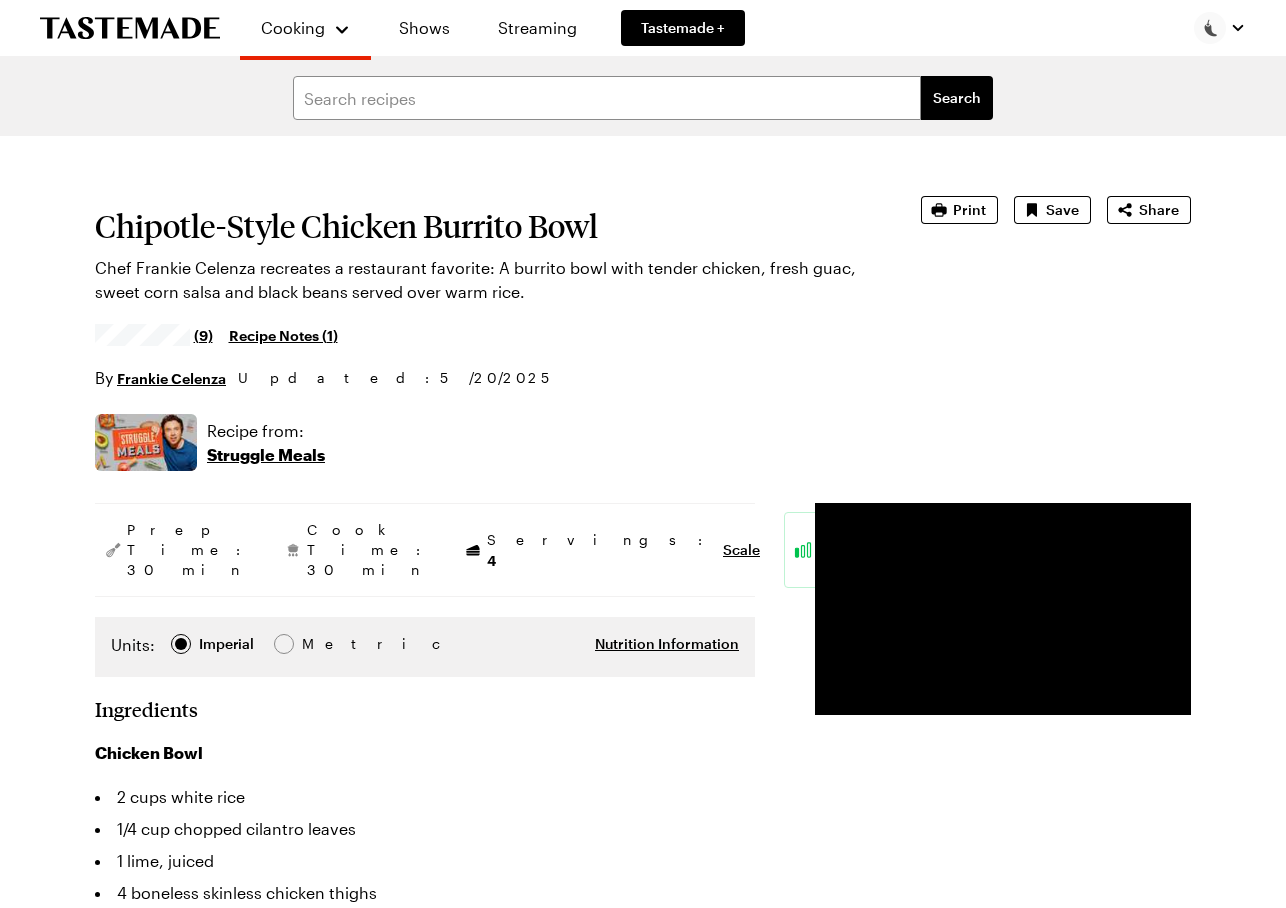 click at bounding box center [1220, 28] 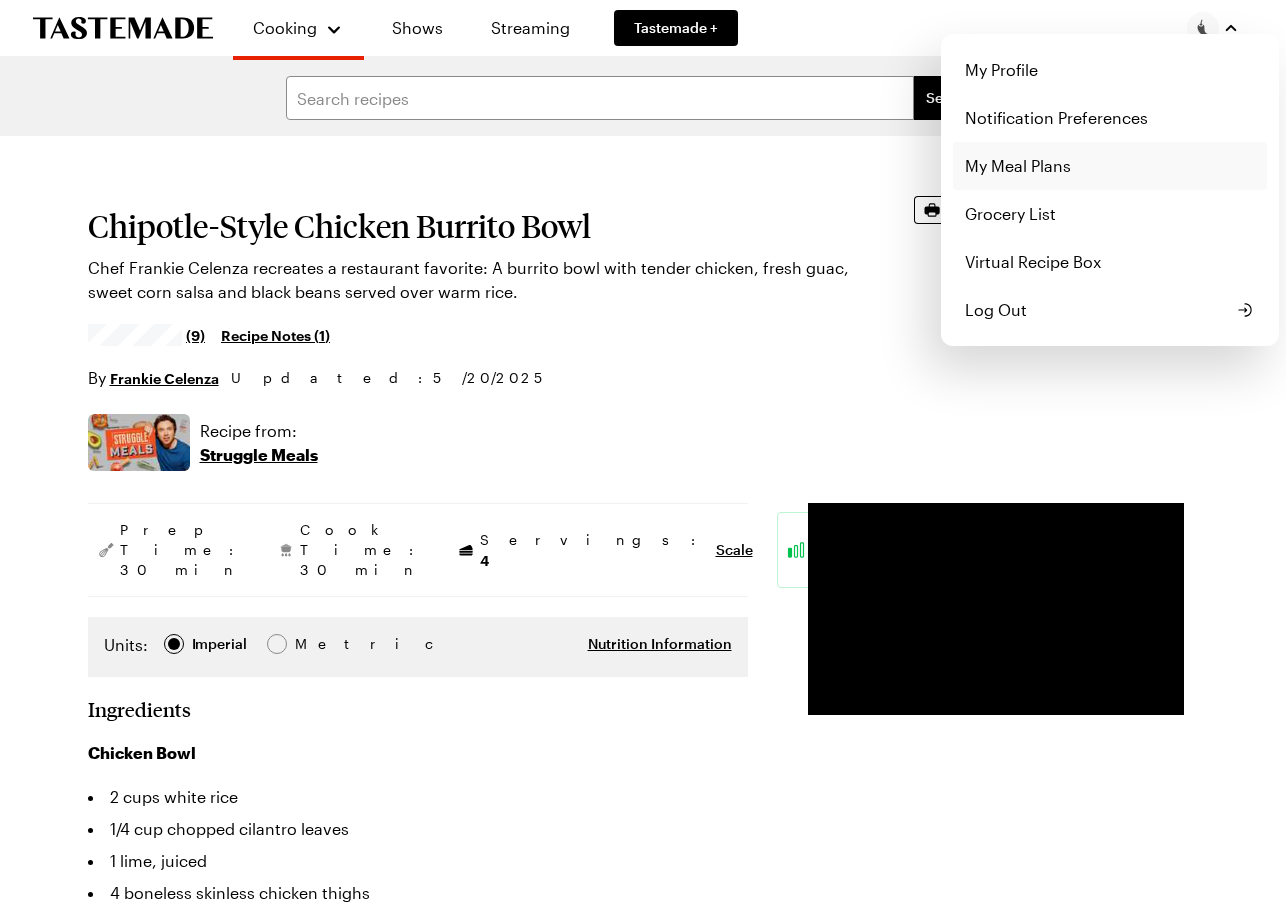 click on "My Meal Plans" at bounding box center [1110, 166] 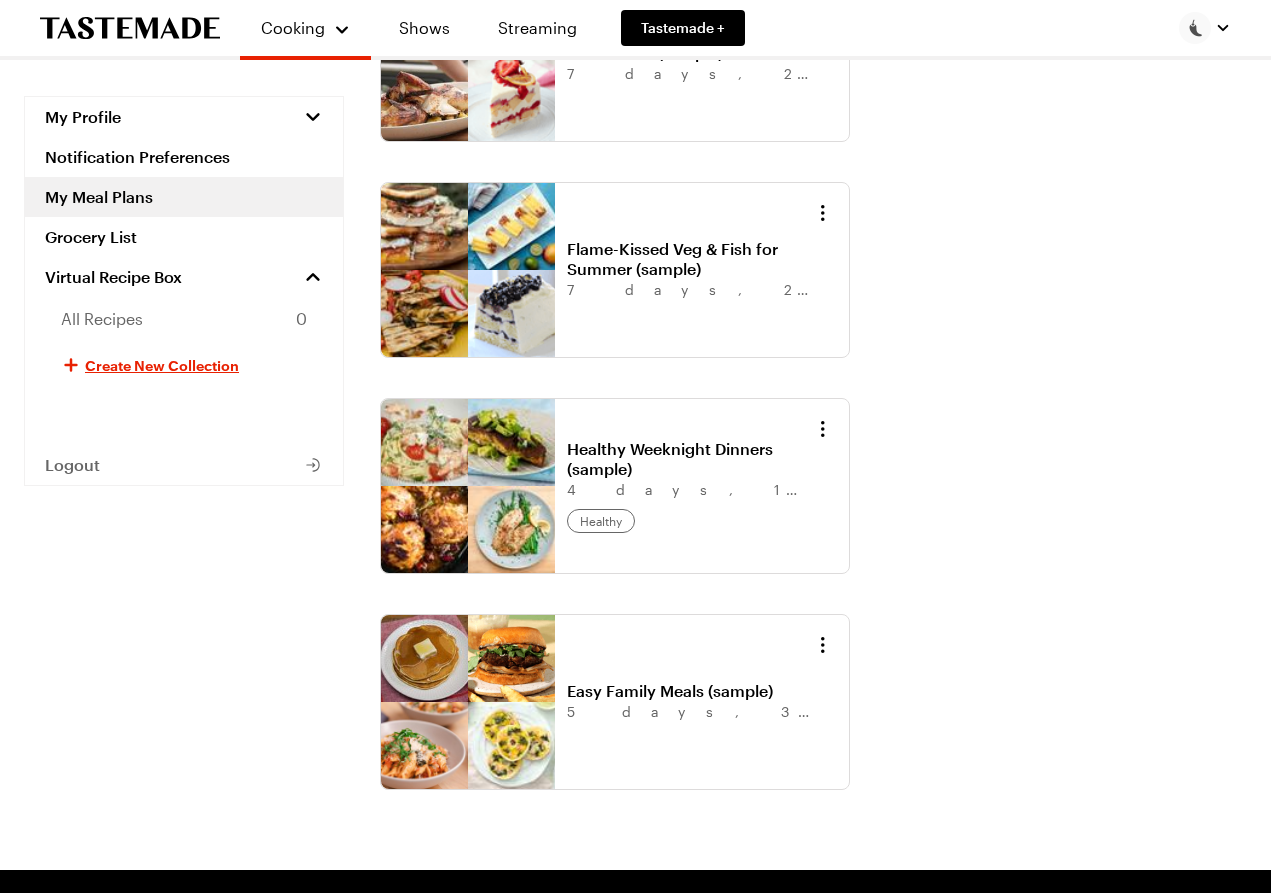 scroll, scrollTop: 200, scrollLeft: 0, axis: vertical 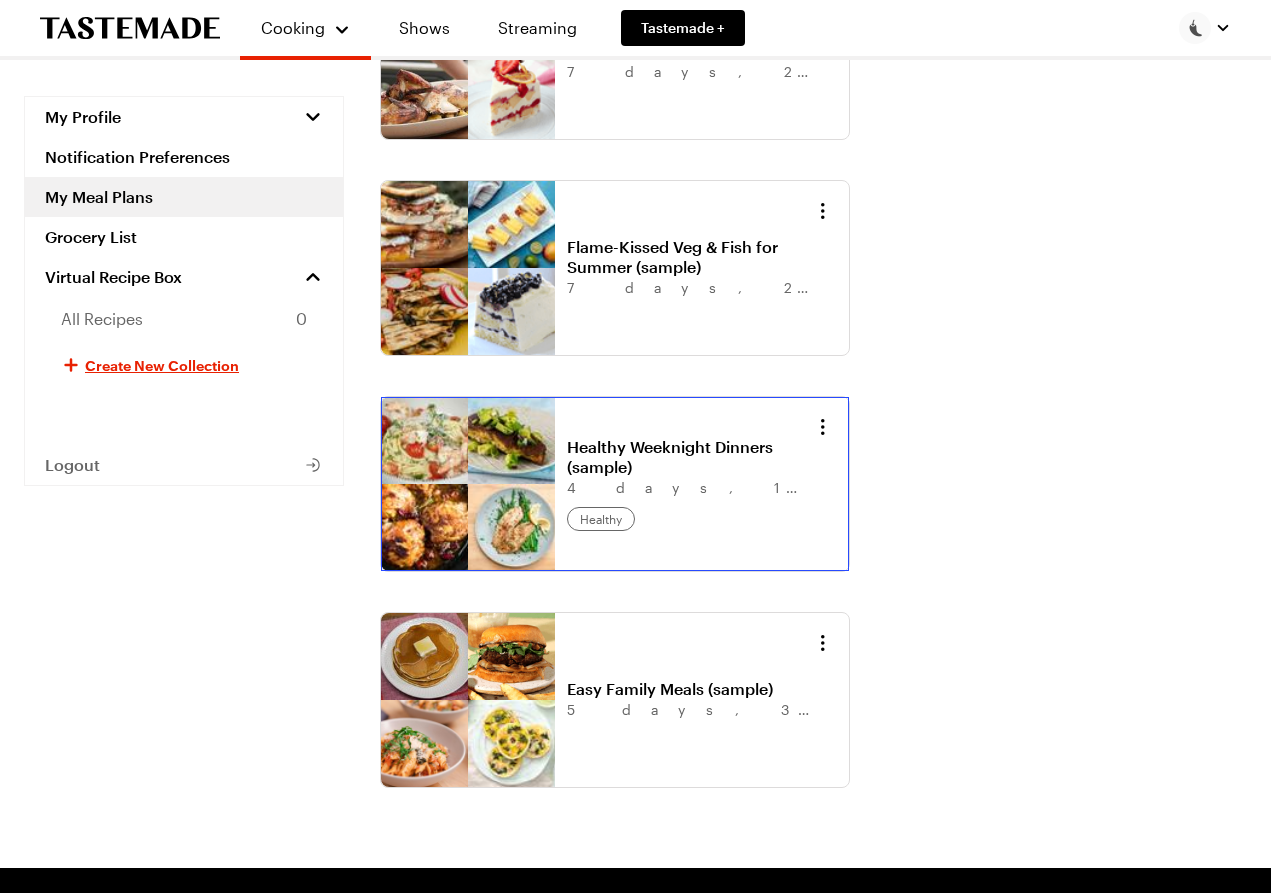 click on "Healthy Weeknight Dinners (sample)" at bounding box center (691, 457) 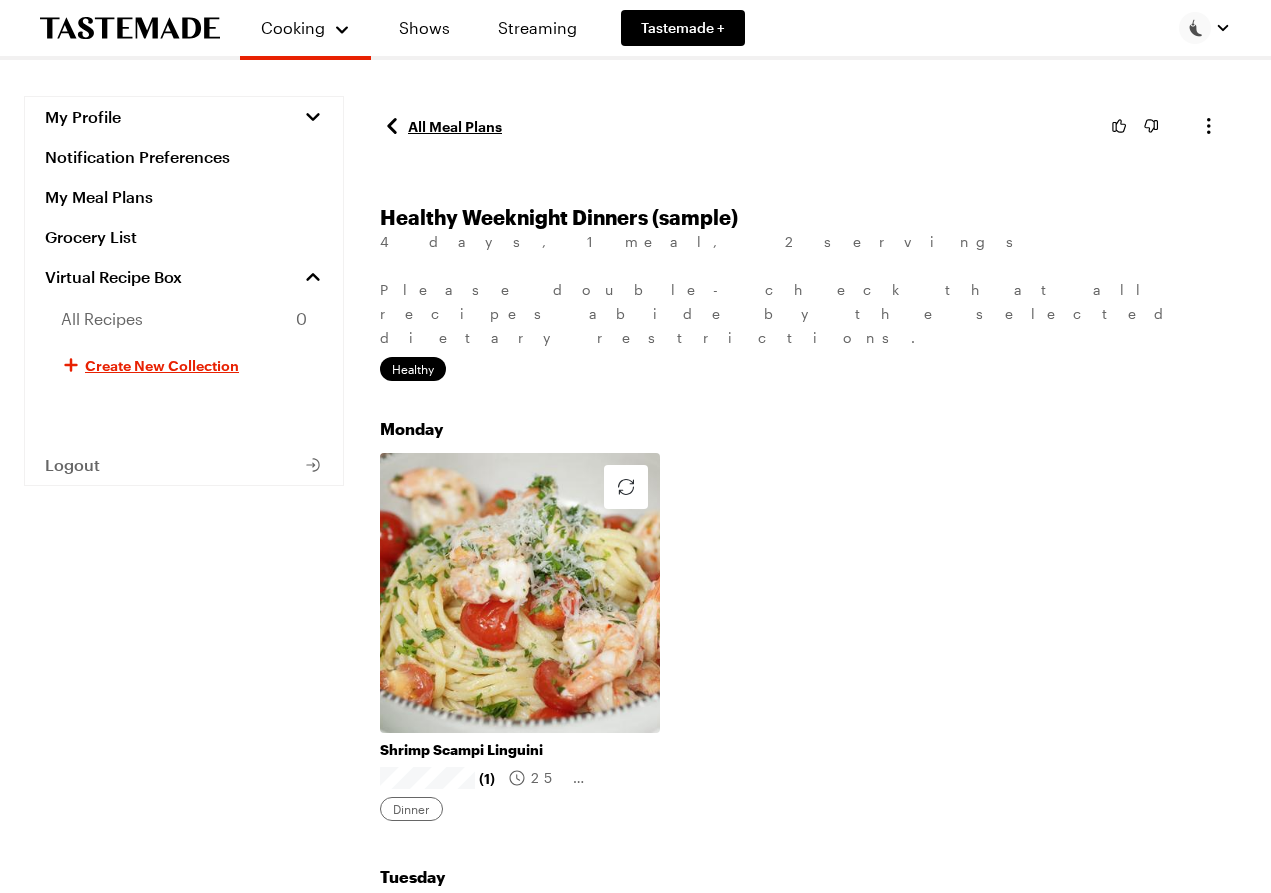 scroll, scrollTop: 0, scrollLeft: 0, axis: both 